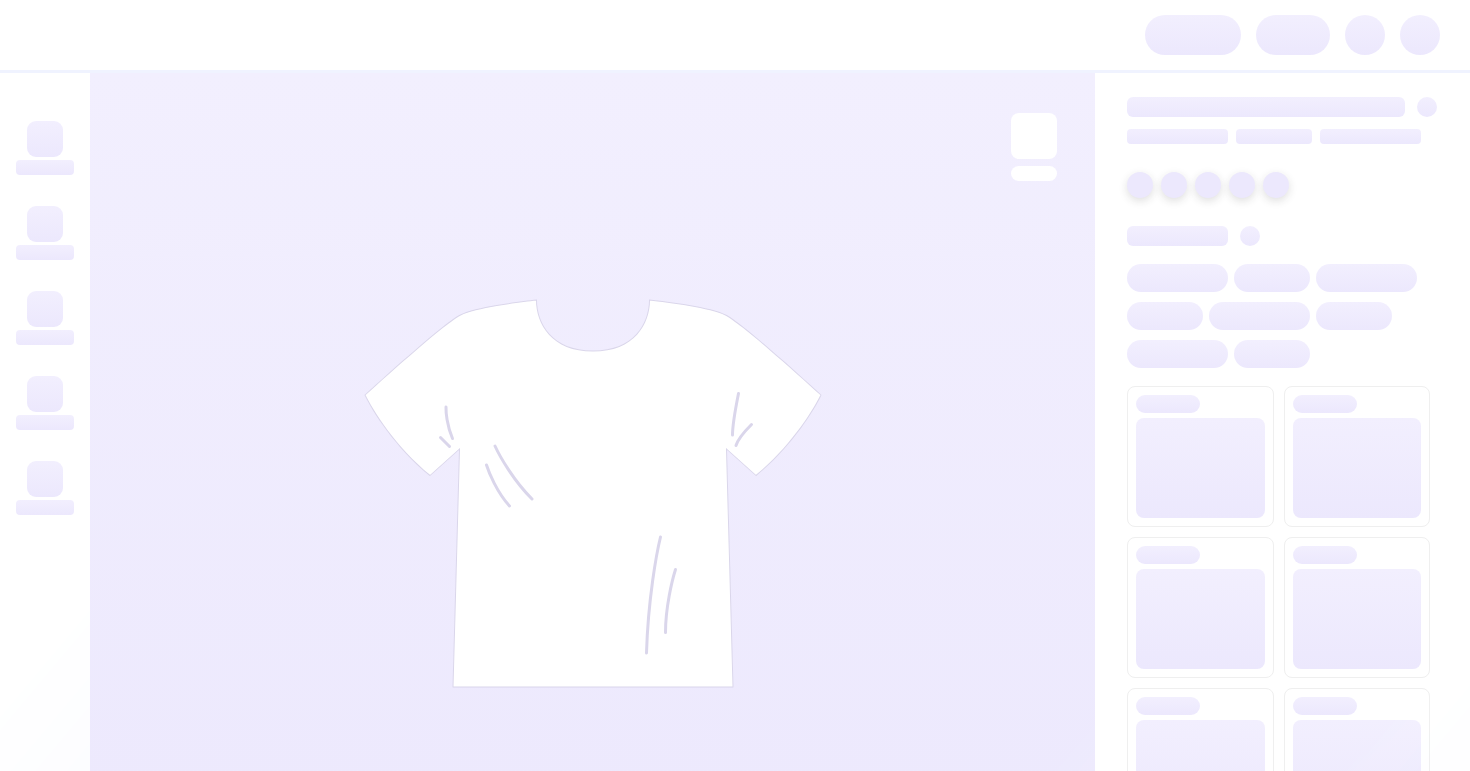 scroll, scrollTop: 0, scrollLeft: 0, axis: both 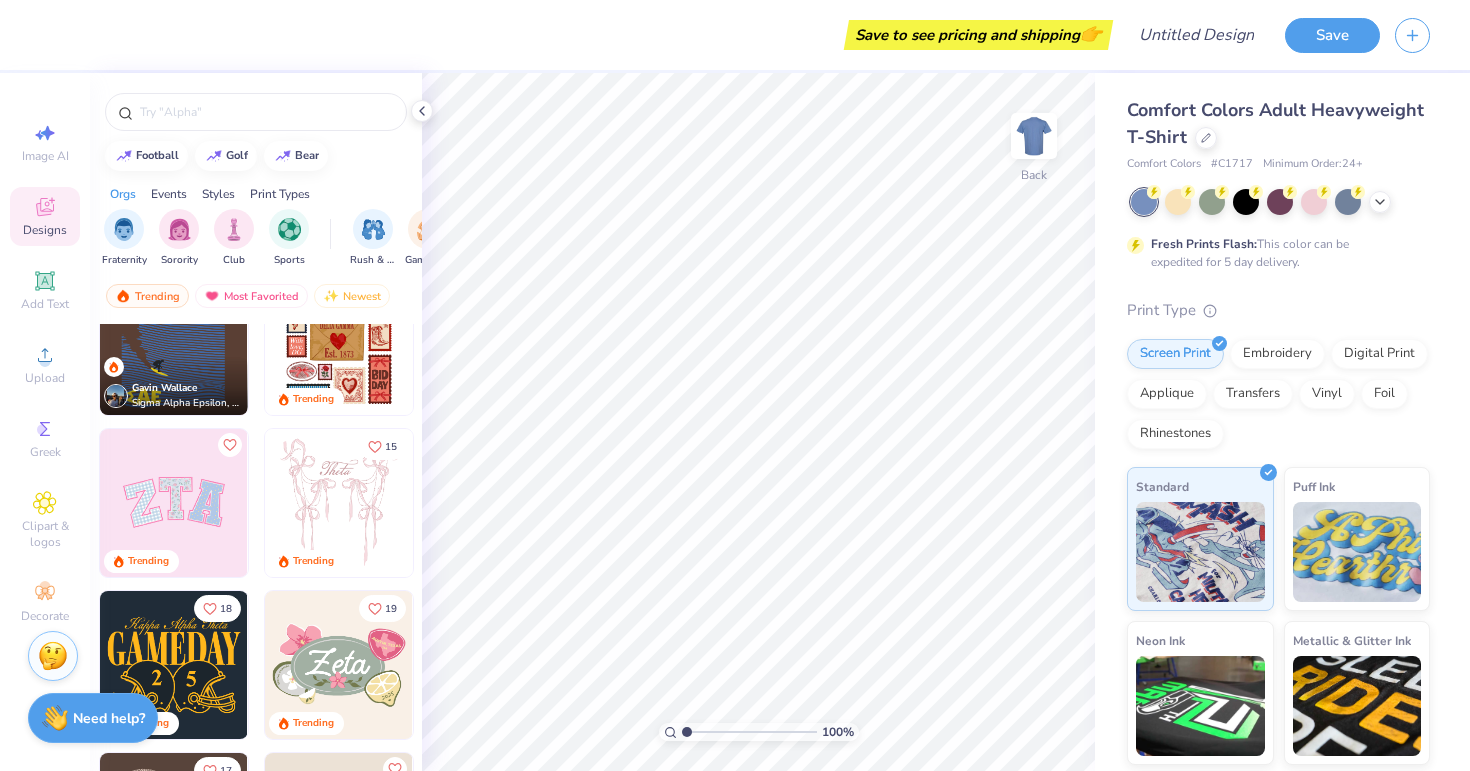 click at bounding box center (174, 503) 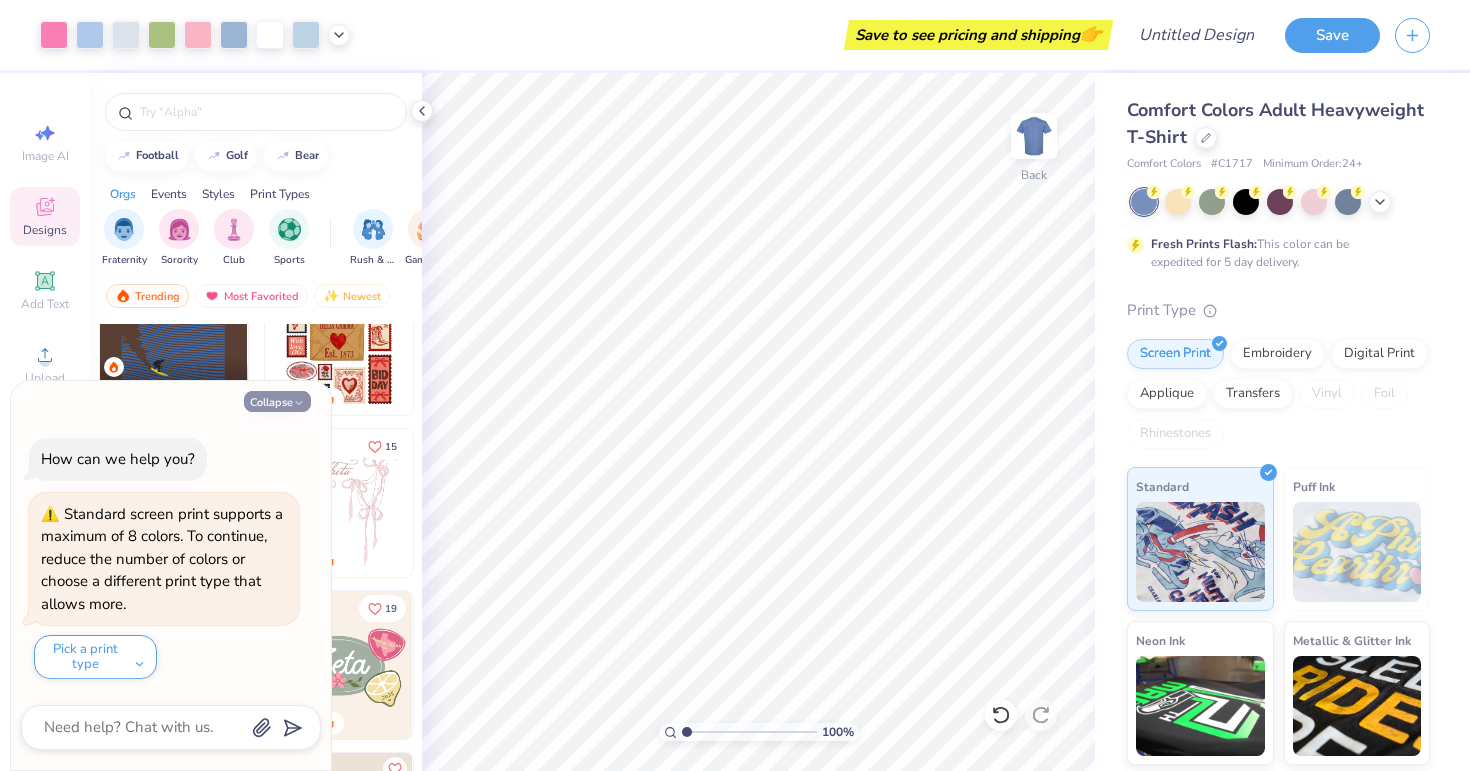click 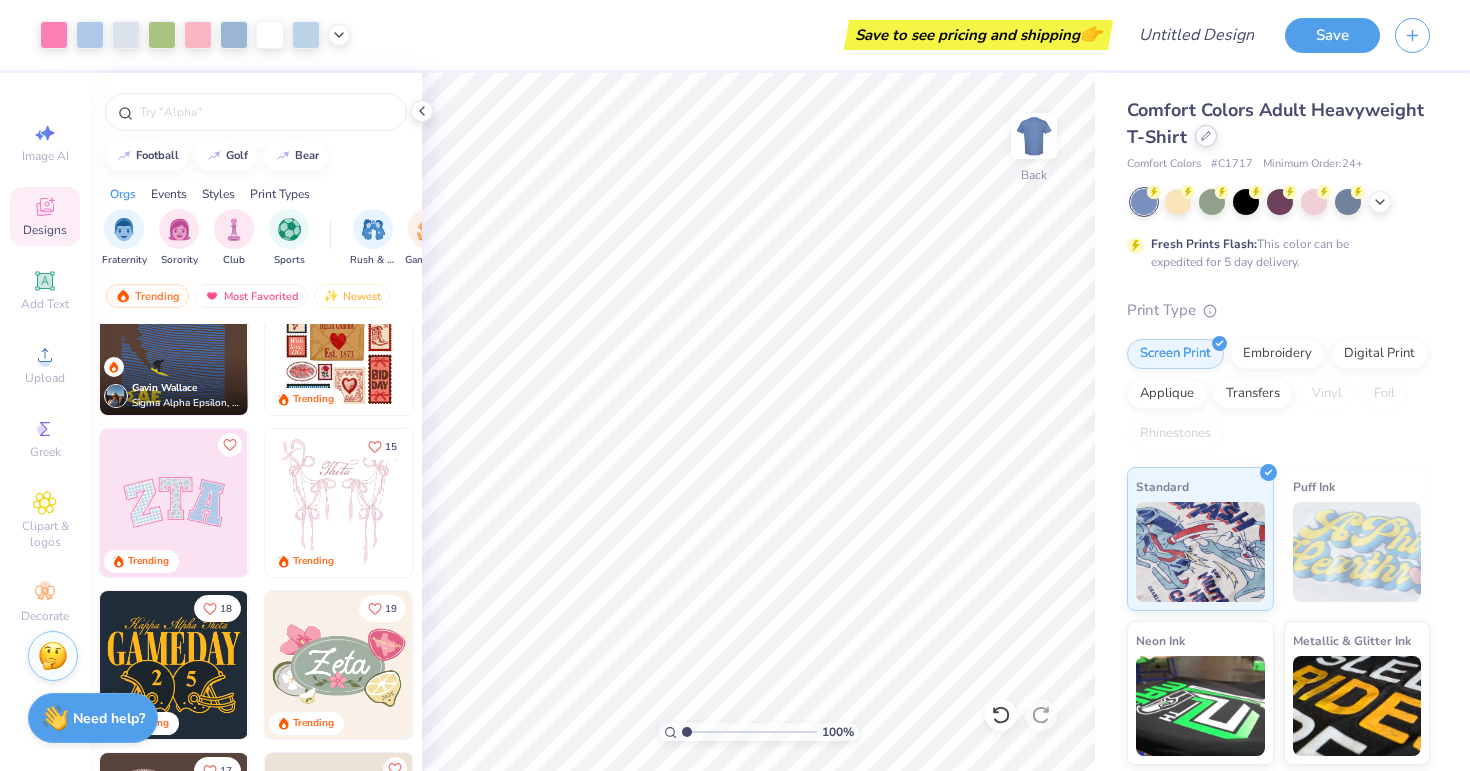 click 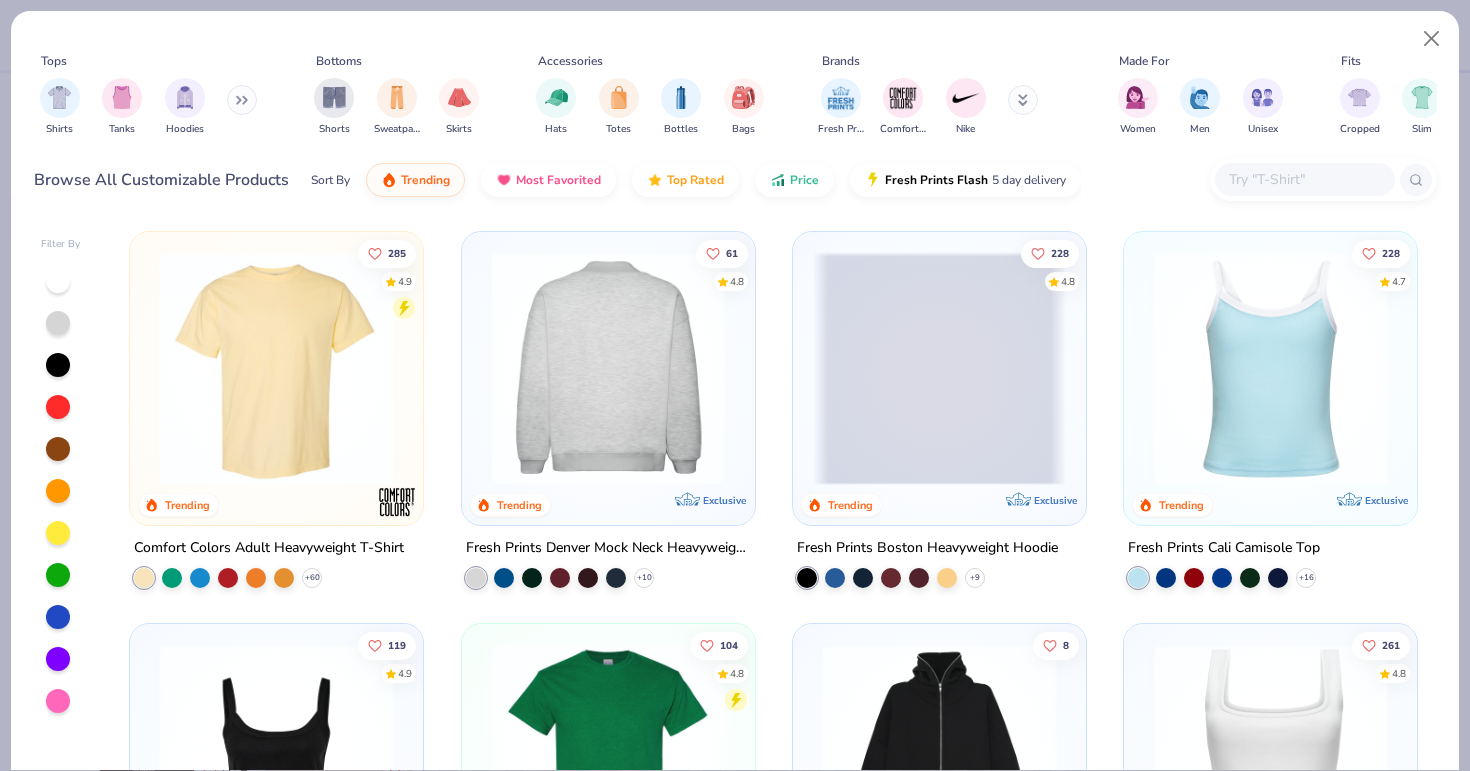click at bounding box center [608, 368] 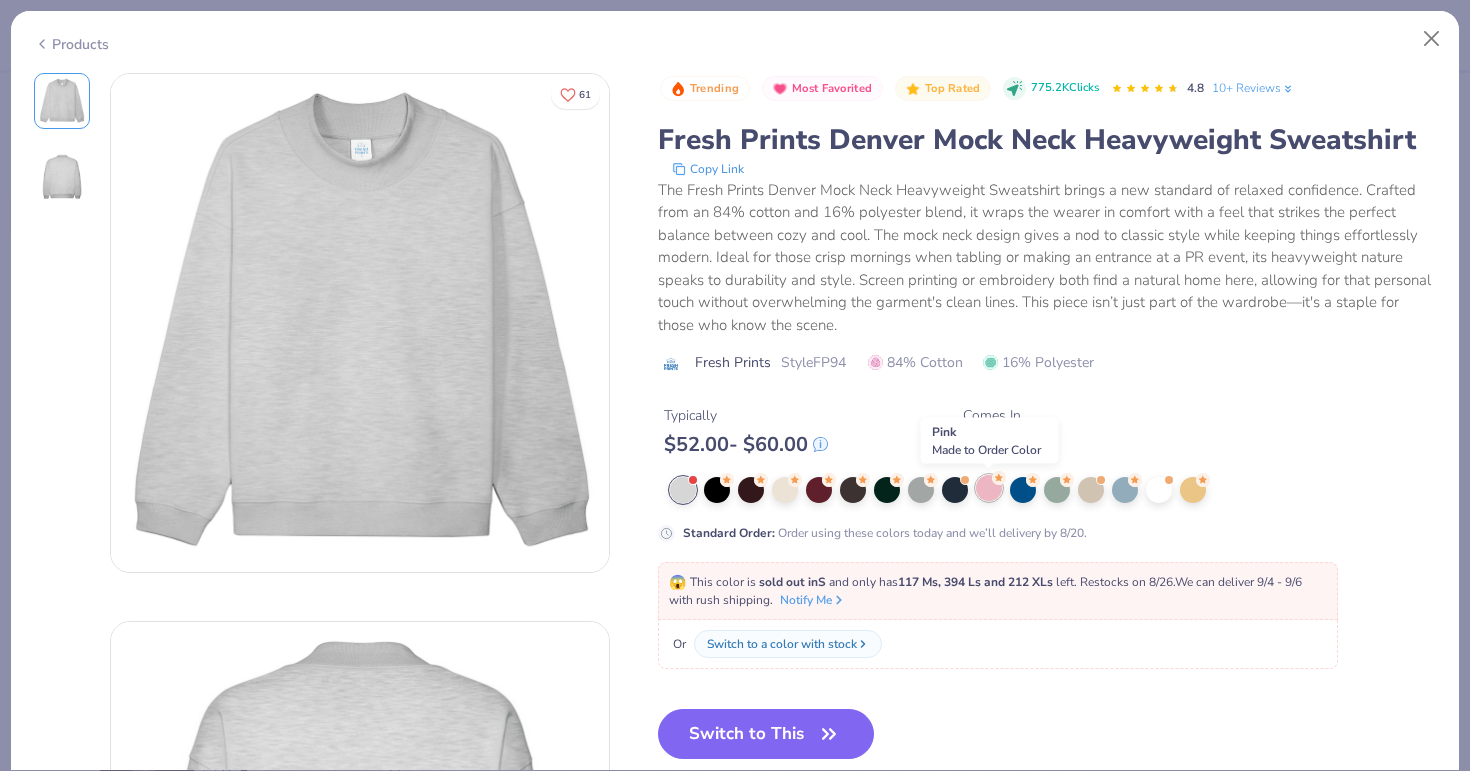 click at bounding box center [989, 488] 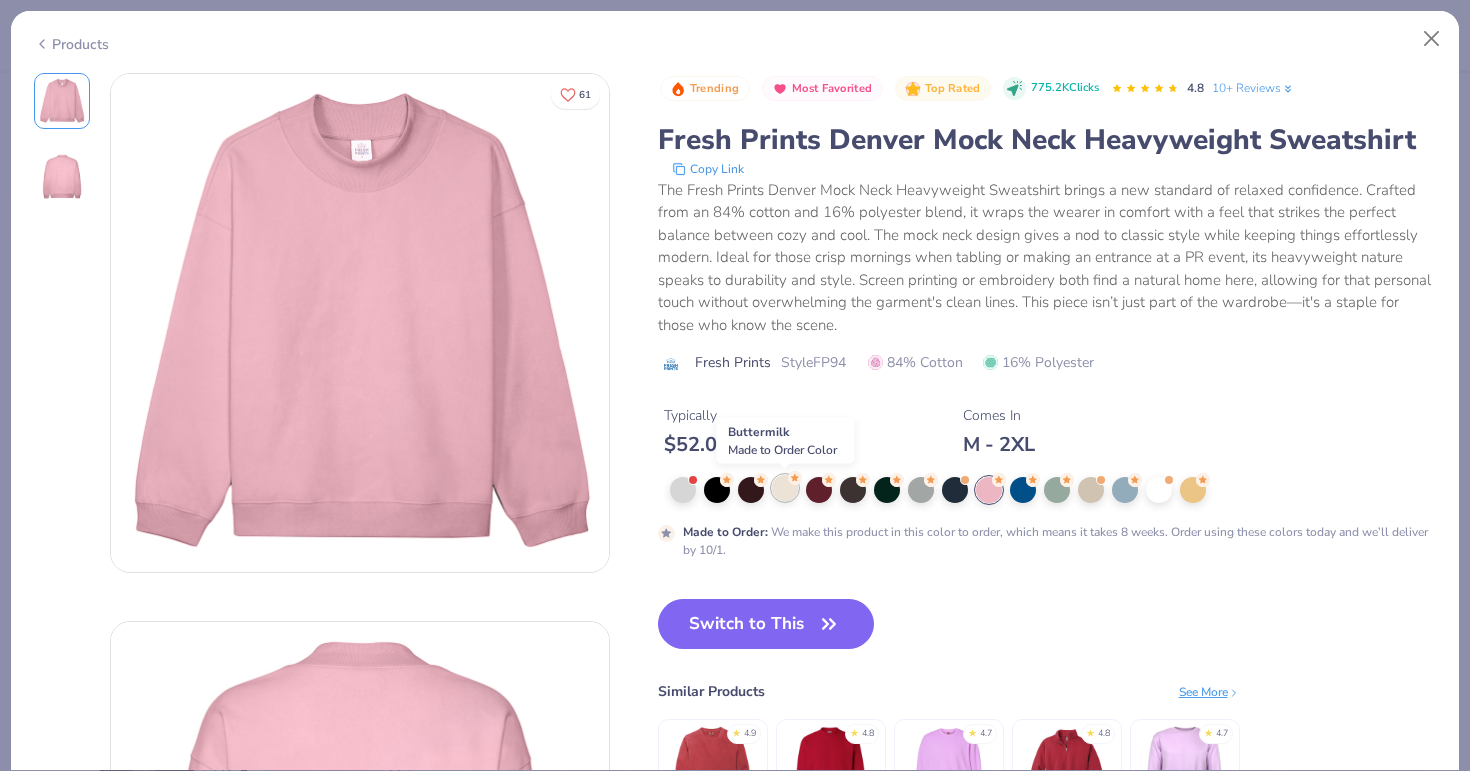 click at bounding box center [785, 488] 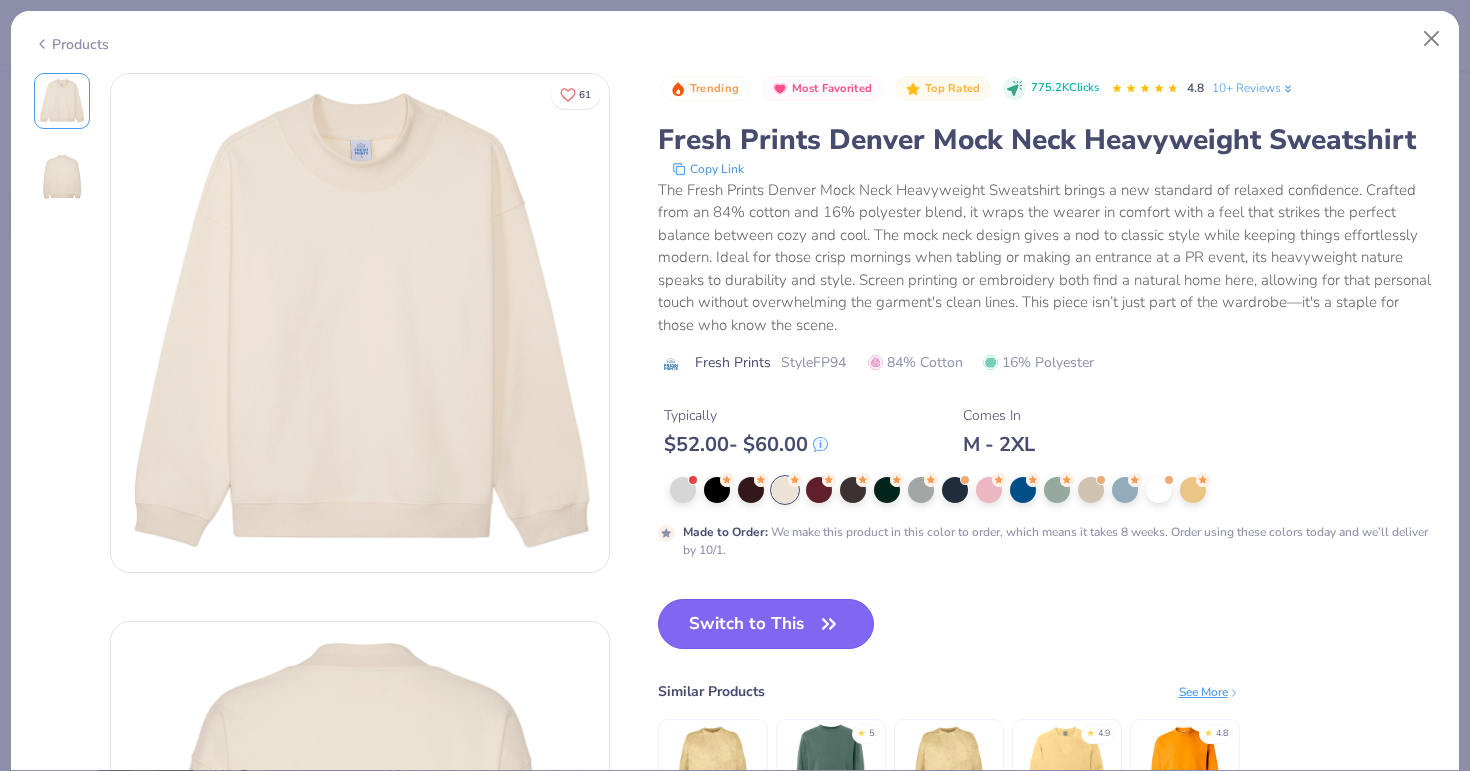 click on "Switch to This" at bounding box center (766, 624) 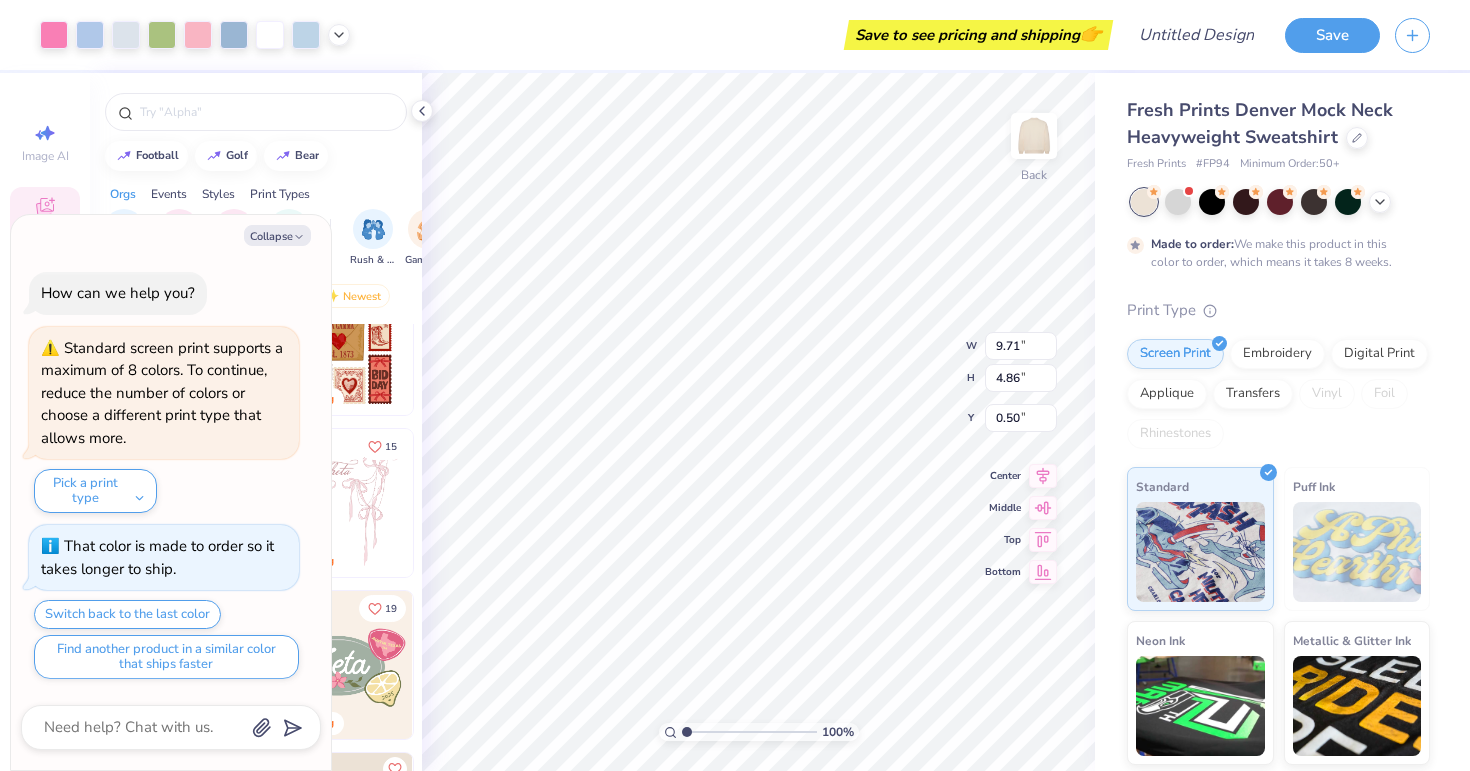 type on "x" 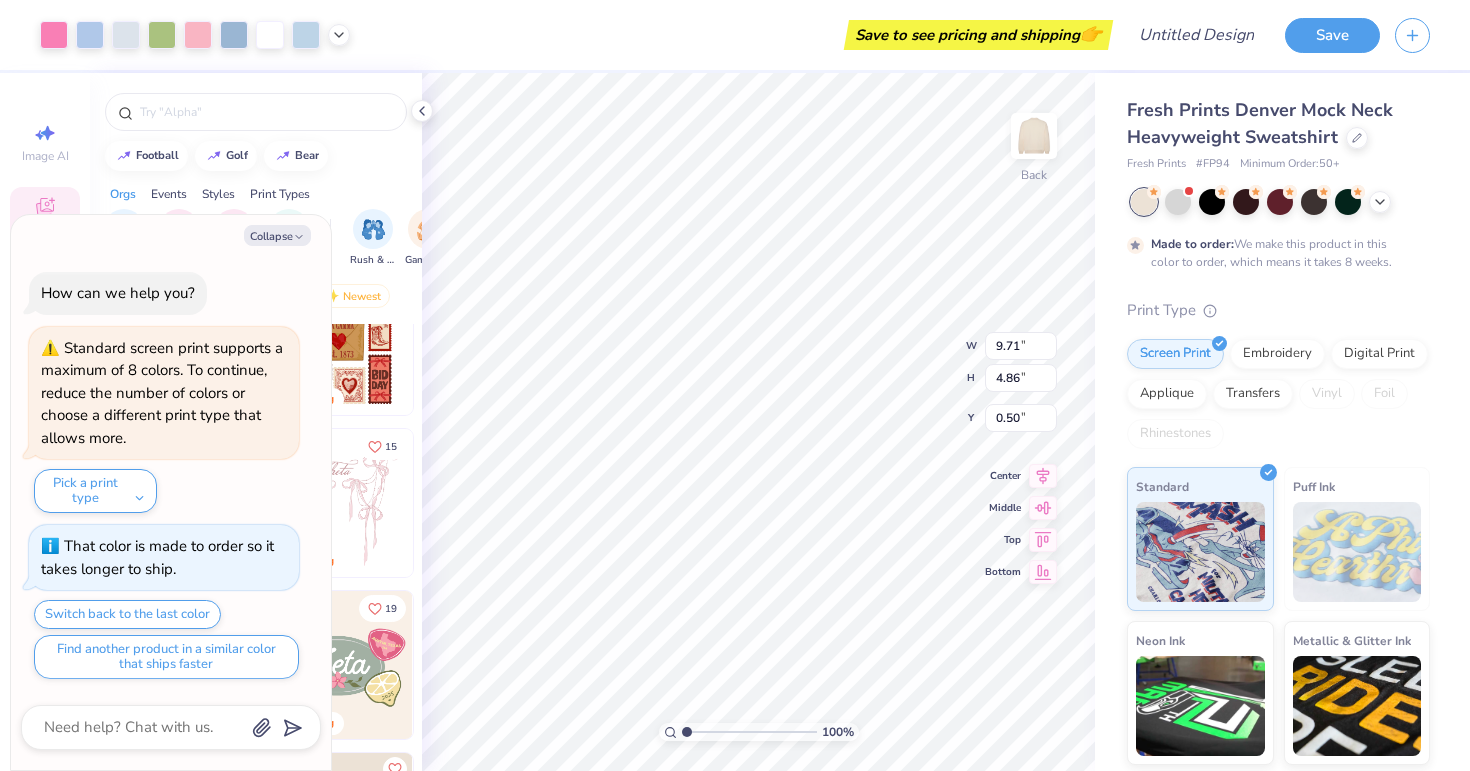 type on "1.95" 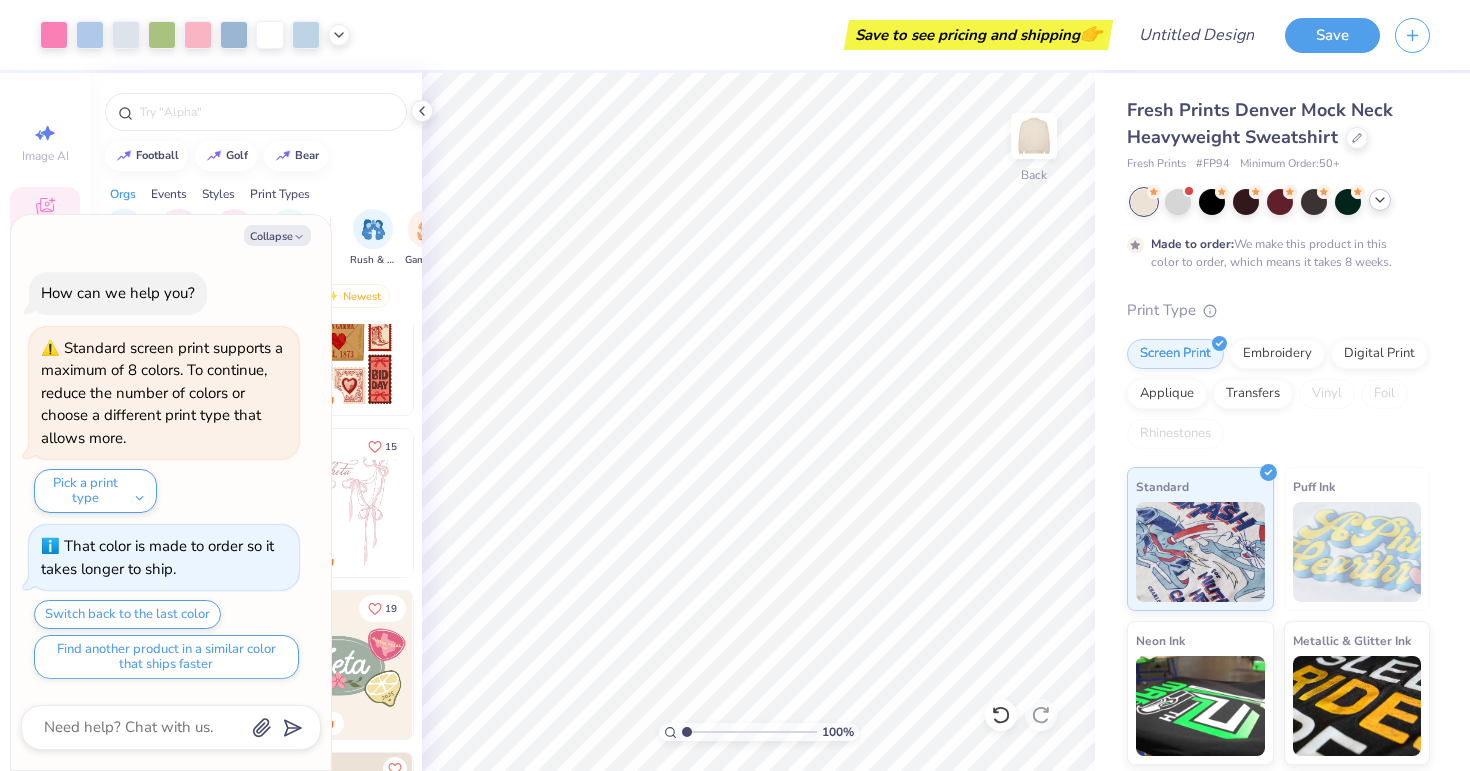 click 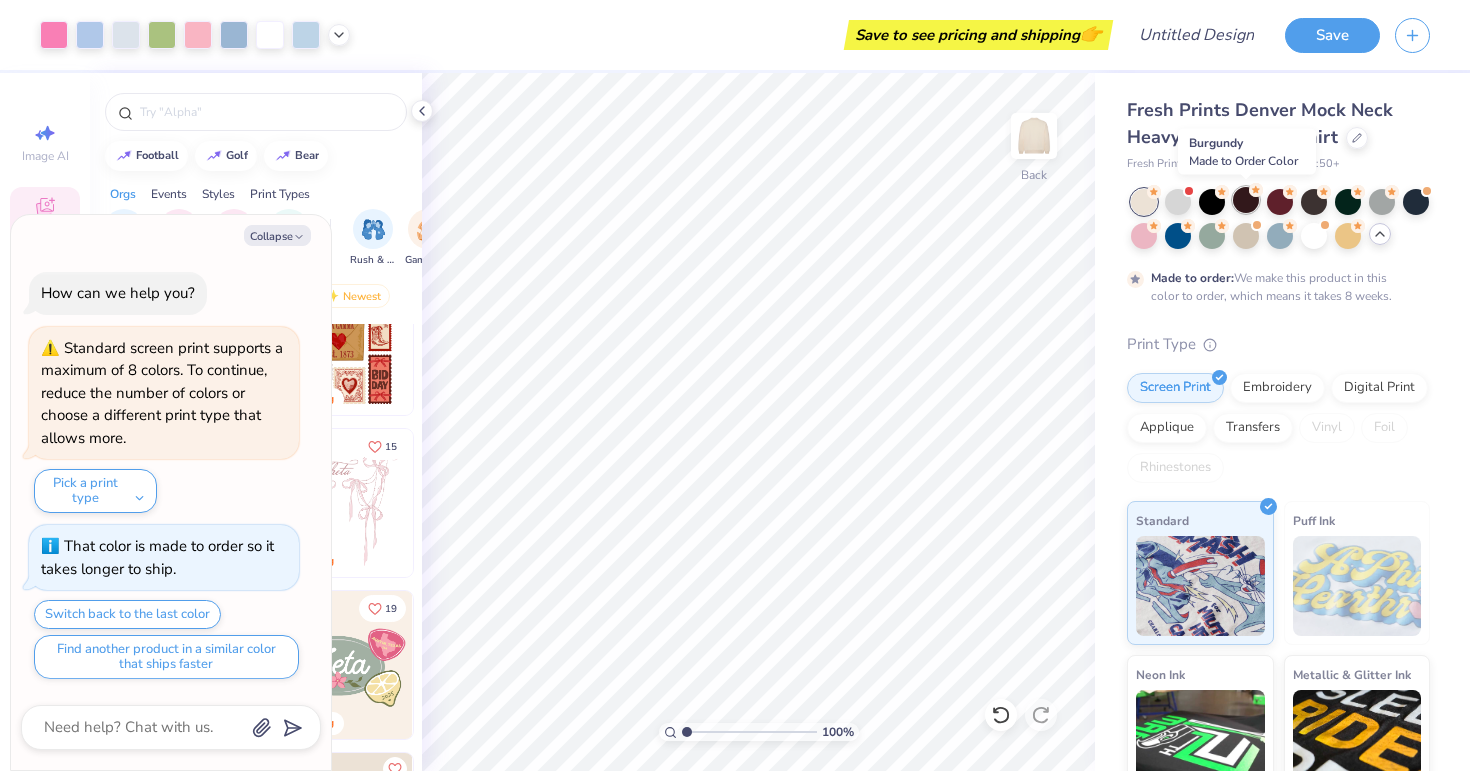 click at bounding box center (1246, 200) 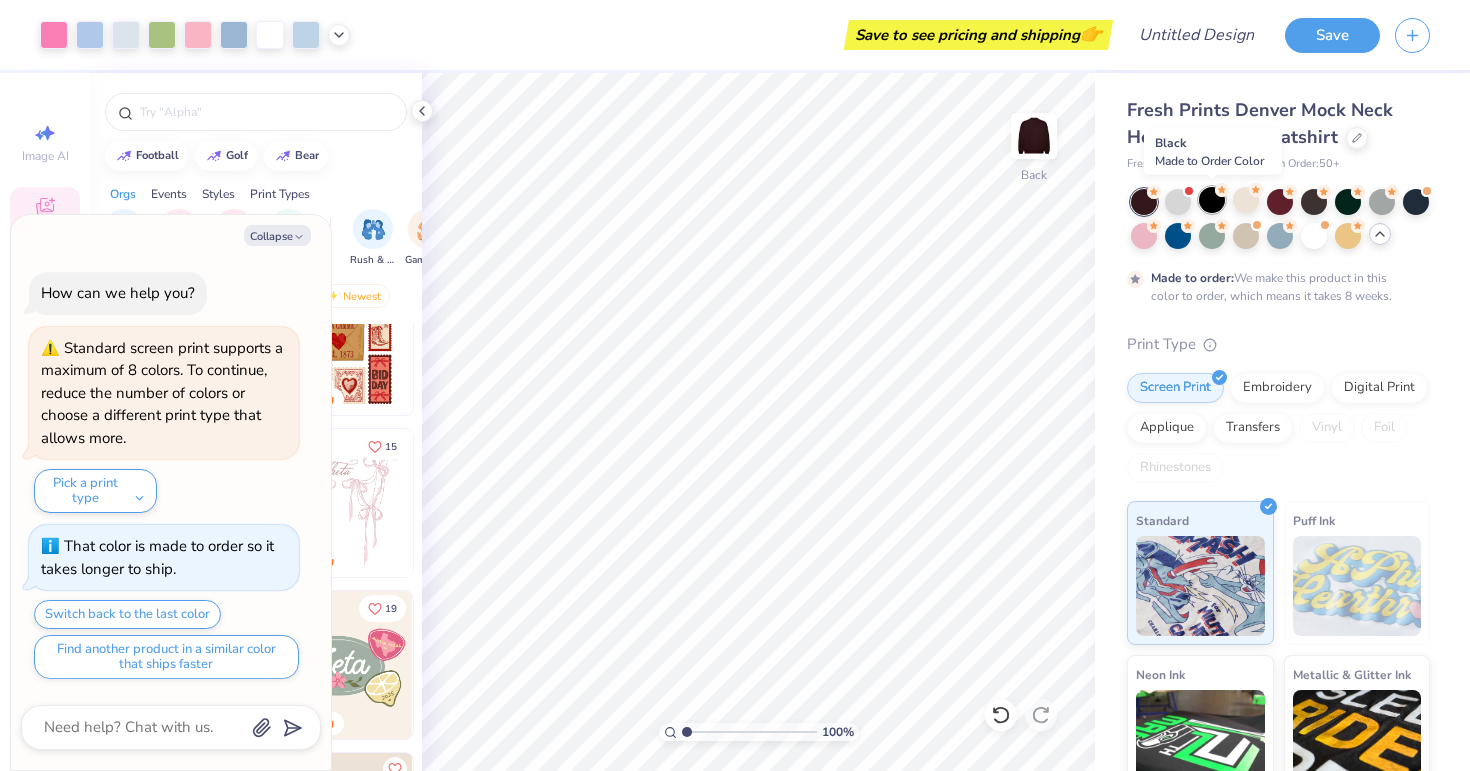 click at bounding box center [1212, 200] 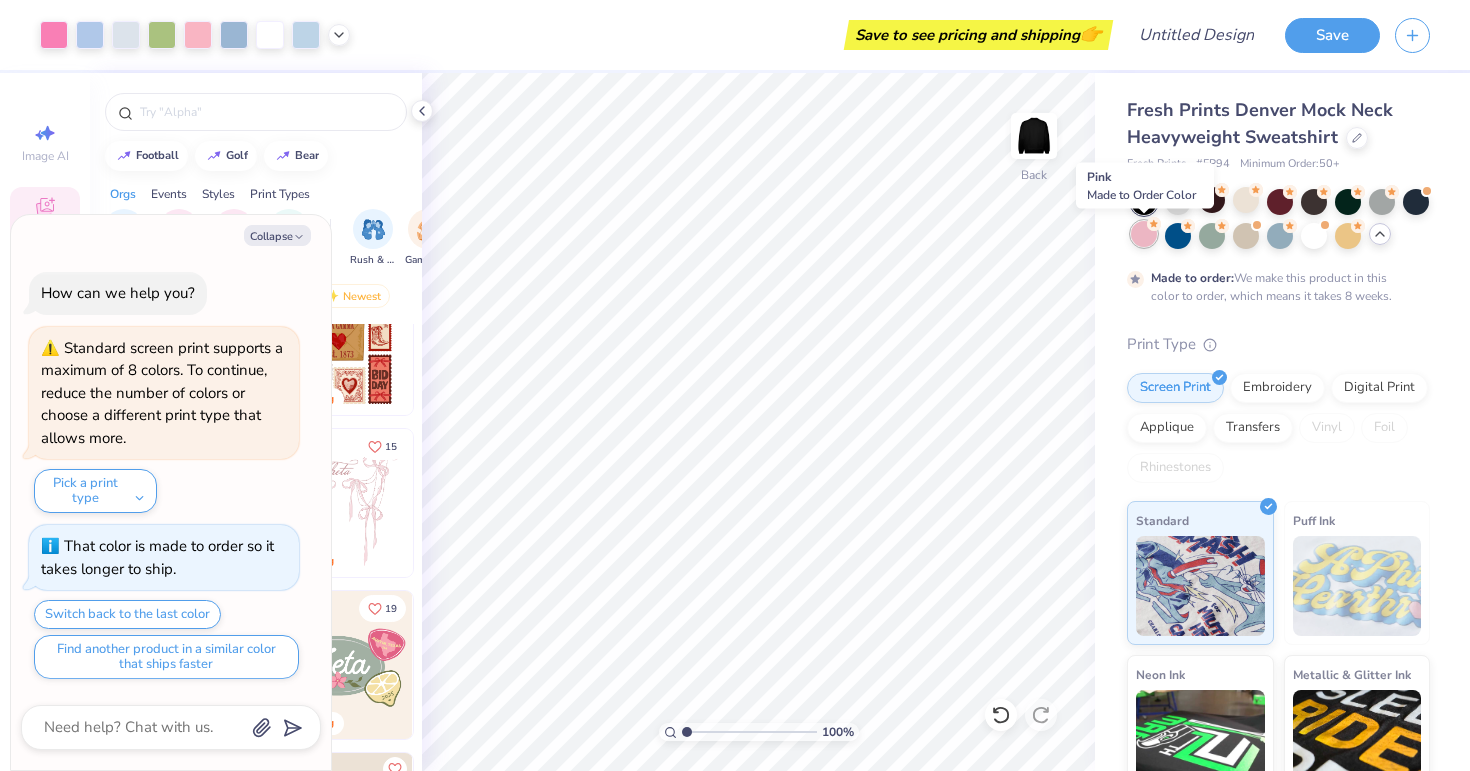 click at bounding box center [1144, 234] 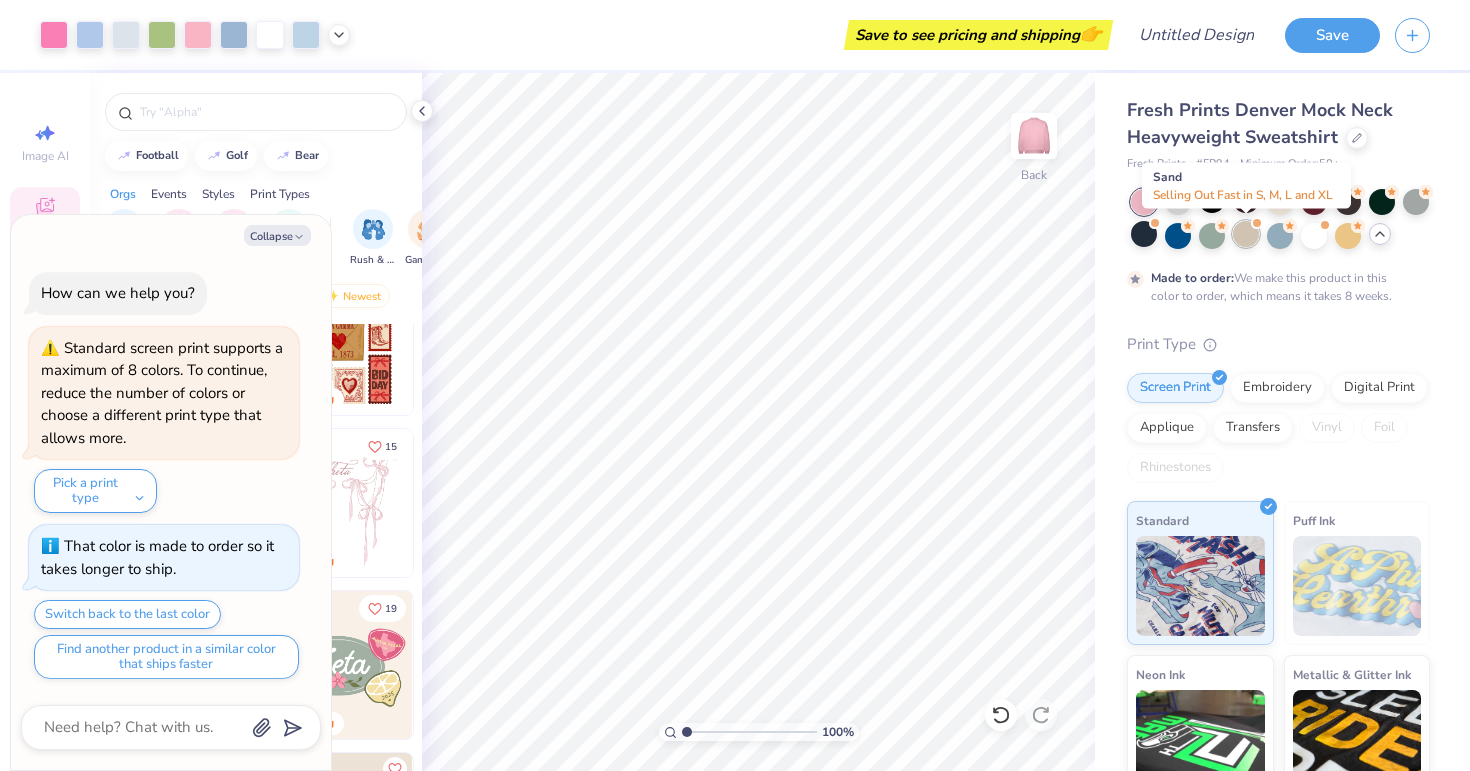 click at bounding box center [1246, 234] 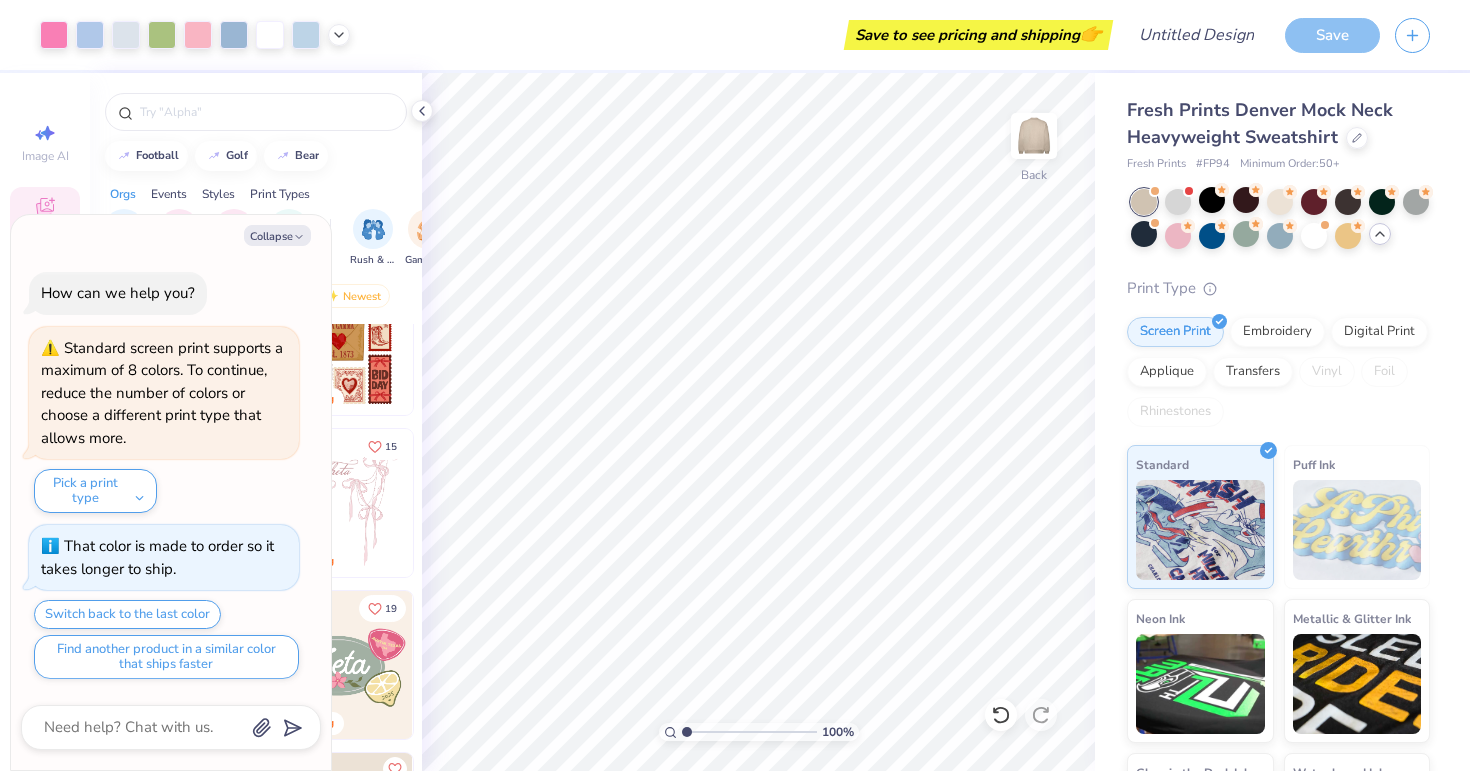 scroll, scrollTop: 314, scrollLeft: 0, axis: vertical 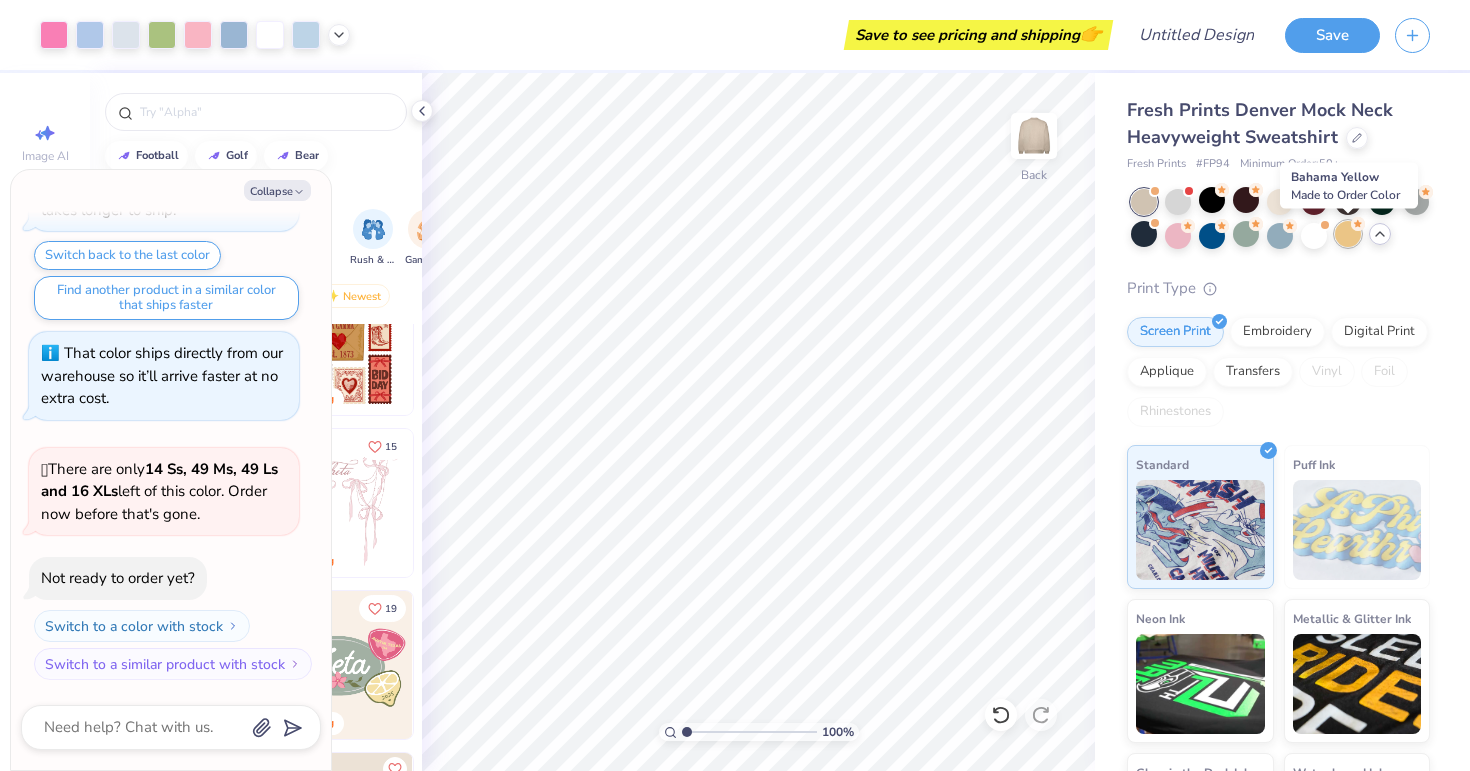 click at bounding box center [1348, 234] 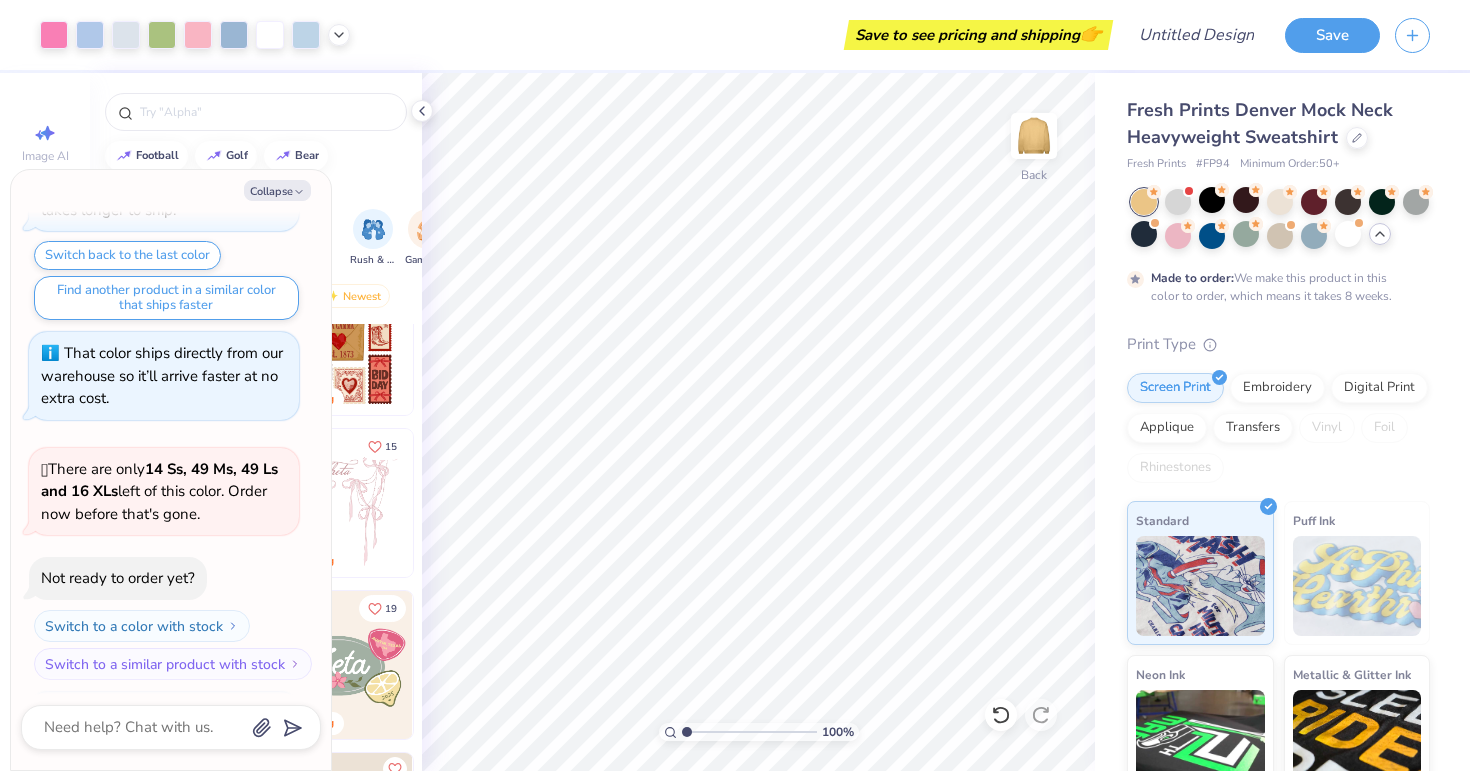 scroll, scrollTop: 480, scrollLeft: 0, axis: vertical 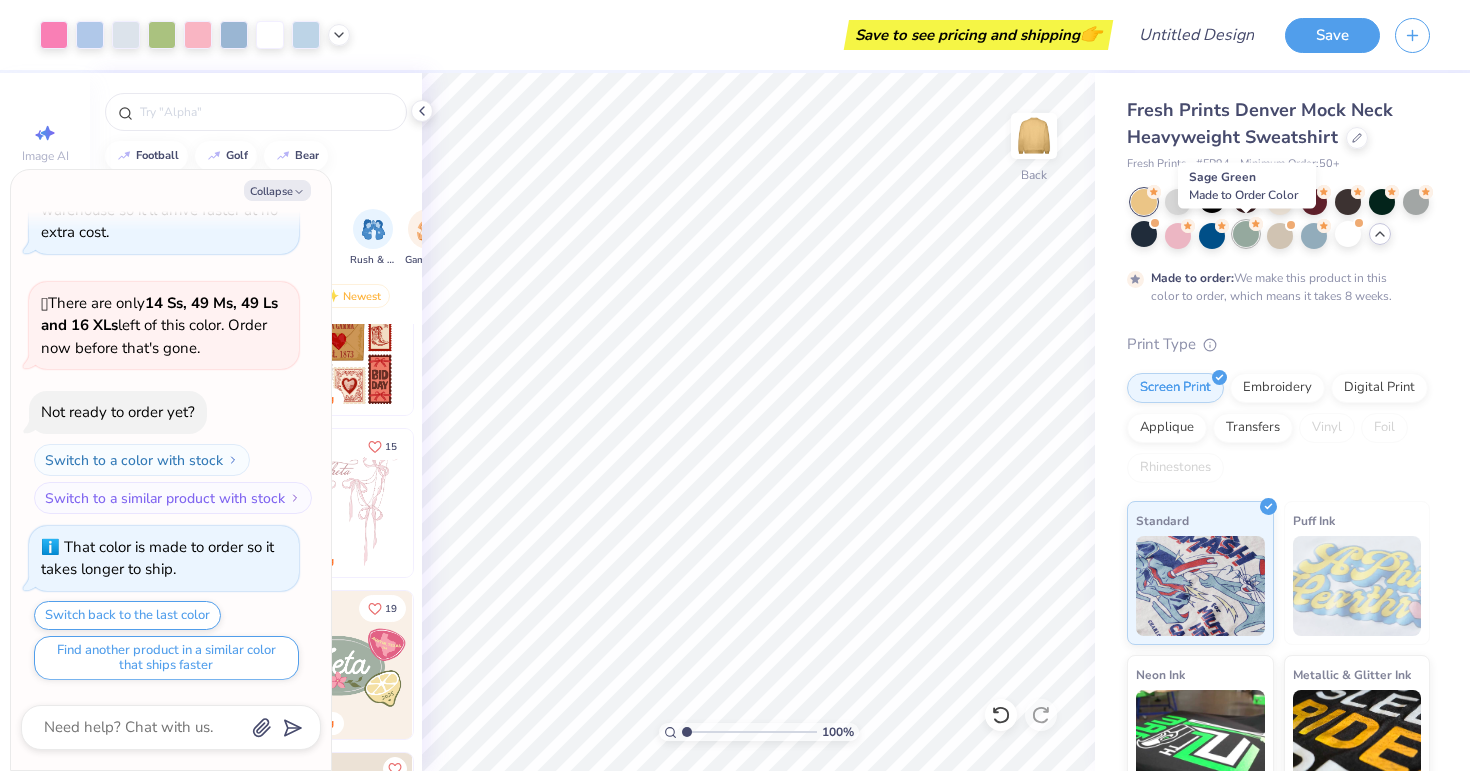 click at bounding box center (1246, 234) 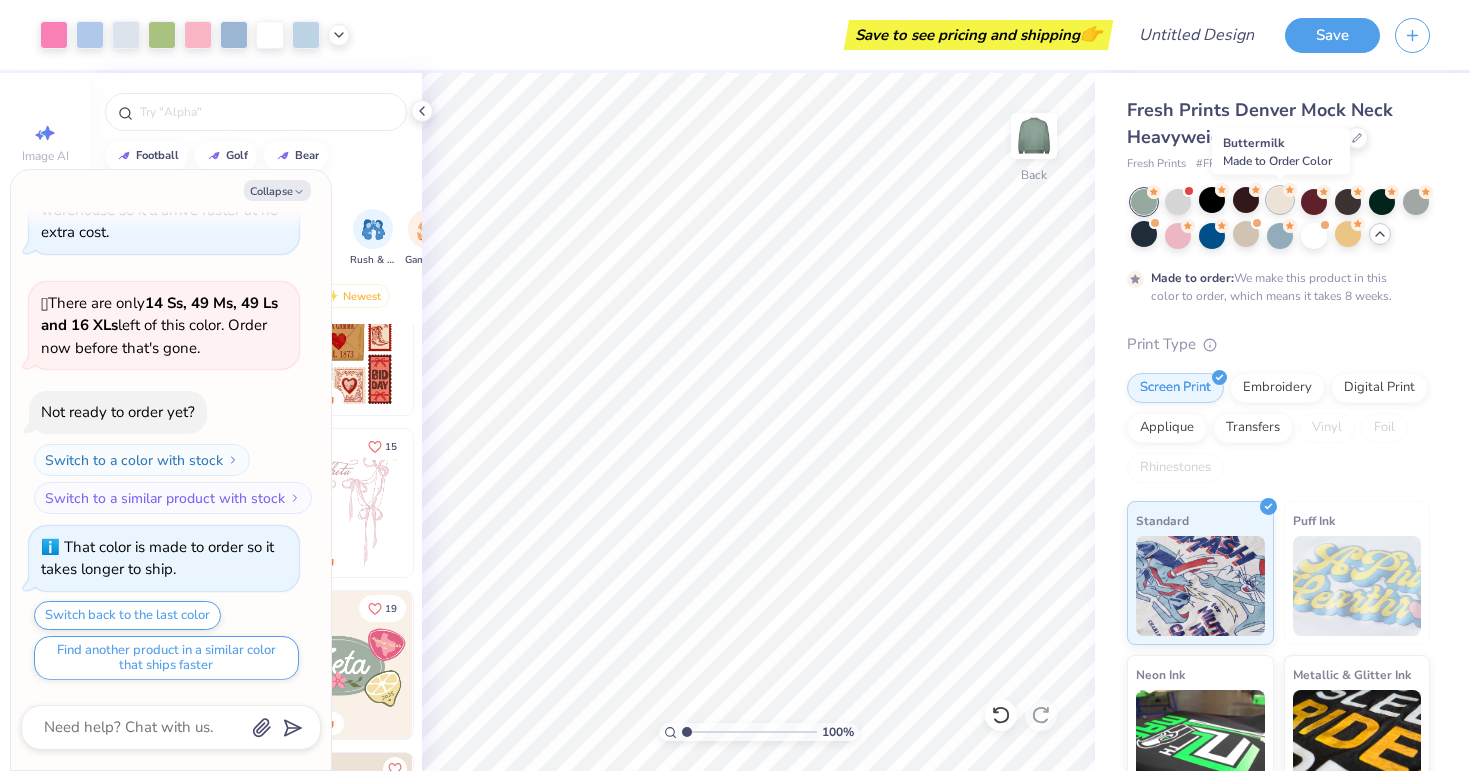 click at bounding box center (1280, 200) 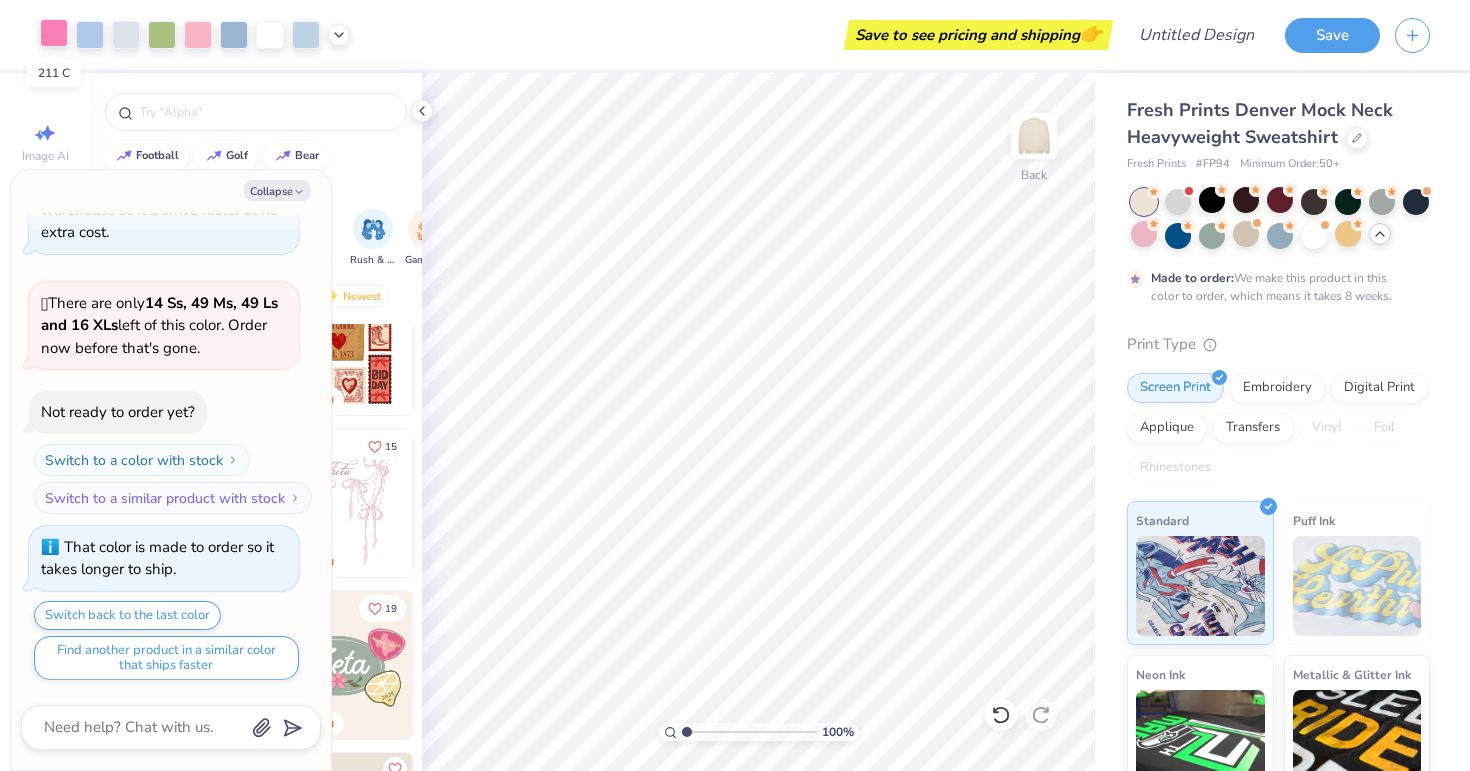 click at bounding box center (54, 33) 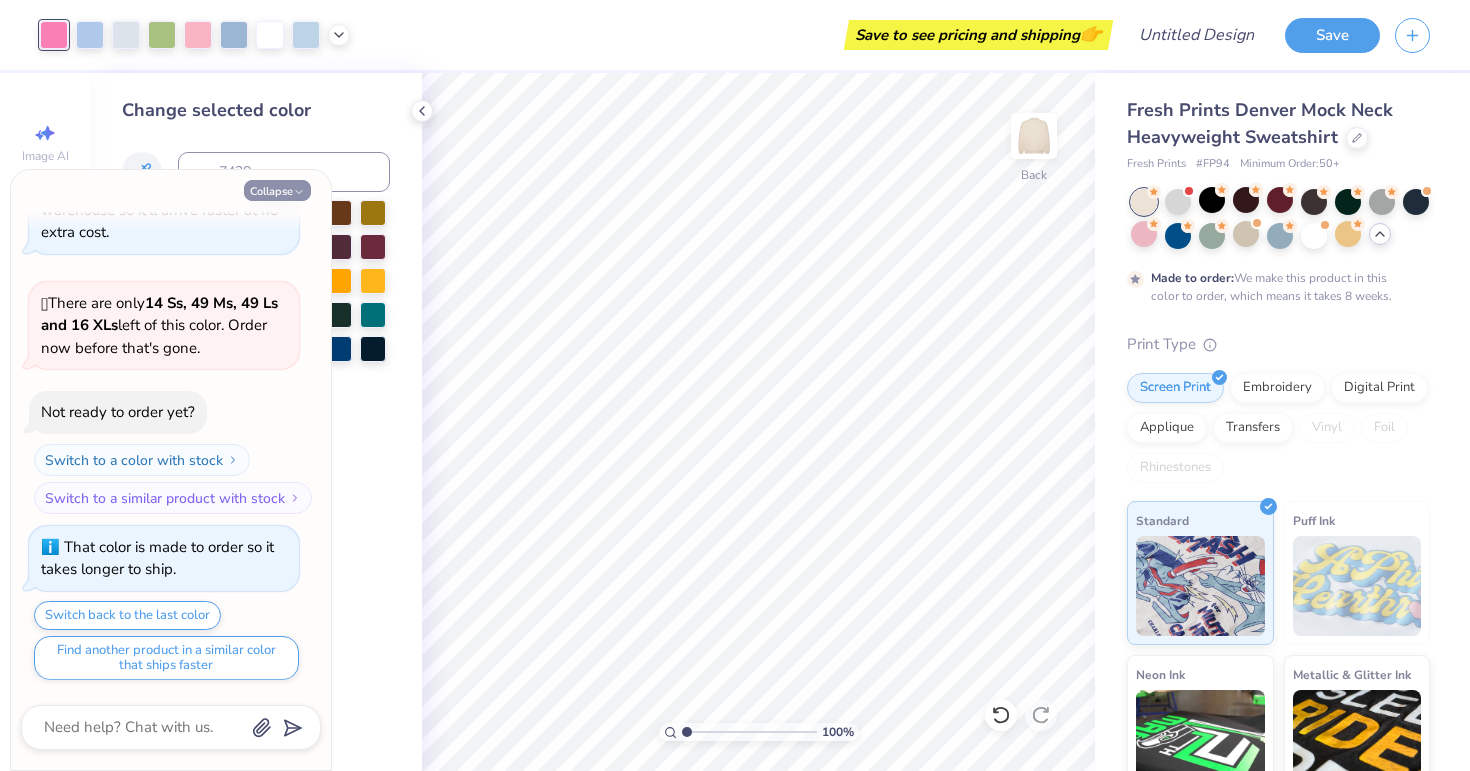 click on "Collapse" at bounding box center [277, 190] 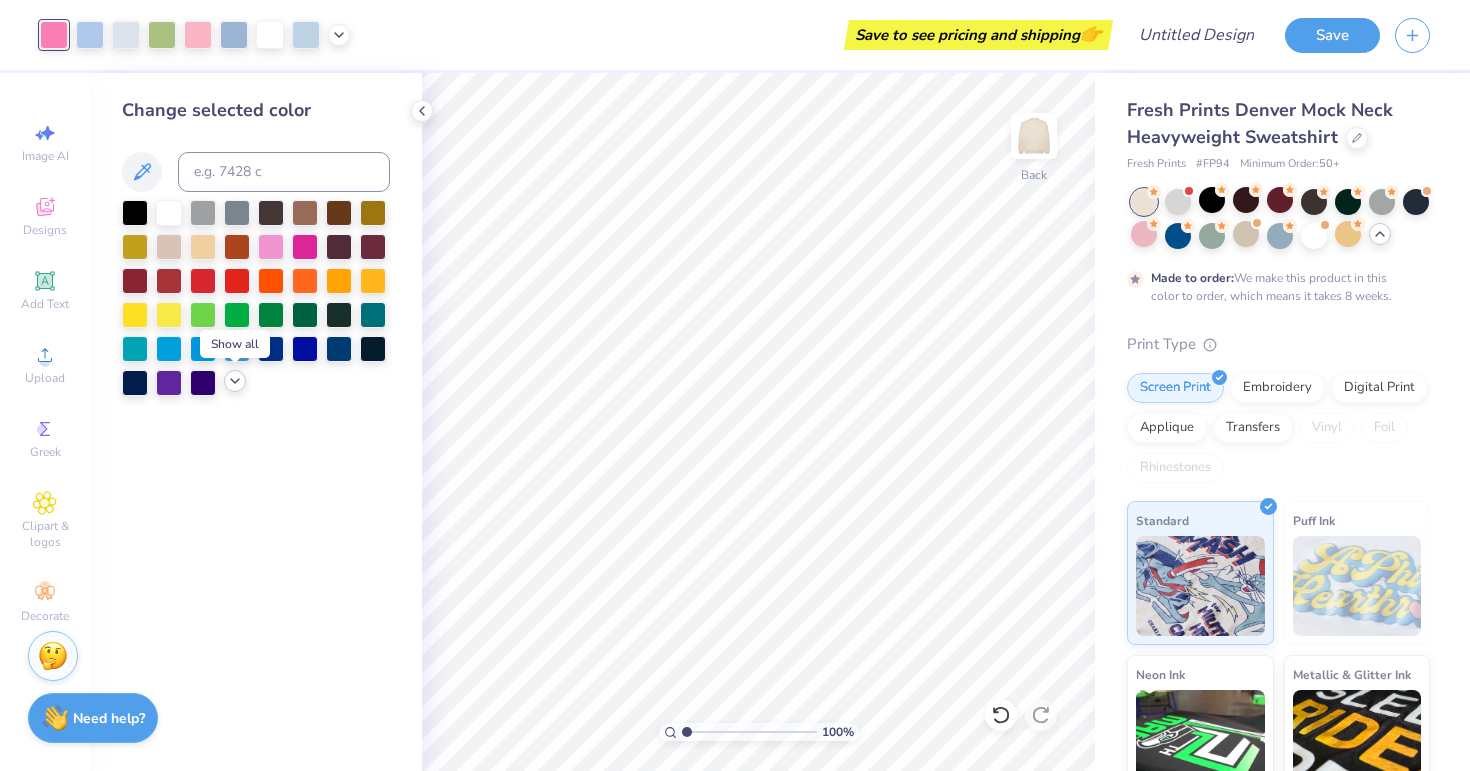 click 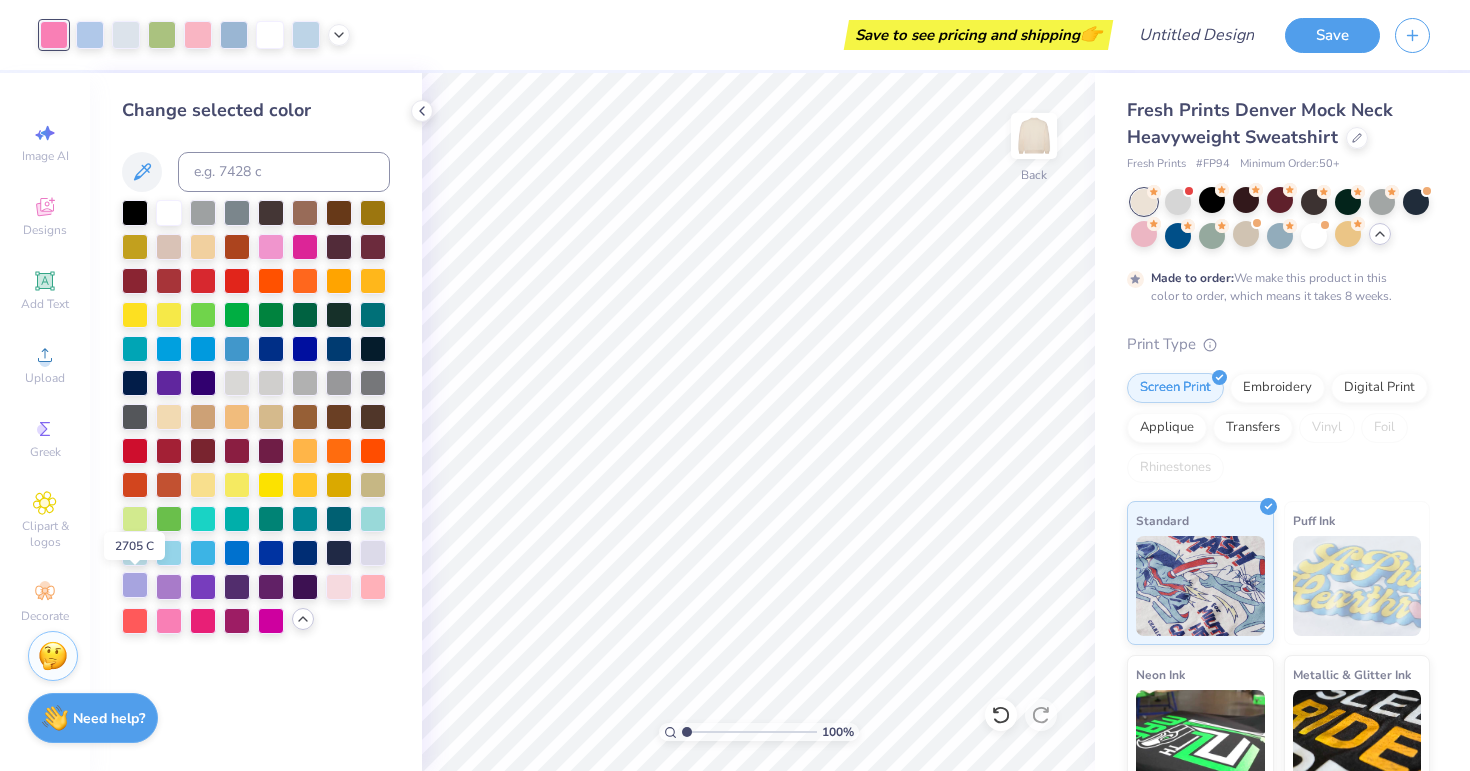 click at bounding box center (135, 585) 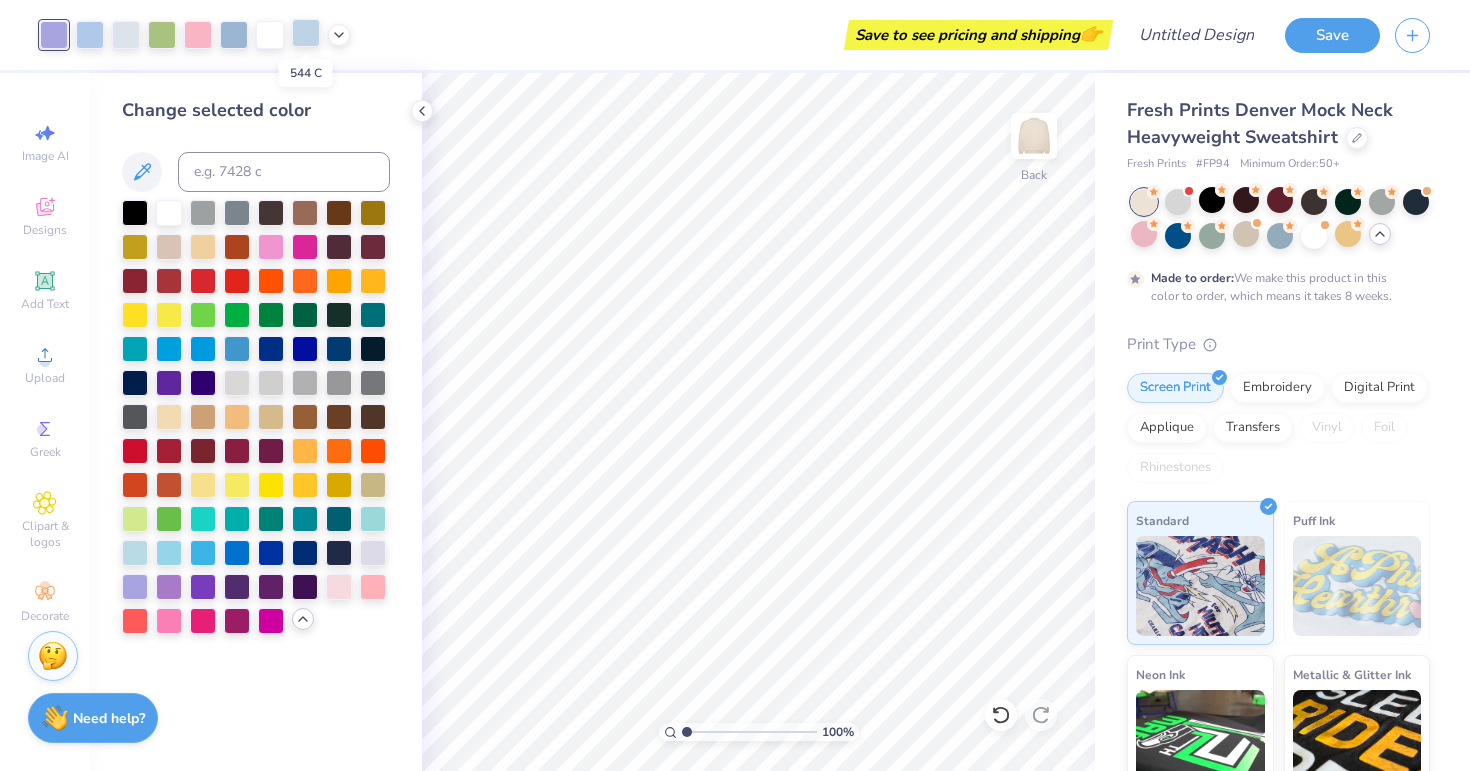 click at bounding box center [306, 33] 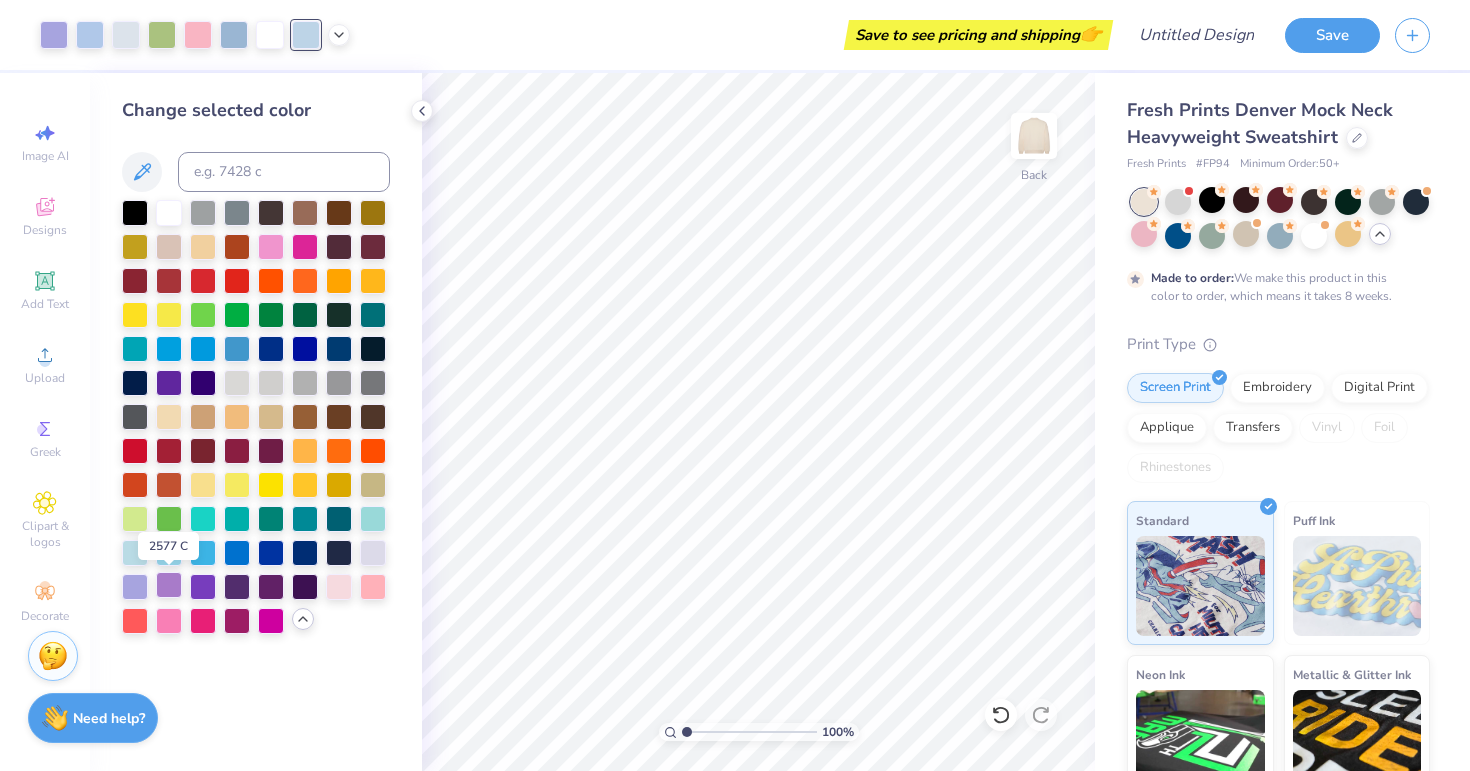 click at bounding box center (169, 585) 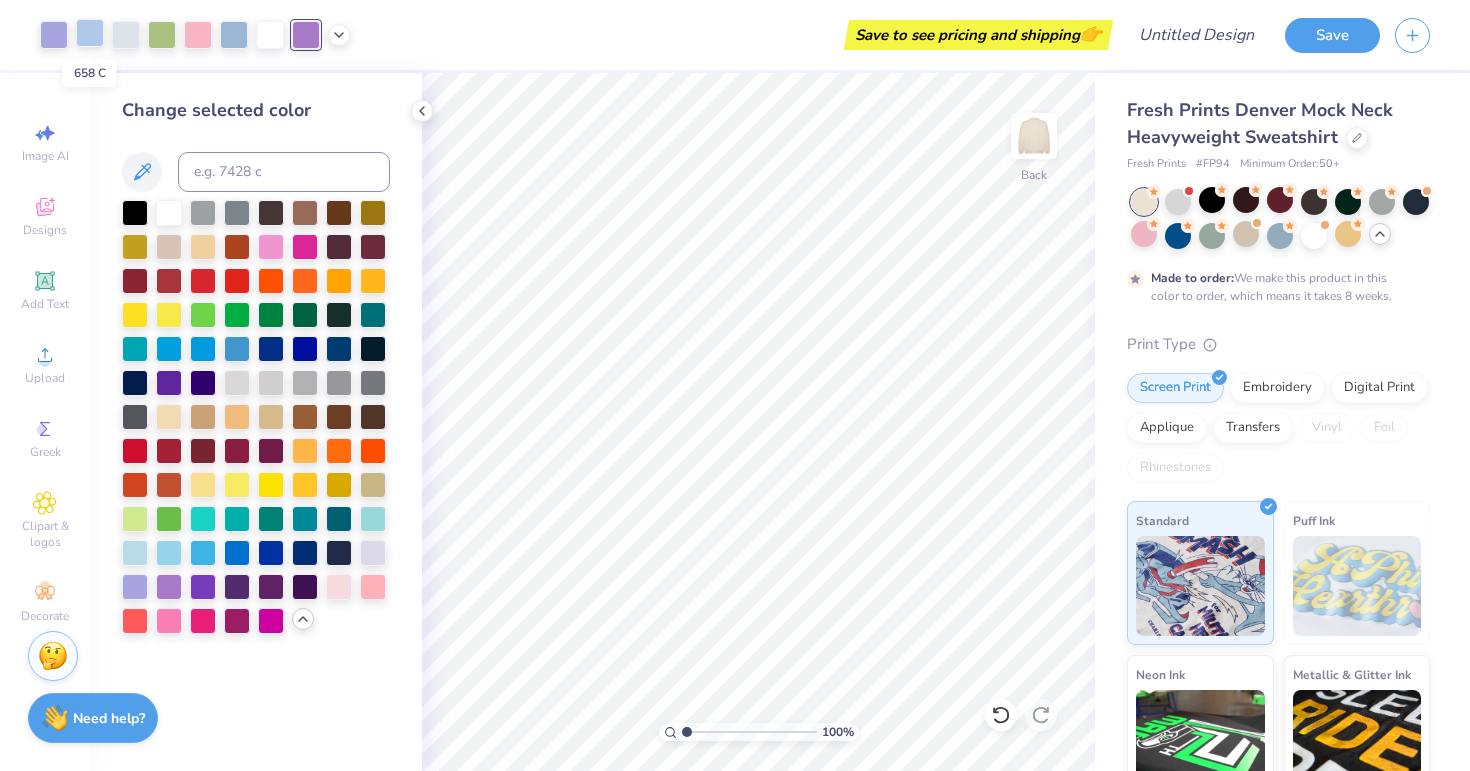 click at bounding box center [90, 33] 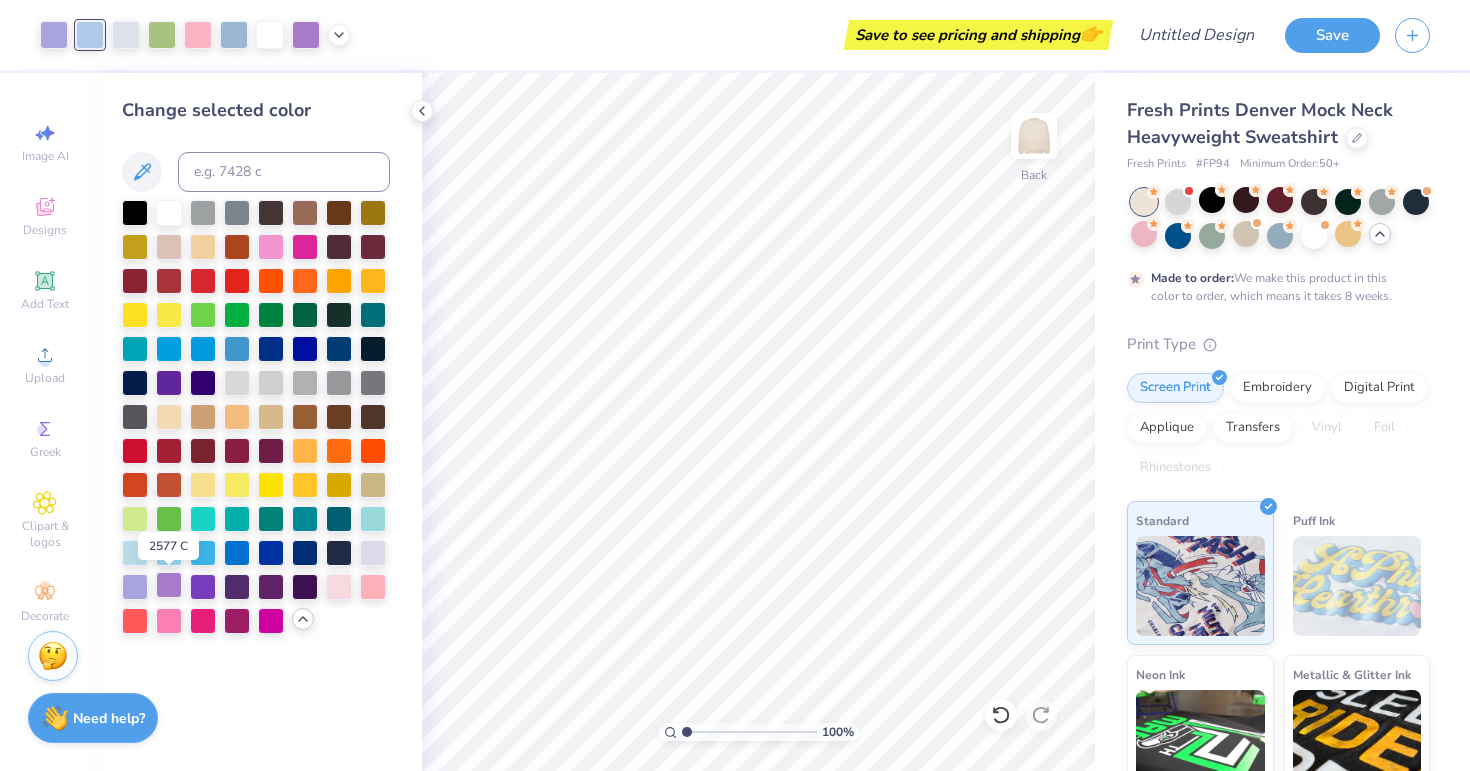 click at bounding box center (169, 585) 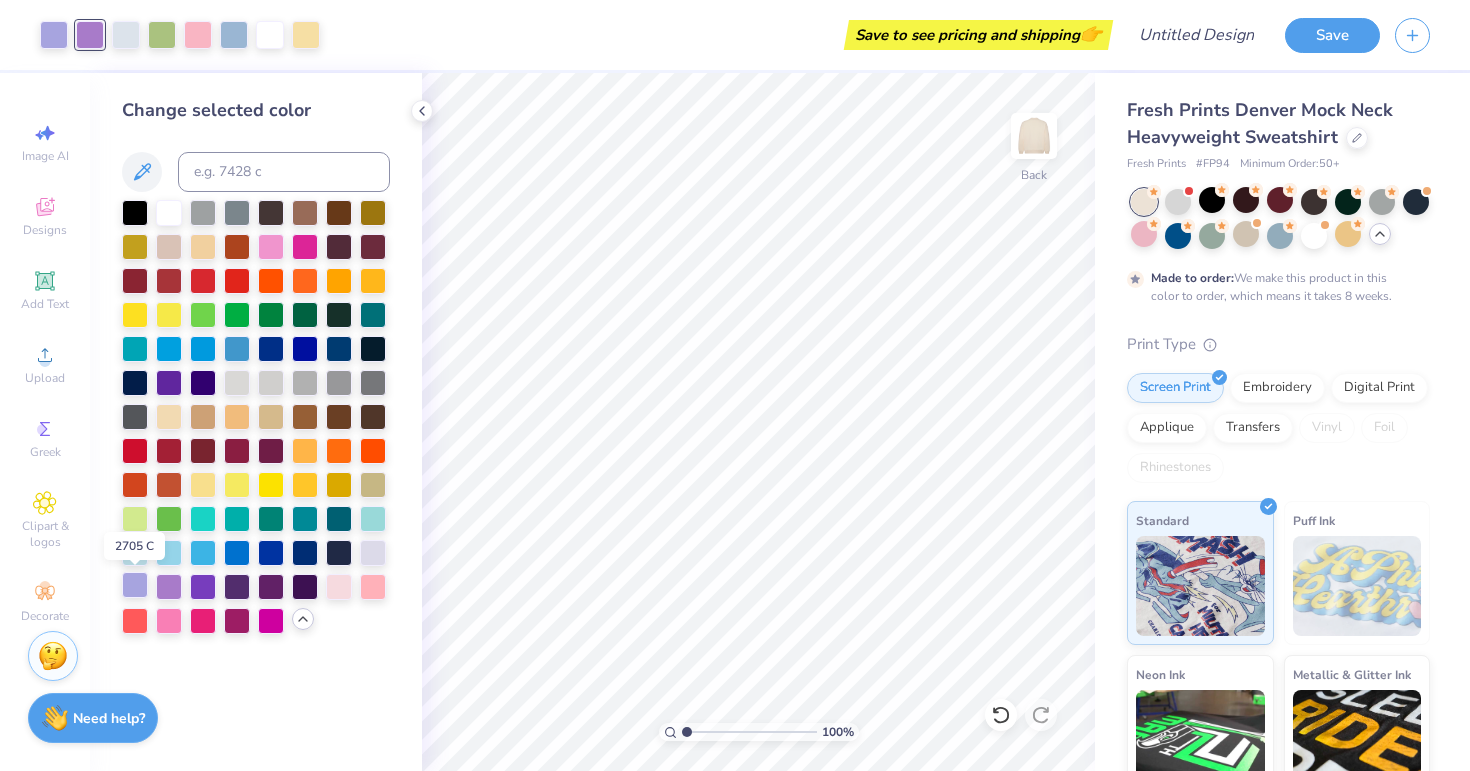 click at bounding box center (135, 585) 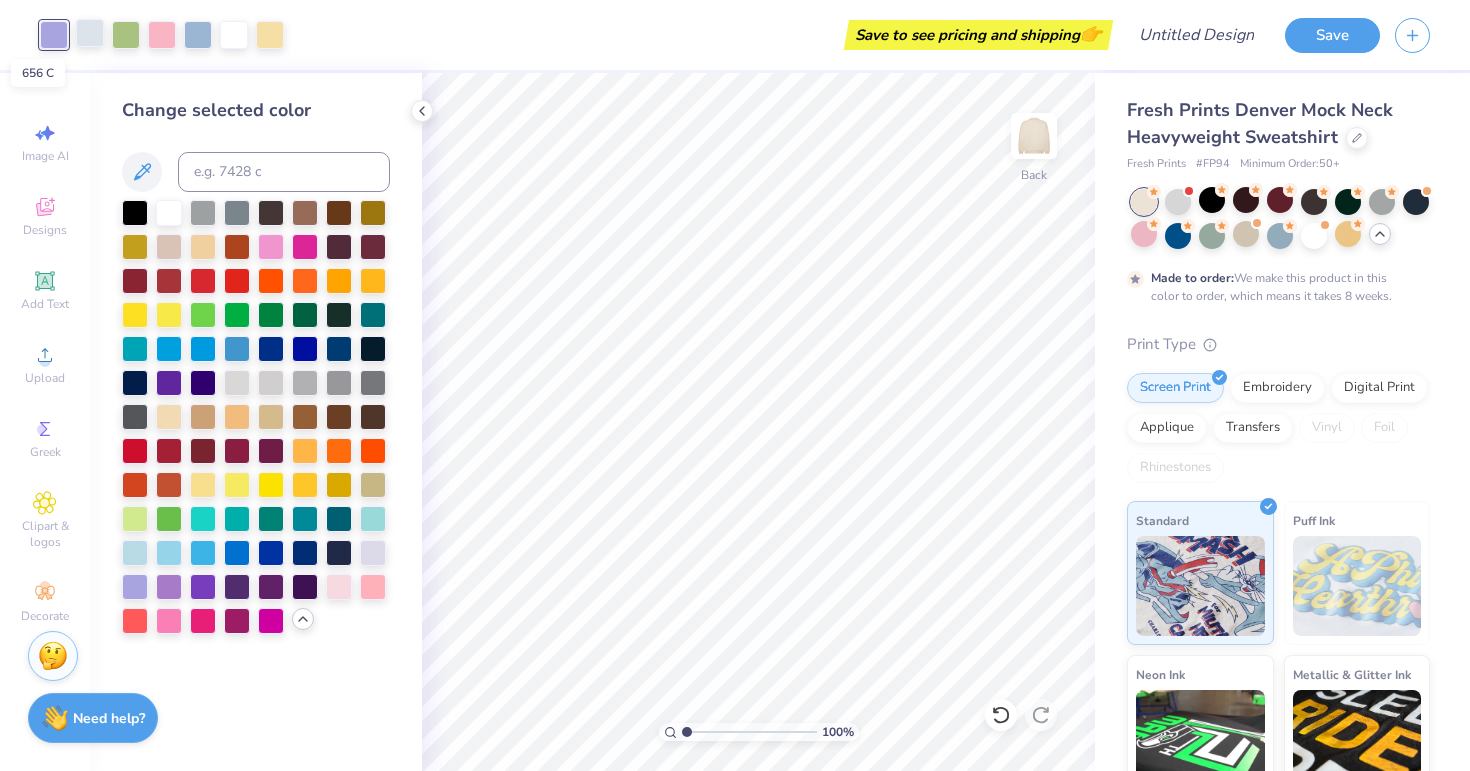 click at bounding box center [90, 33] 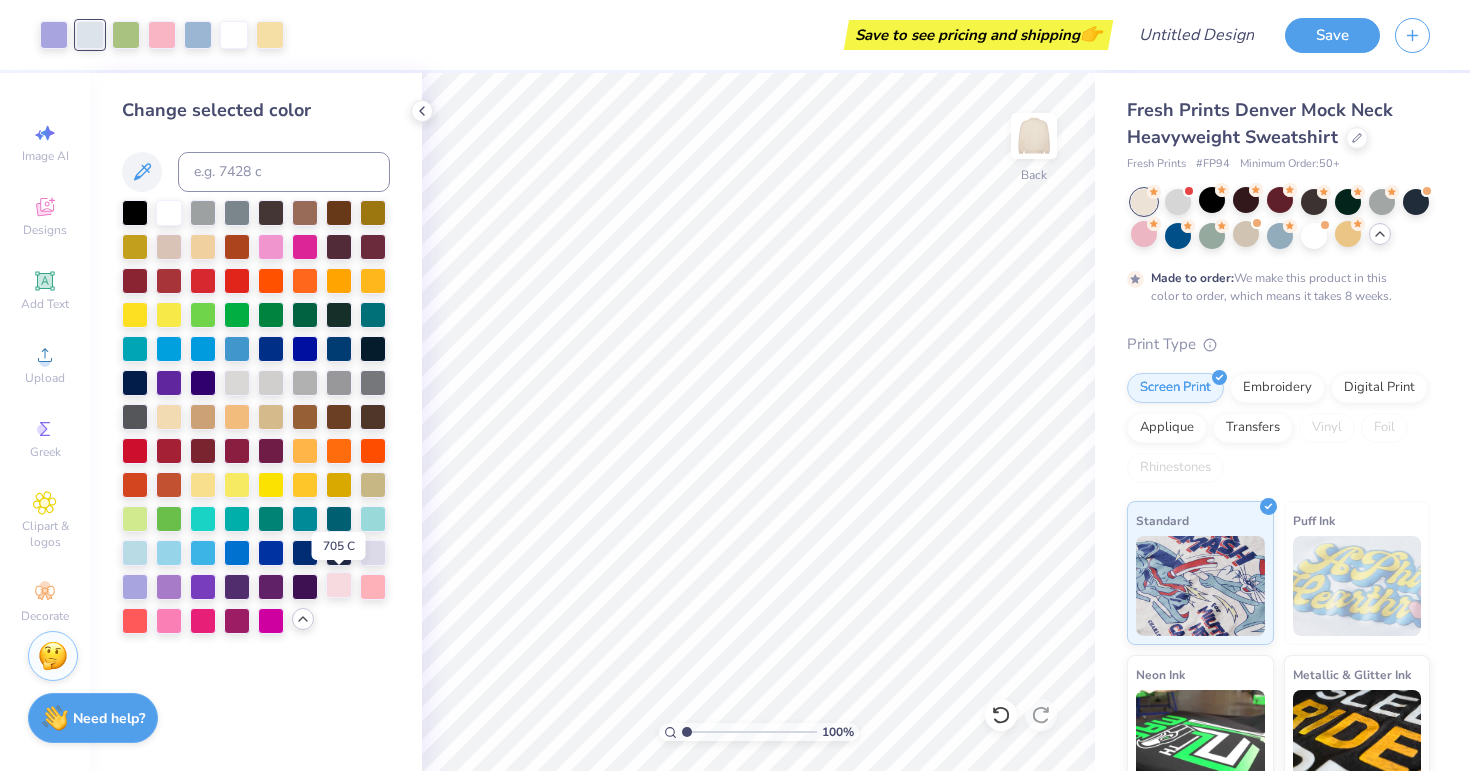 click at bounding box center [339, 585] 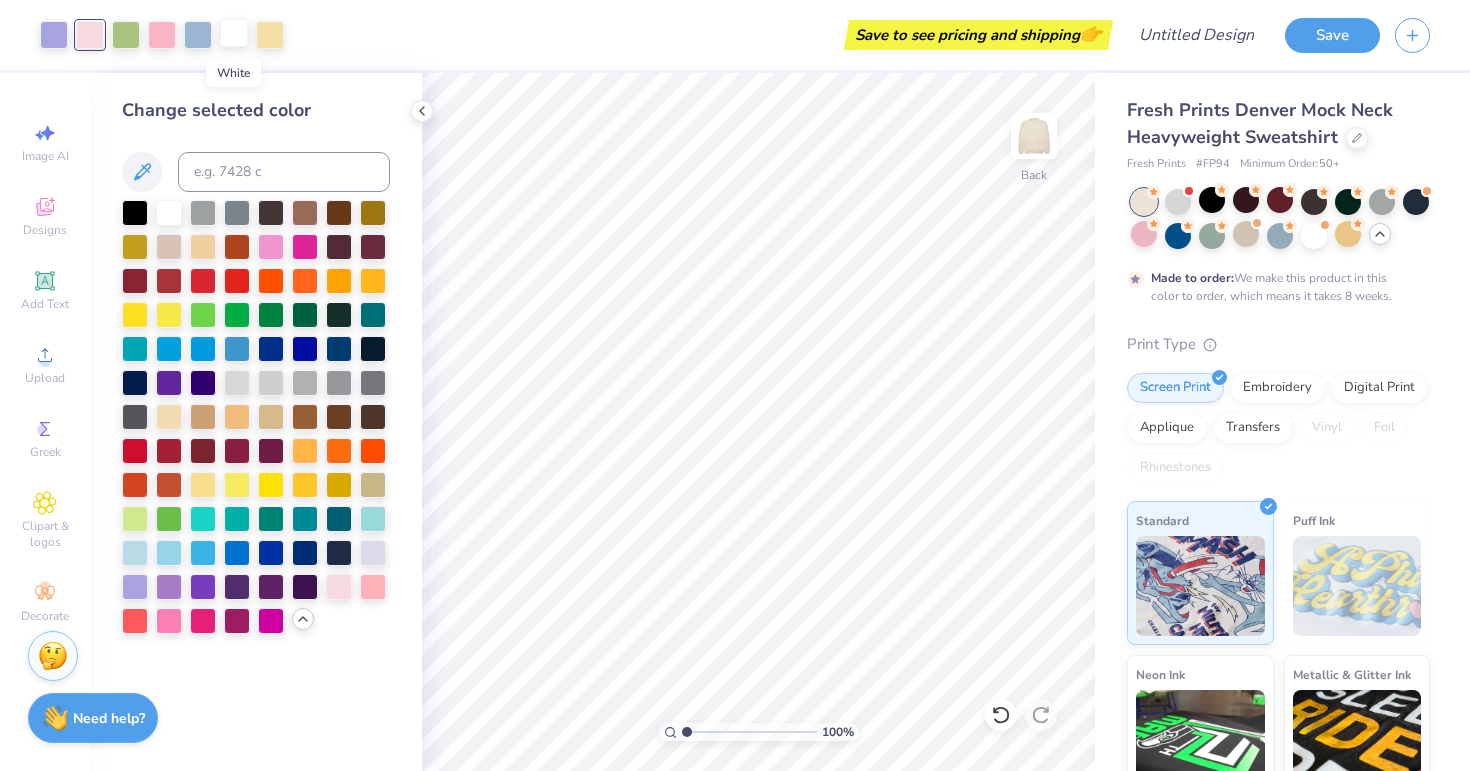 click at bounding box center (234, 33) 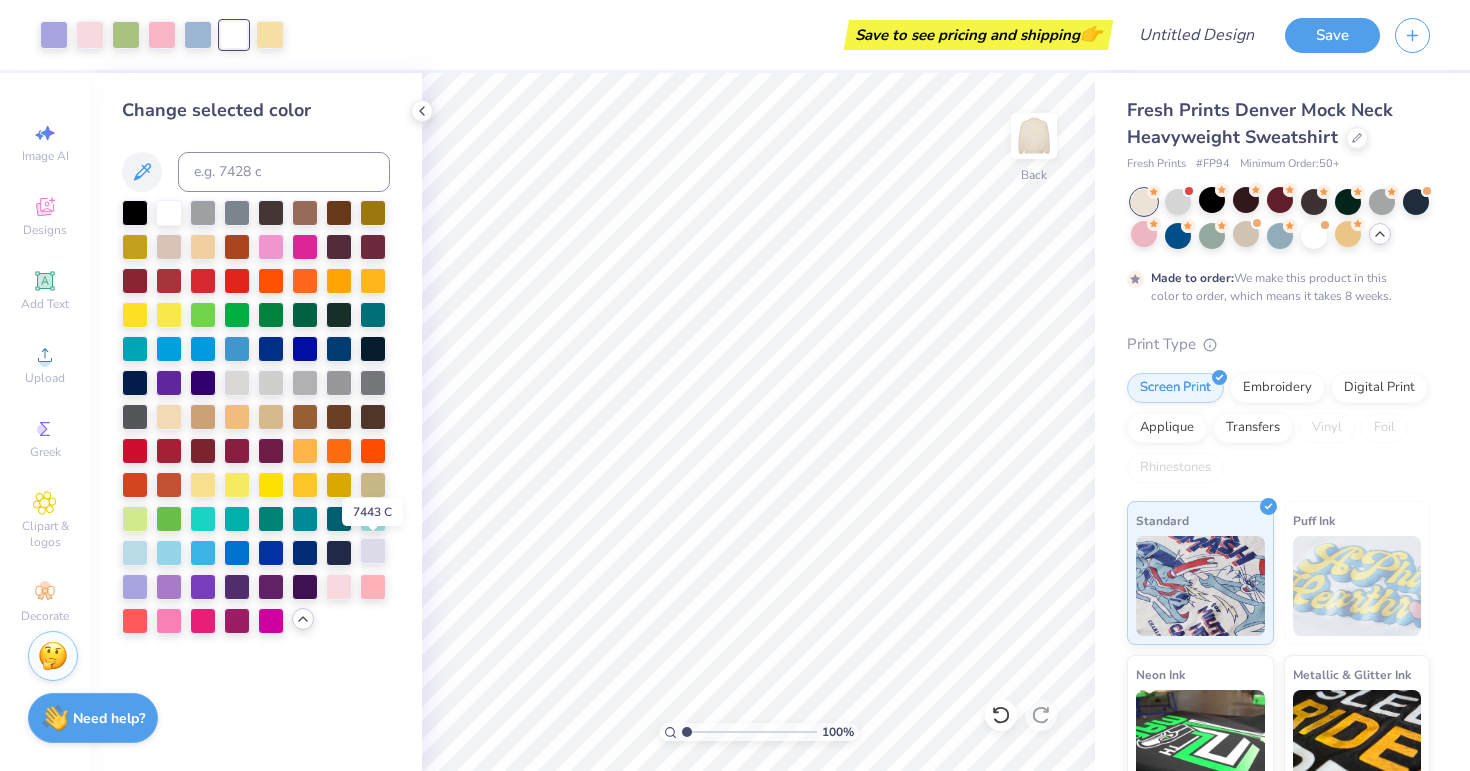 click at bounding box center (373, 551) 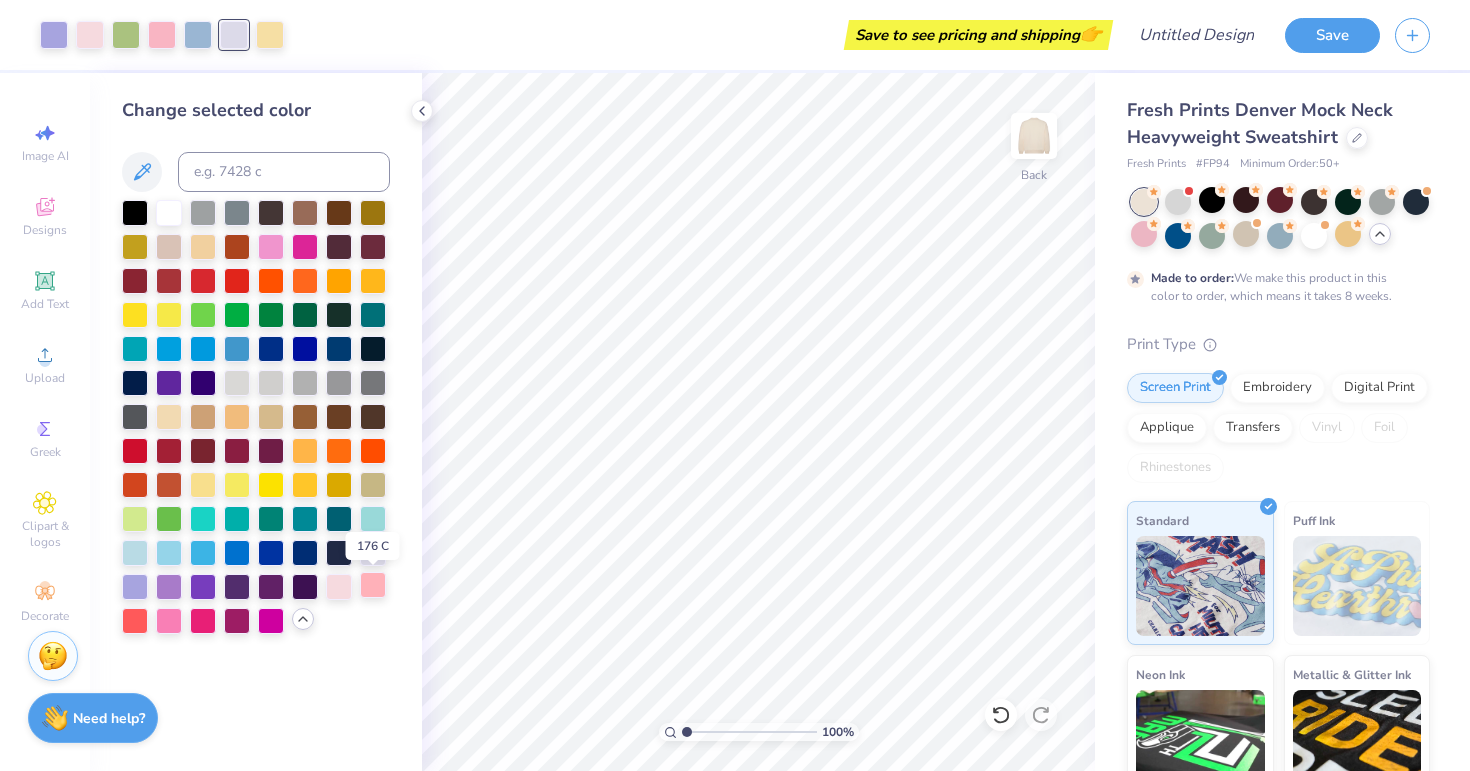 click at bounding box center (373, 585) 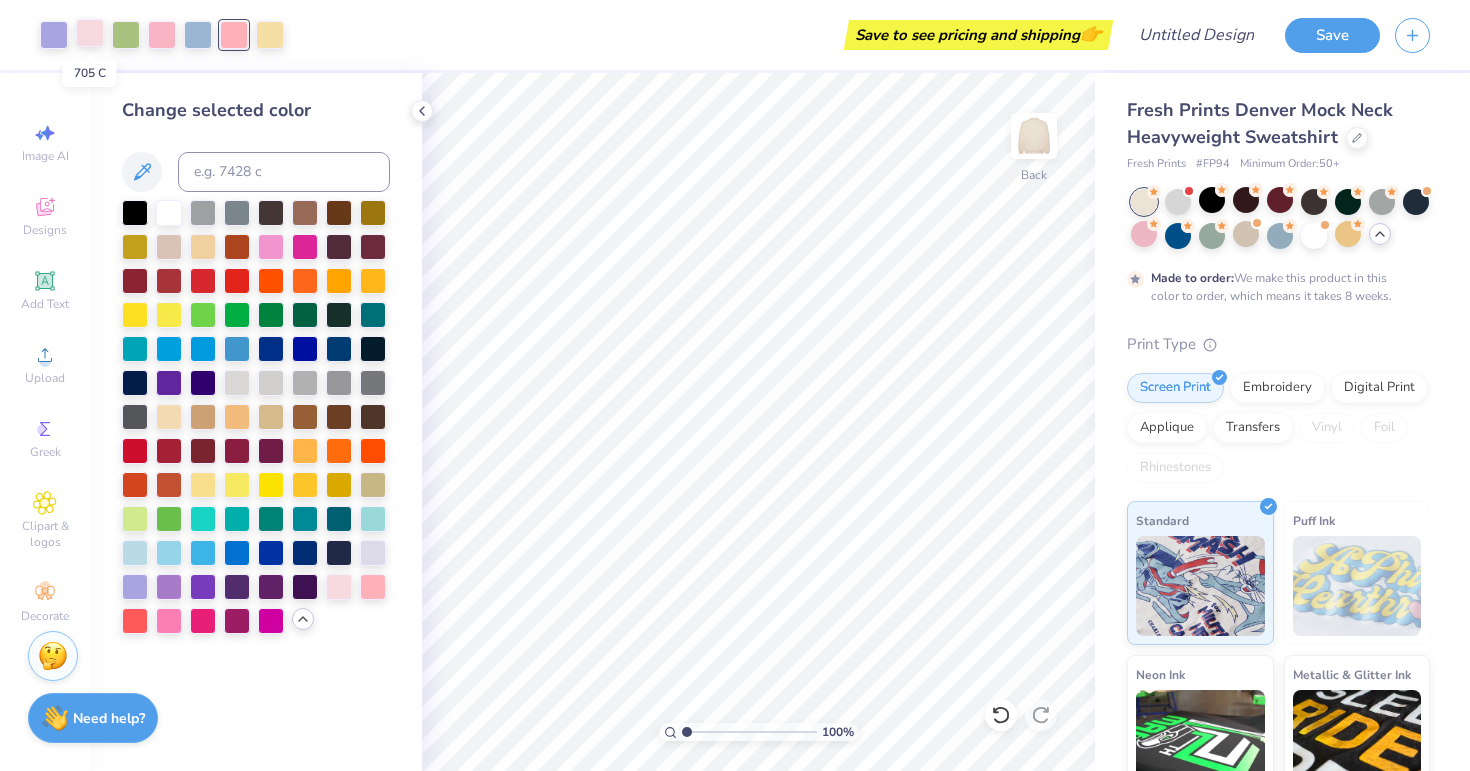 click at bounding box center [90, 33] 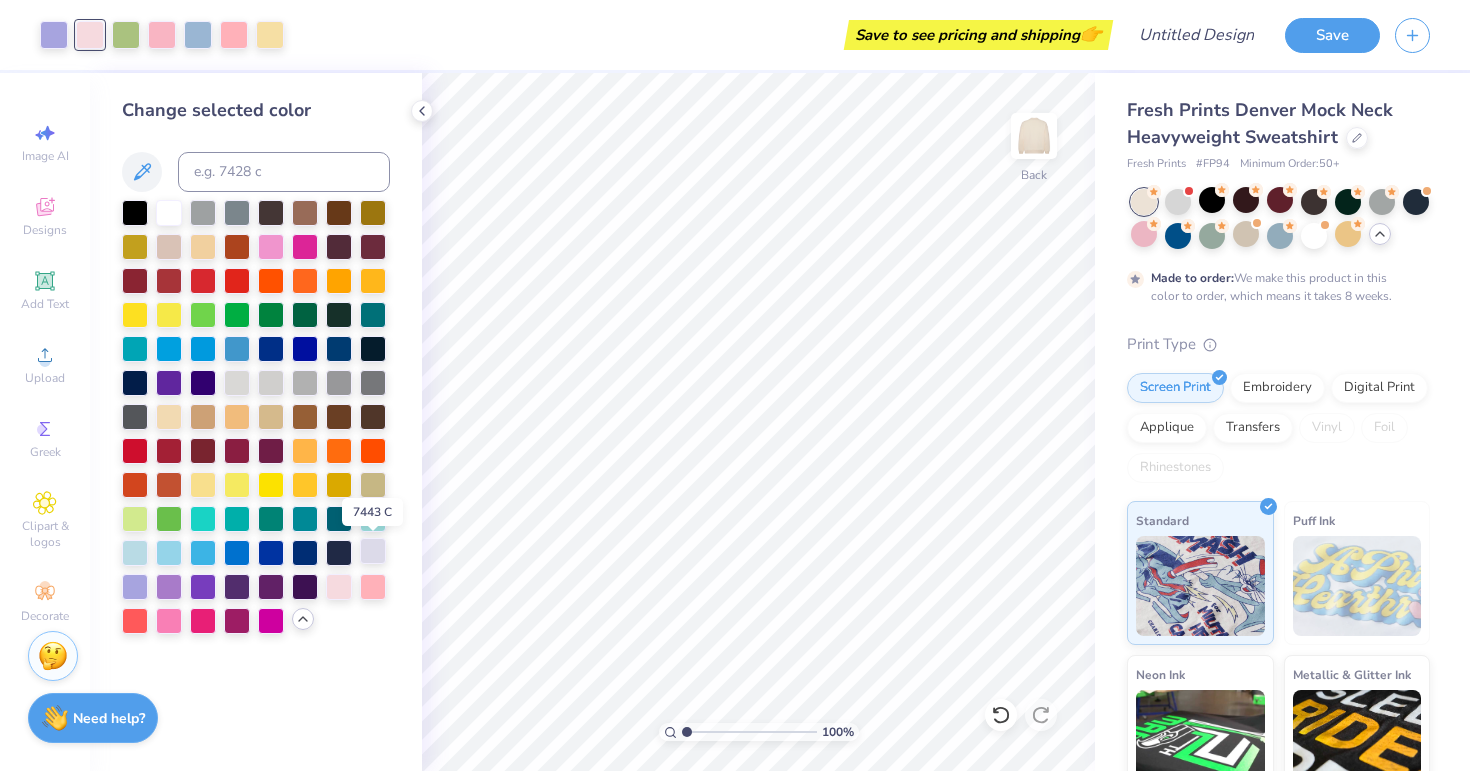 click at bounding box center (373, 551) 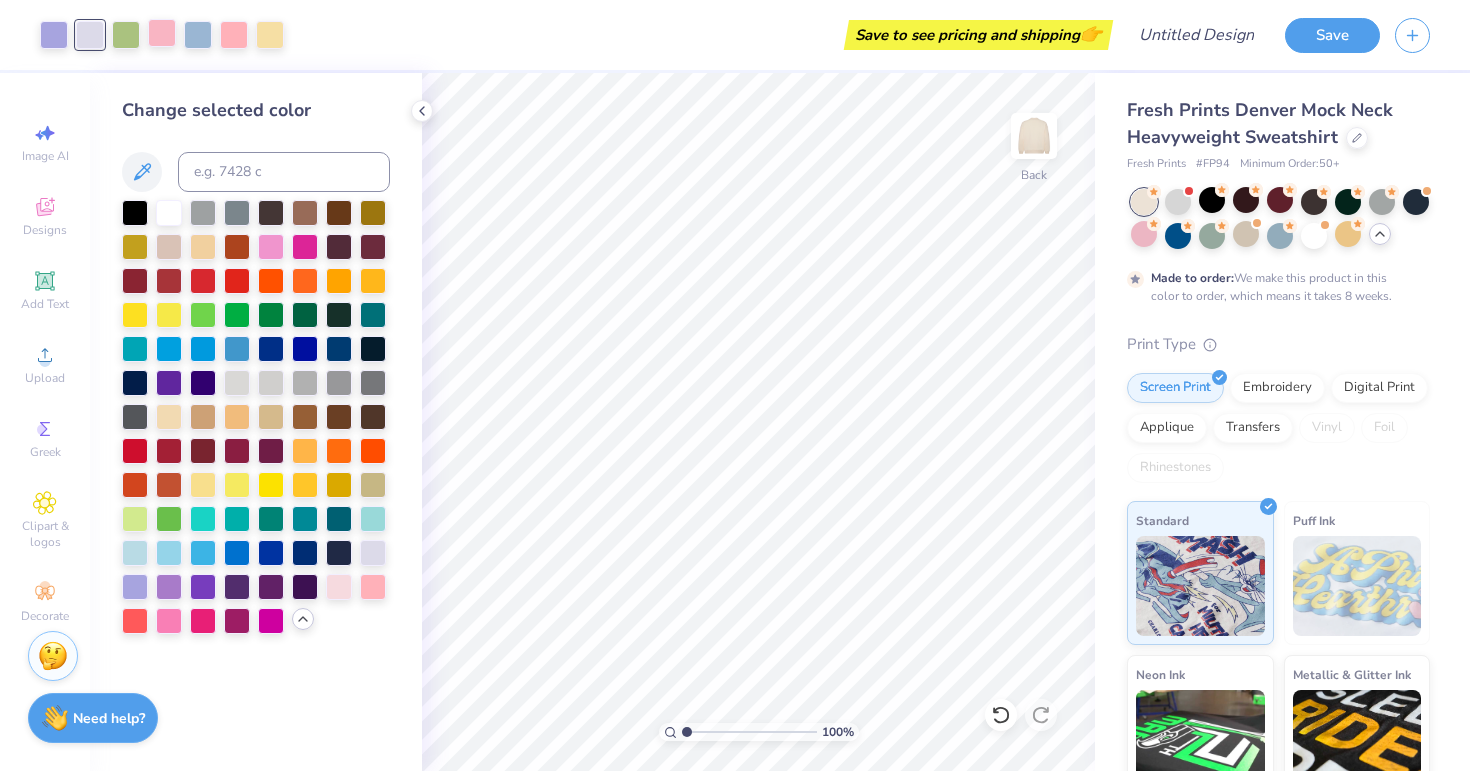 click at bounding box center [162, 33] 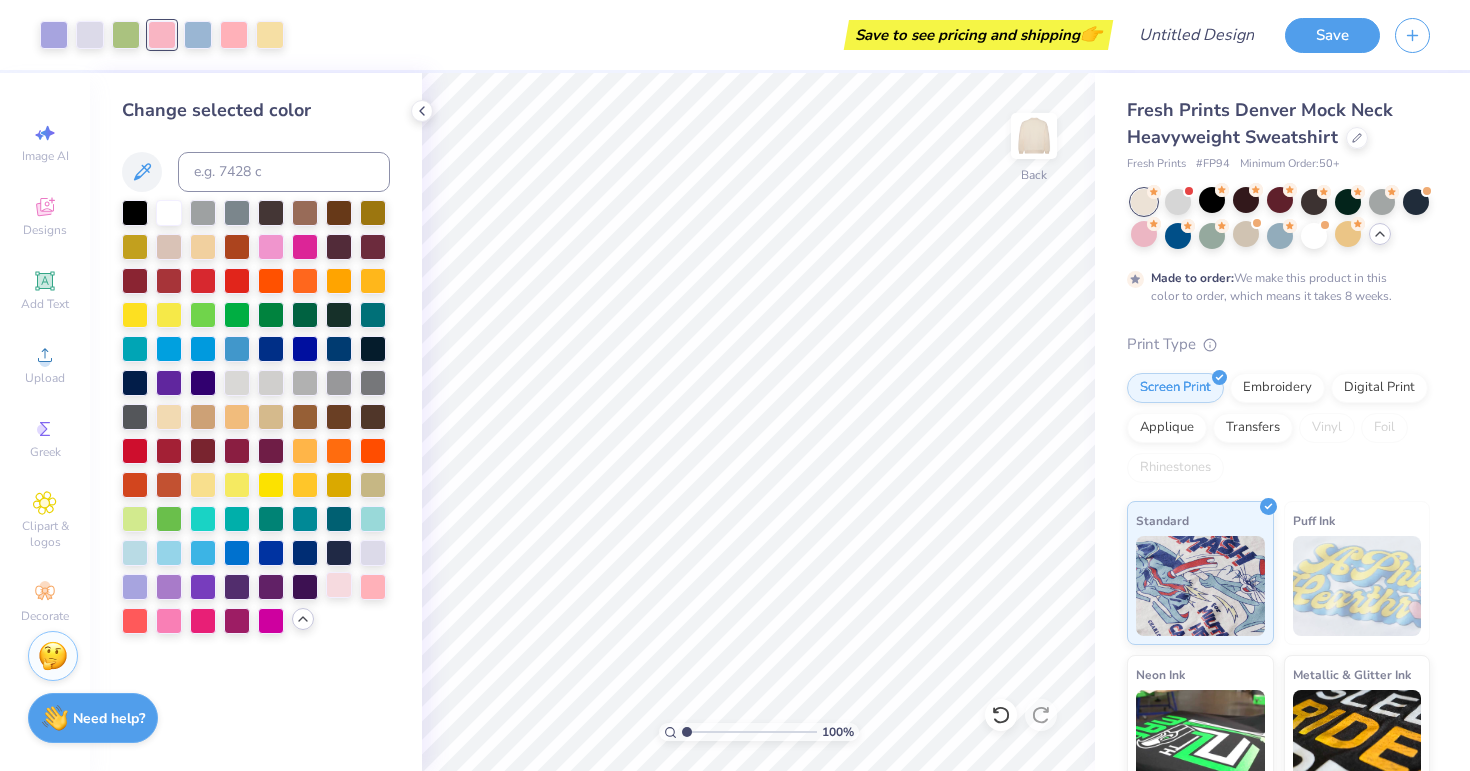 click at bounding box center [339, 585] 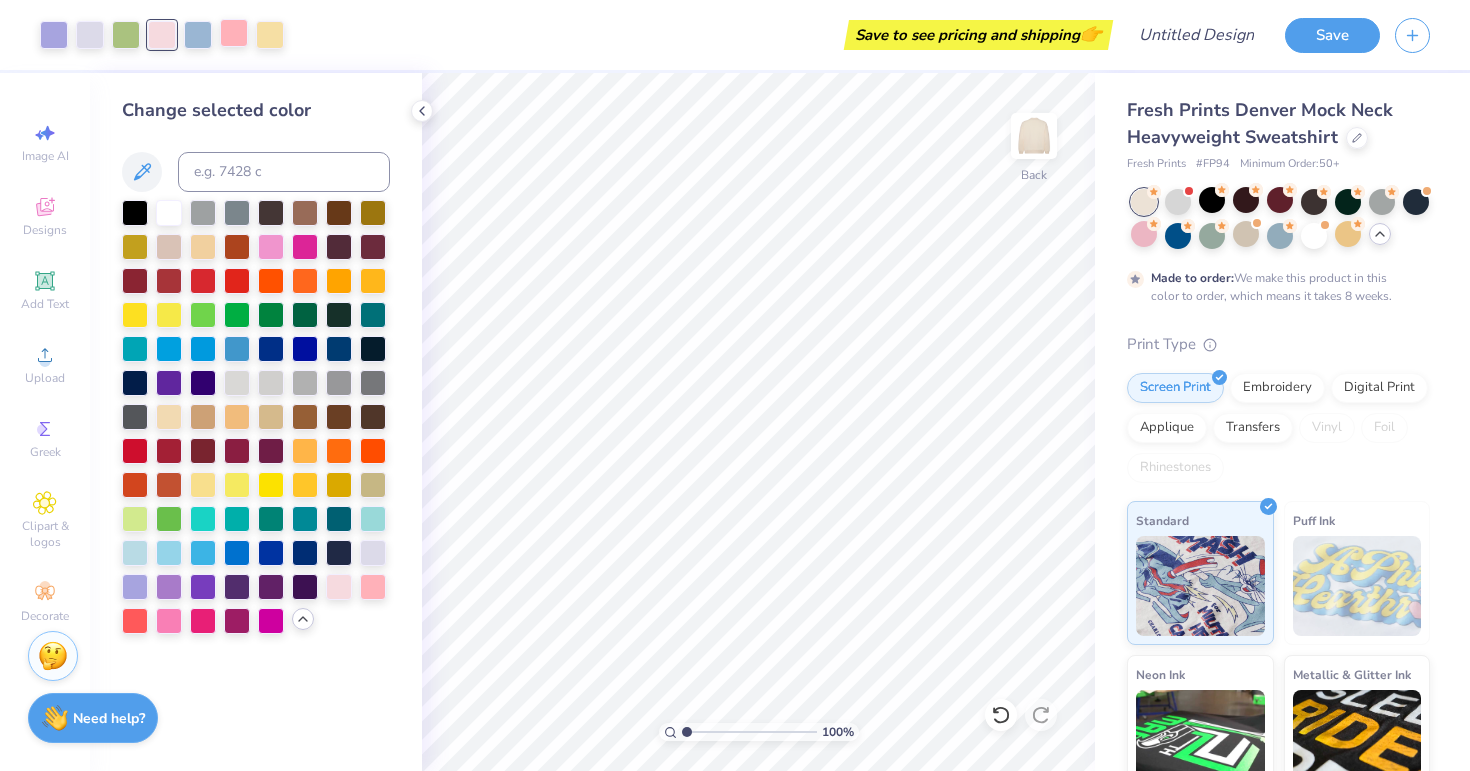 click at bounding box center [234, 33] 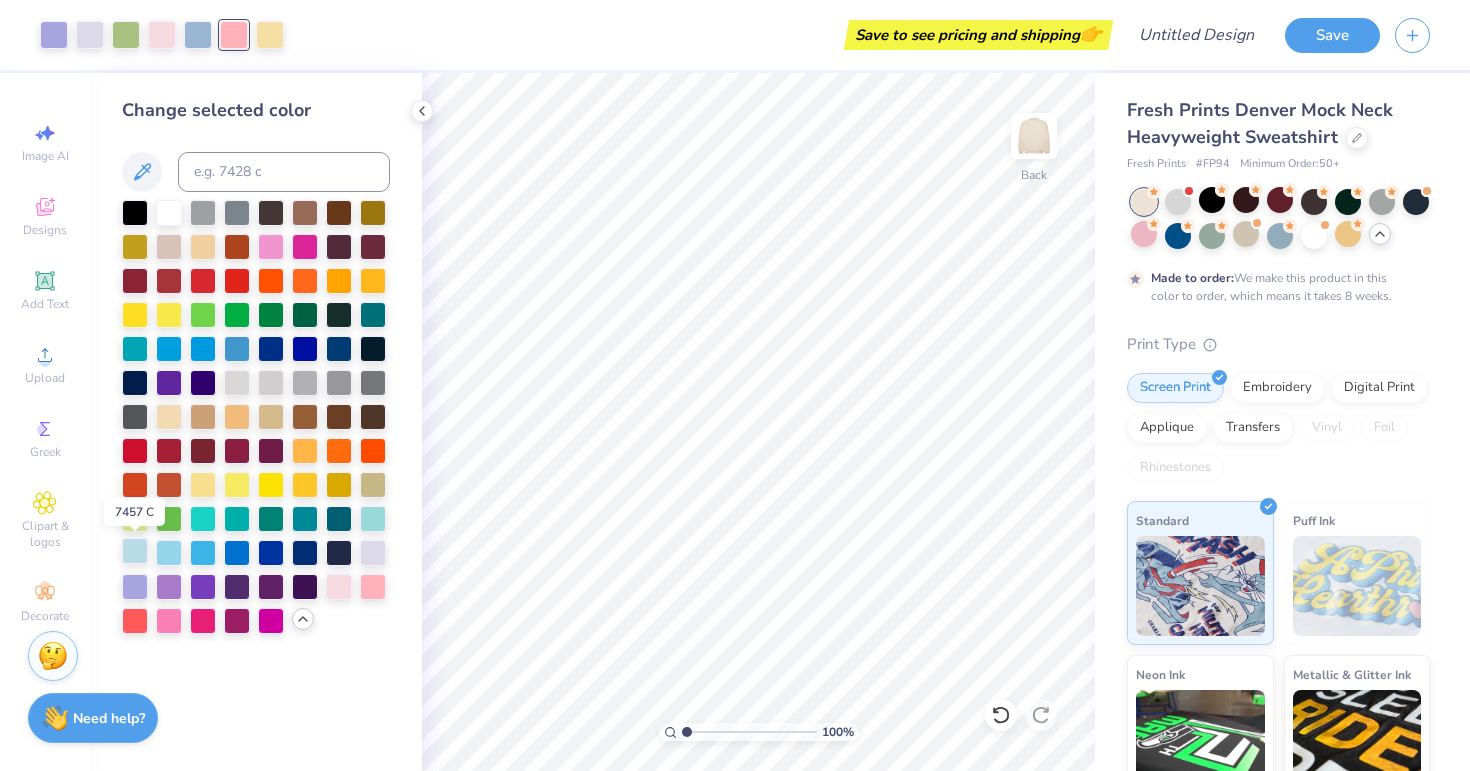 click at bounding box center [135, 551] 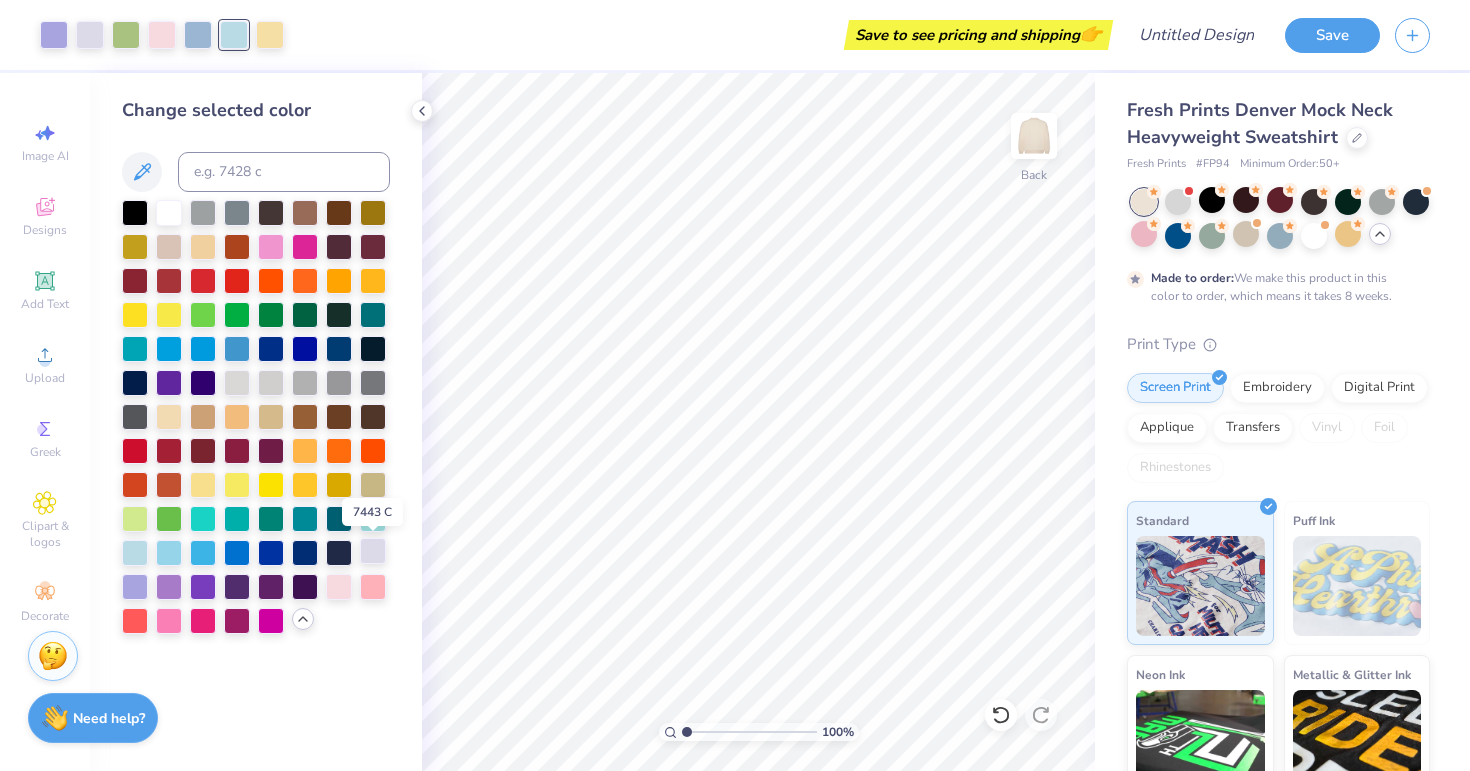 click at bounding box center [373, 551] 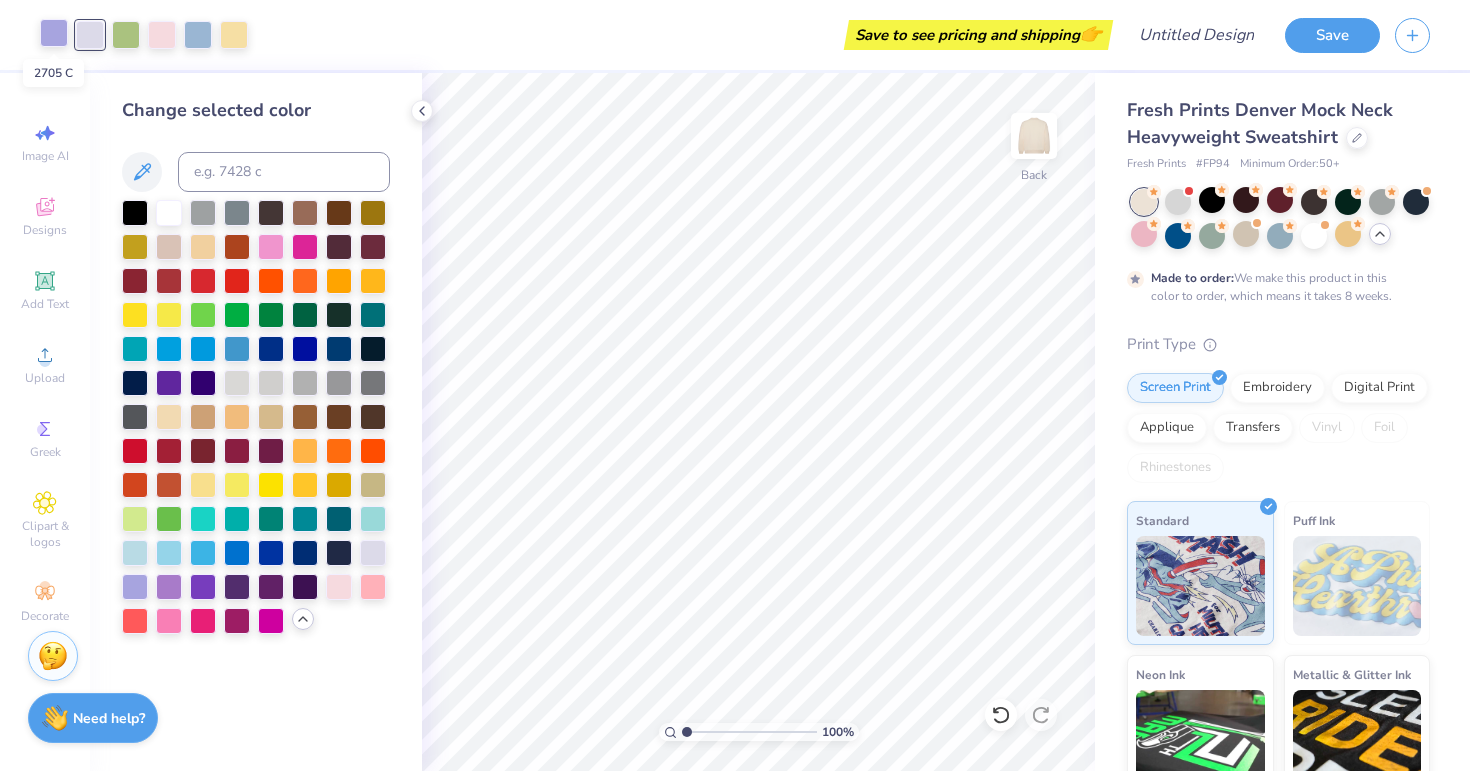 click at bounding box center (54, 33) 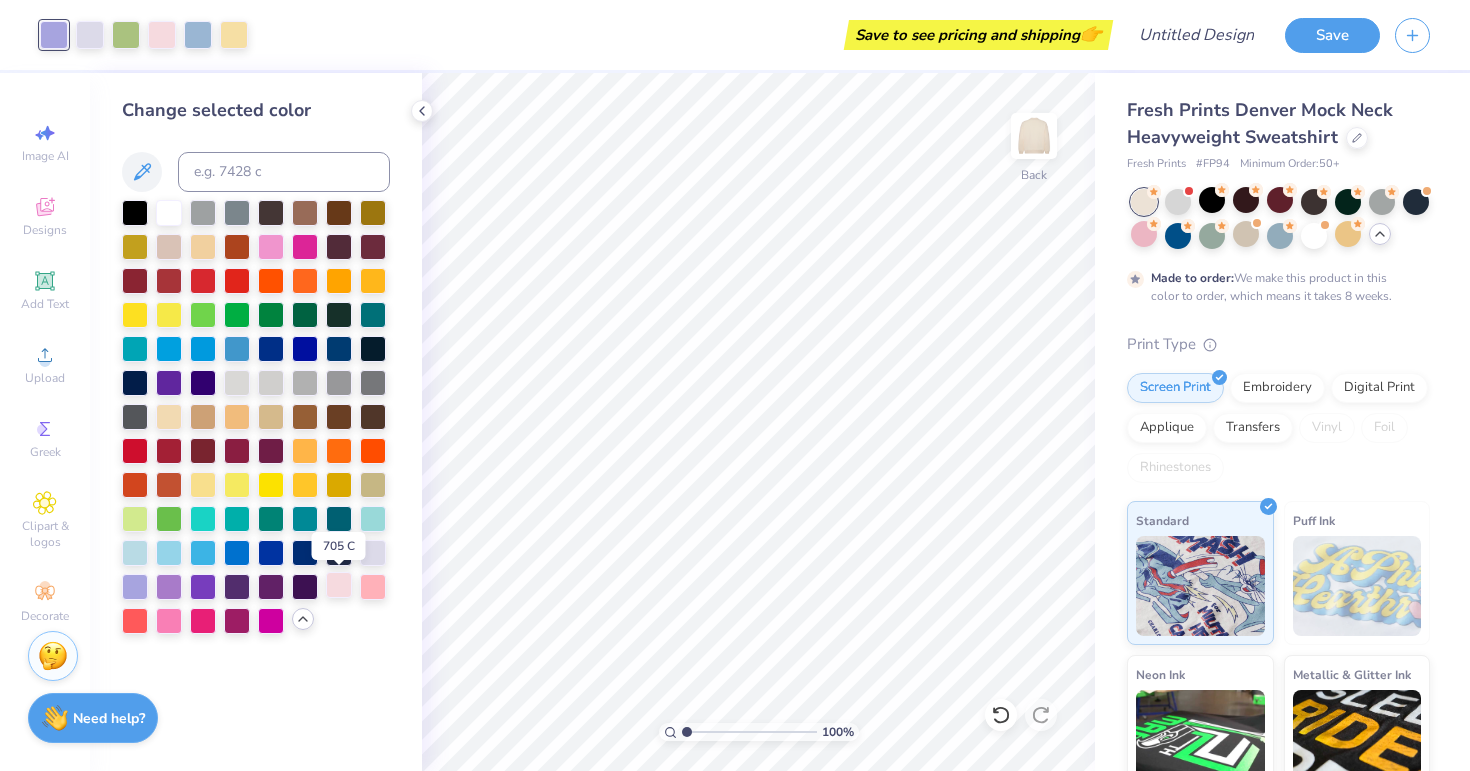 click at bounding box center [339, 585] 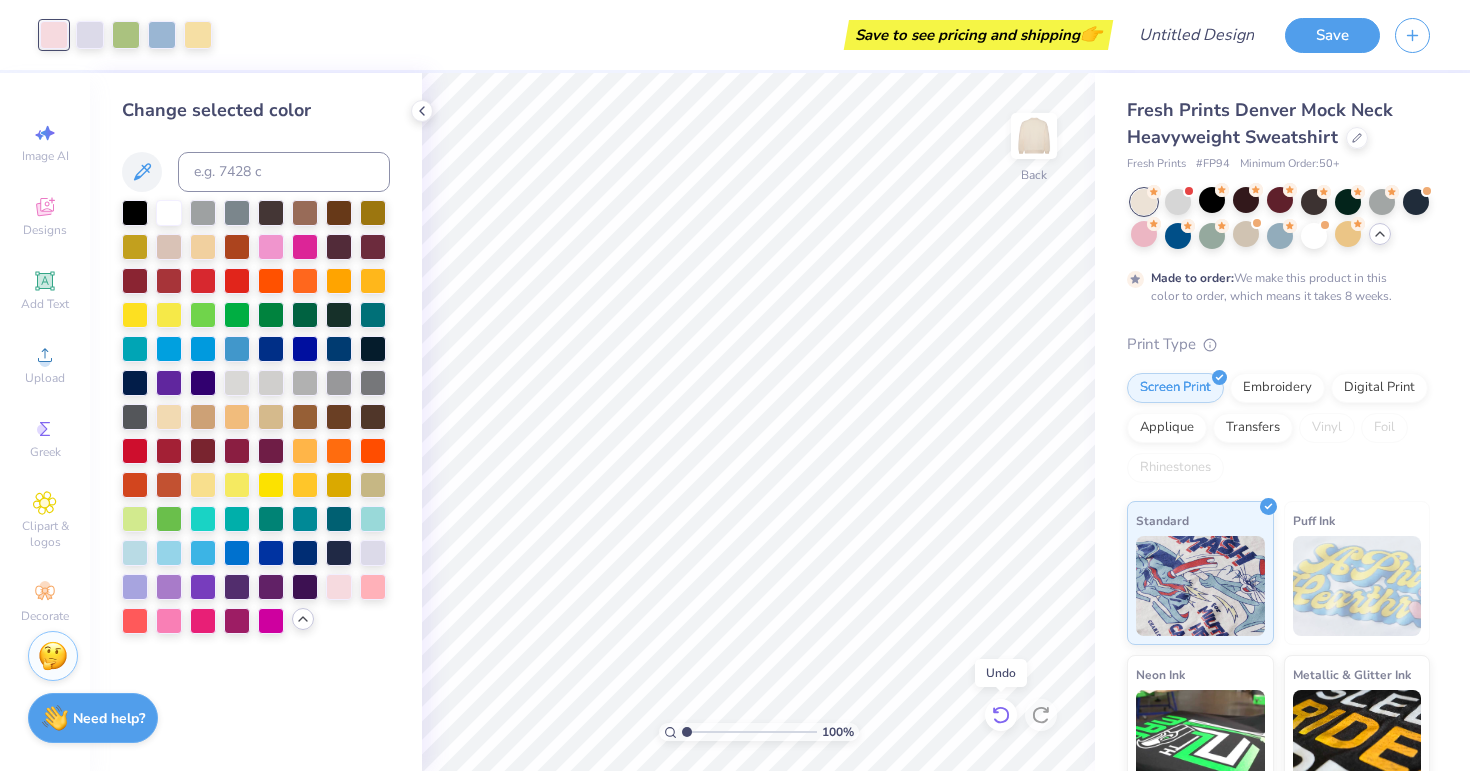 click 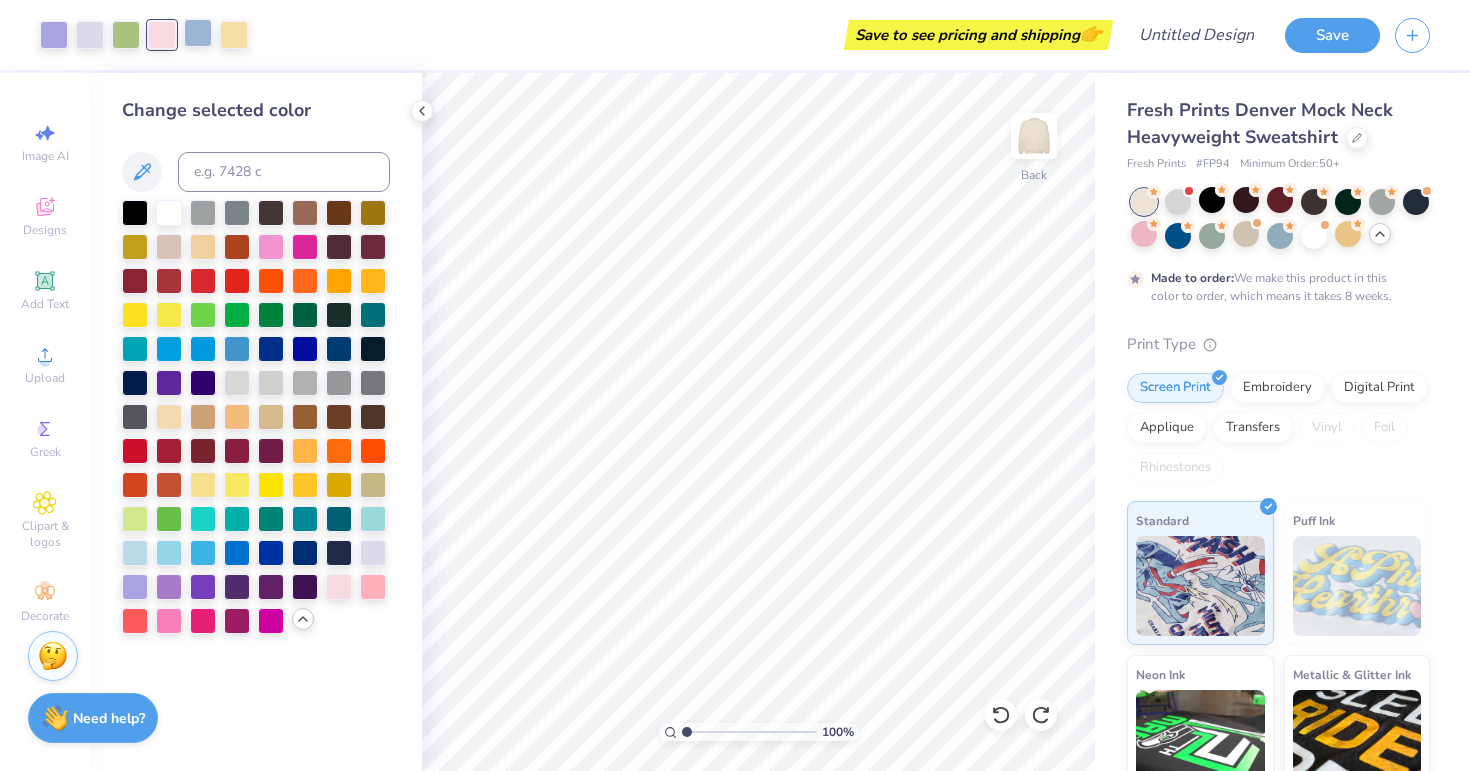 click at bounding box center (198, 33) 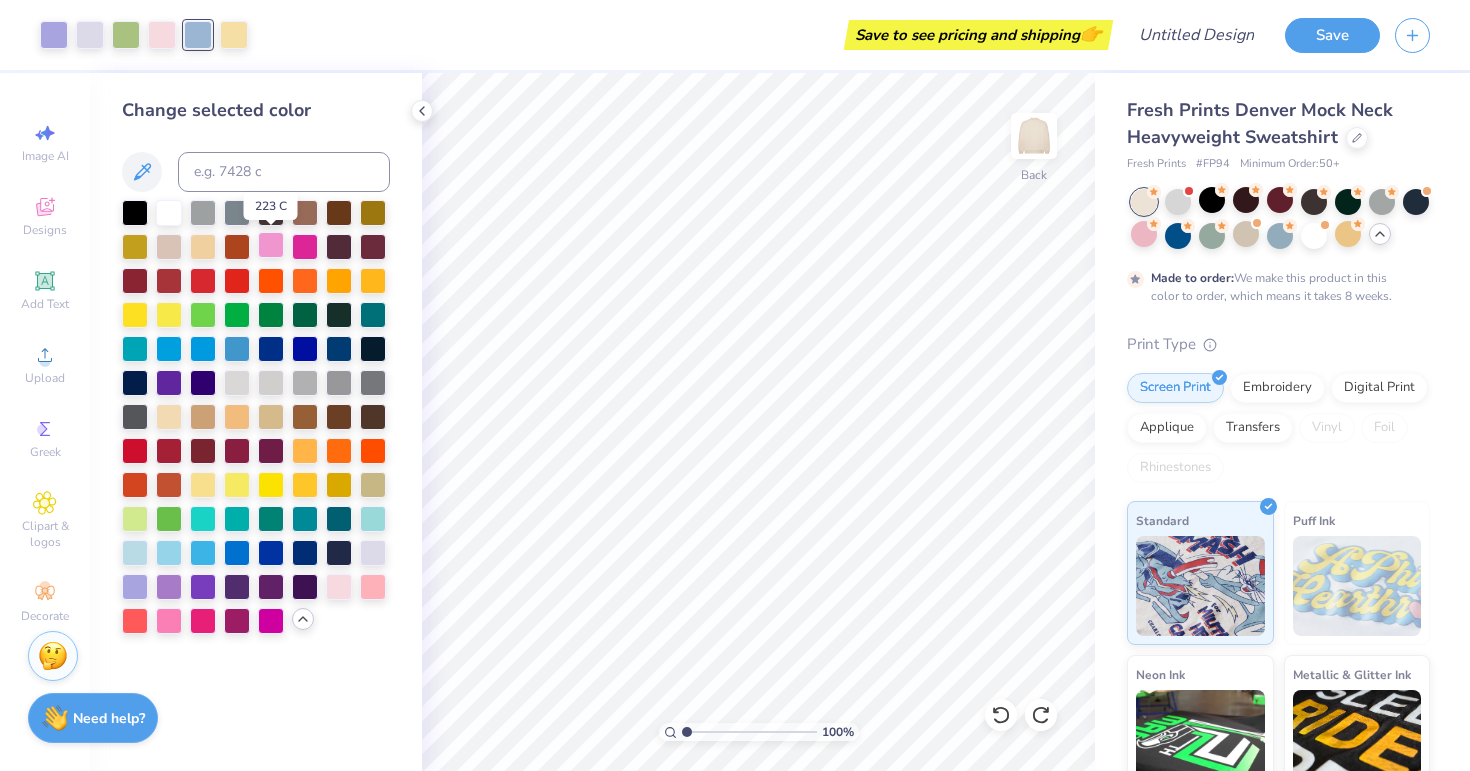 click at bounding box center [271, 245] 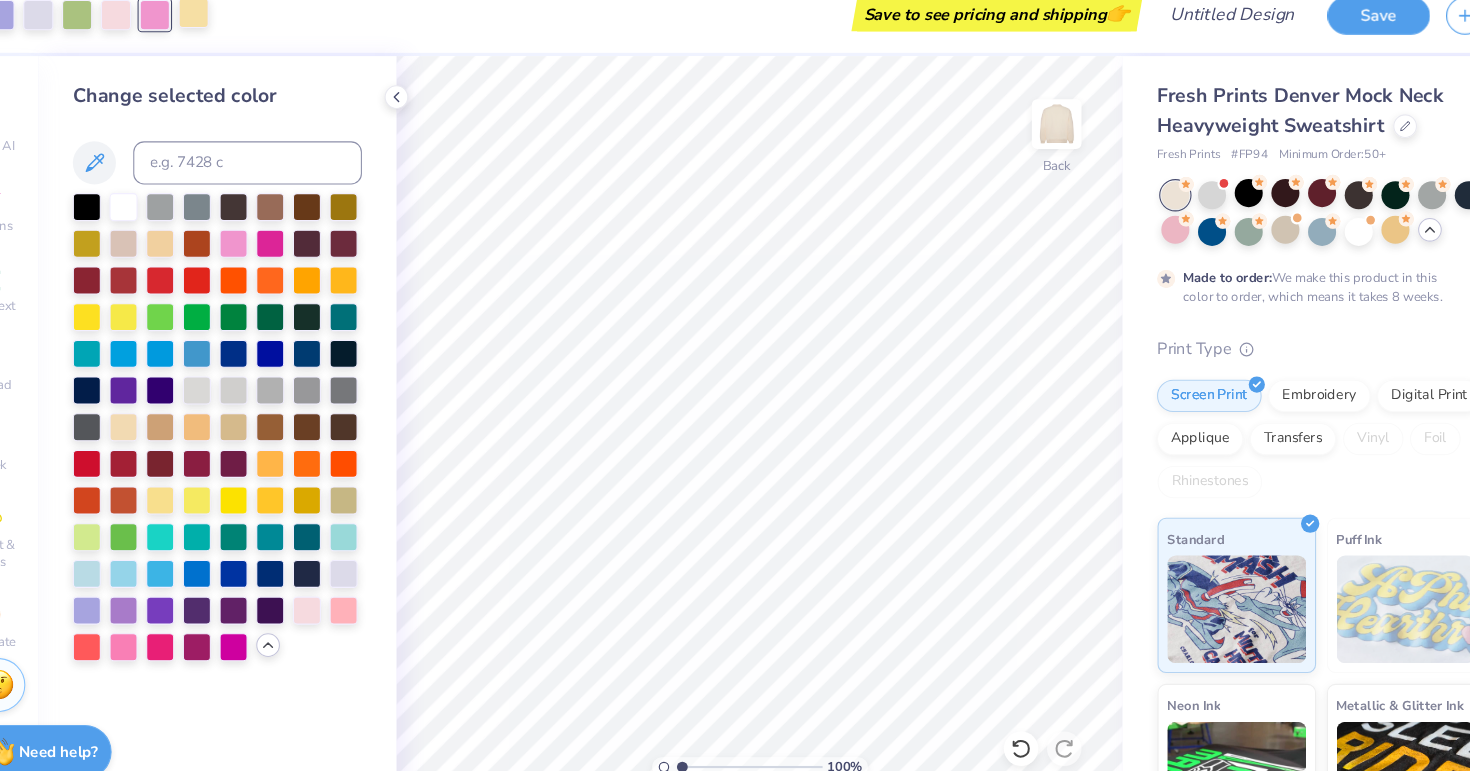 click at bounding box center (234, 33) 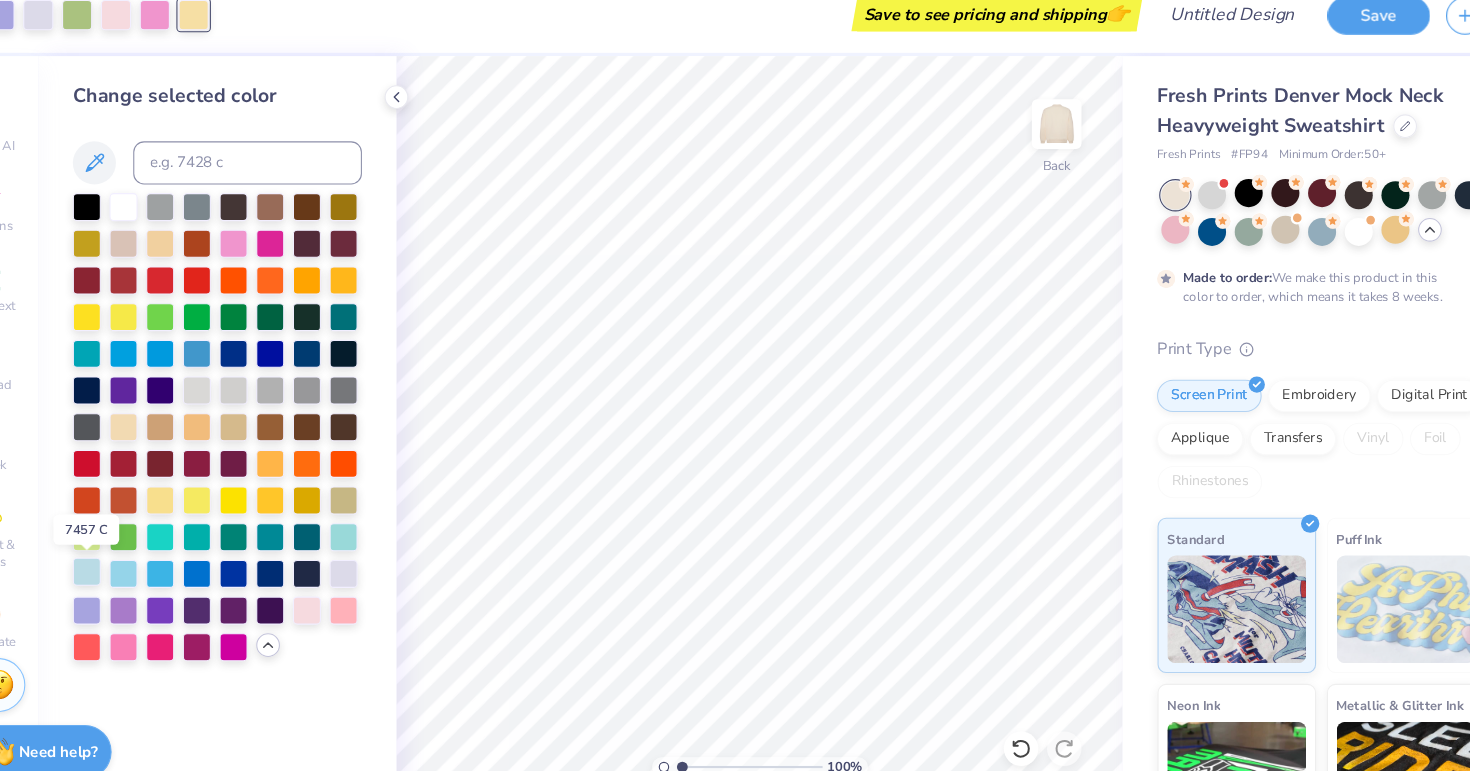 click at bounding box center [135, 551] 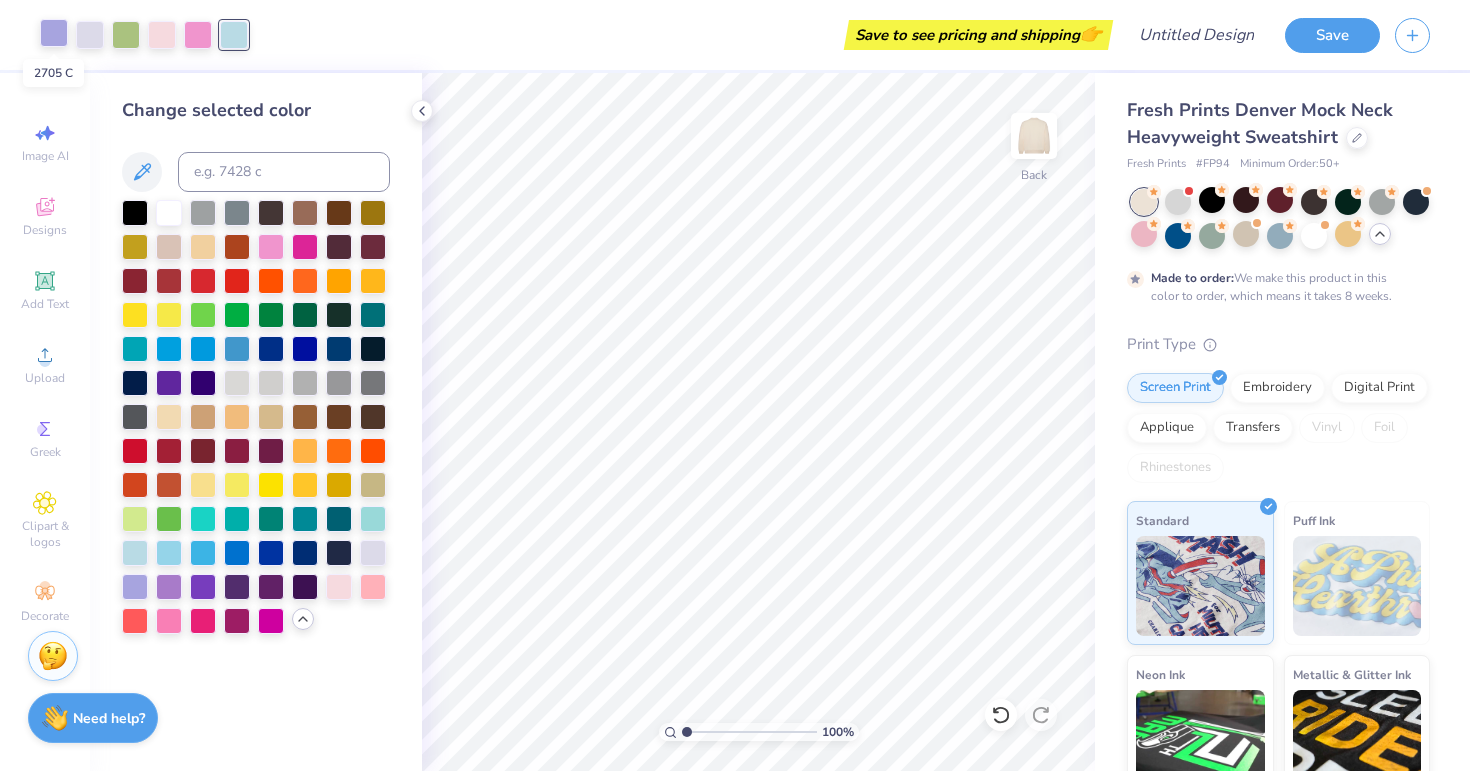 click at bounding box center [54, 33] 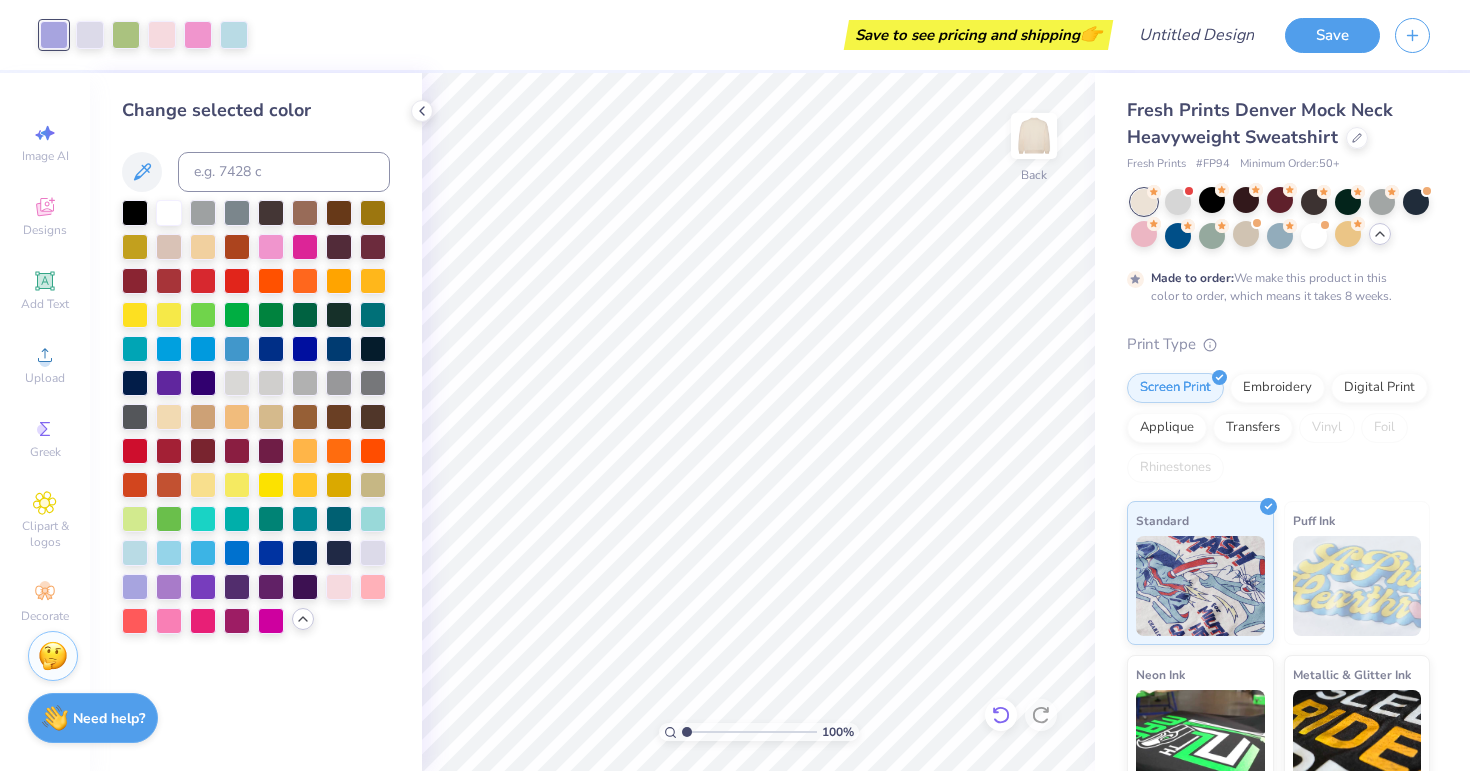 click 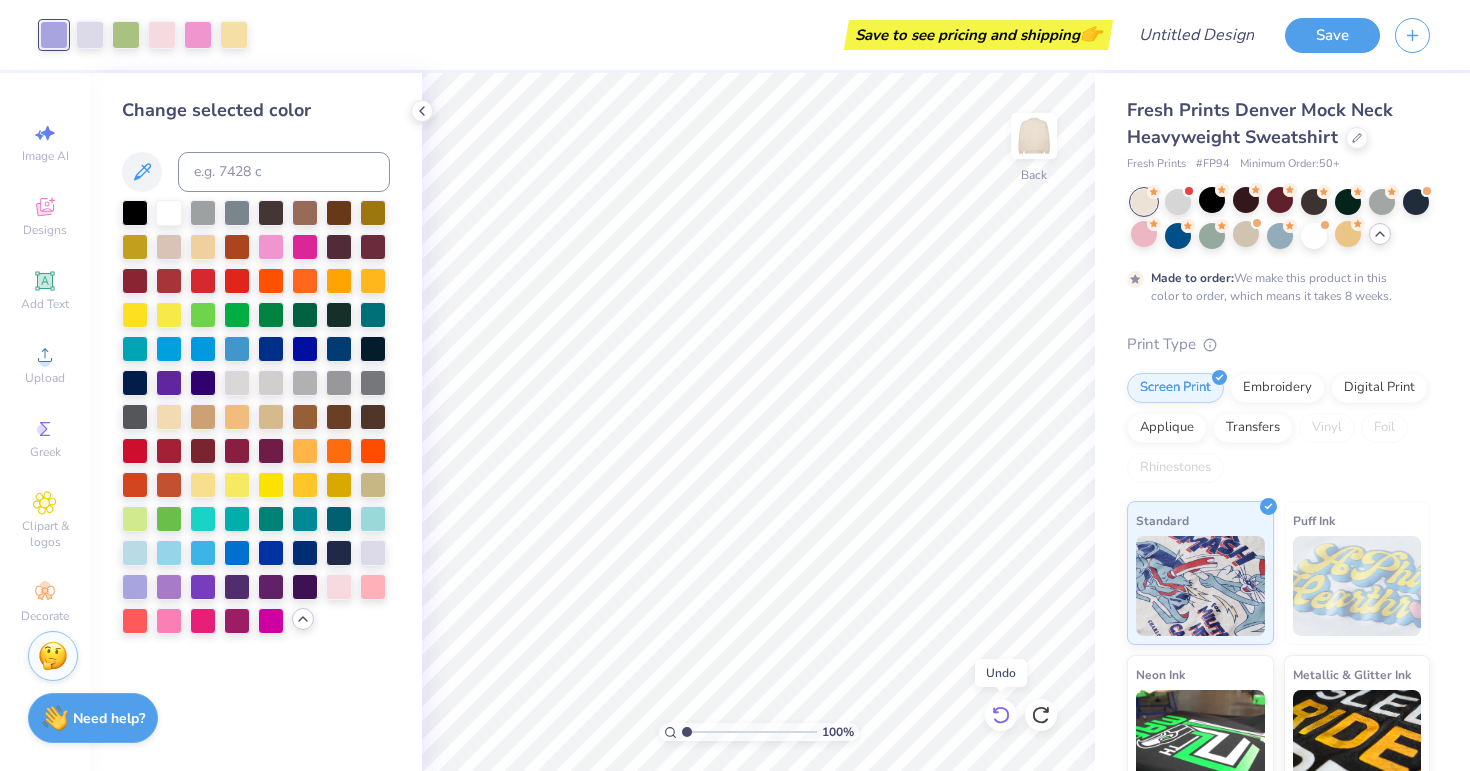 click 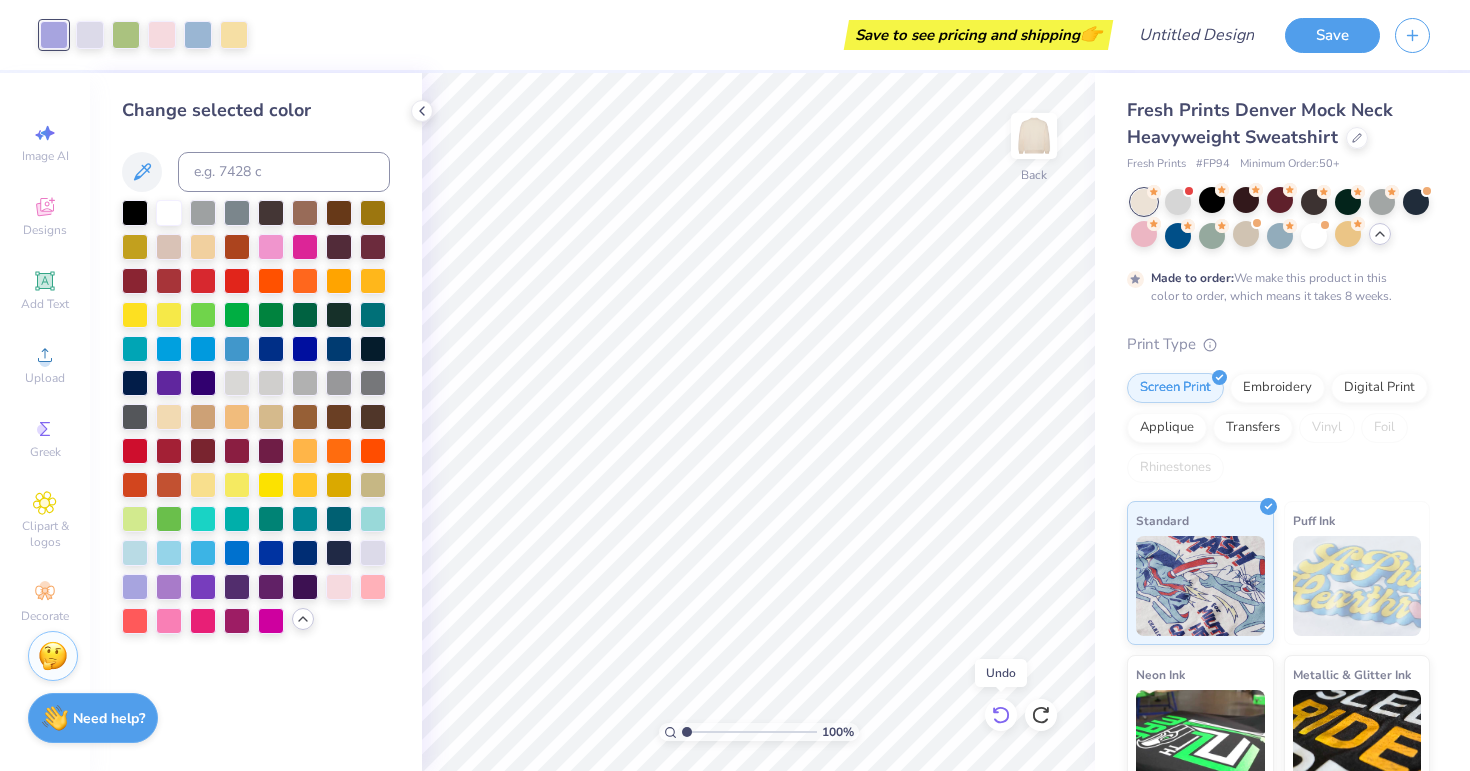 click 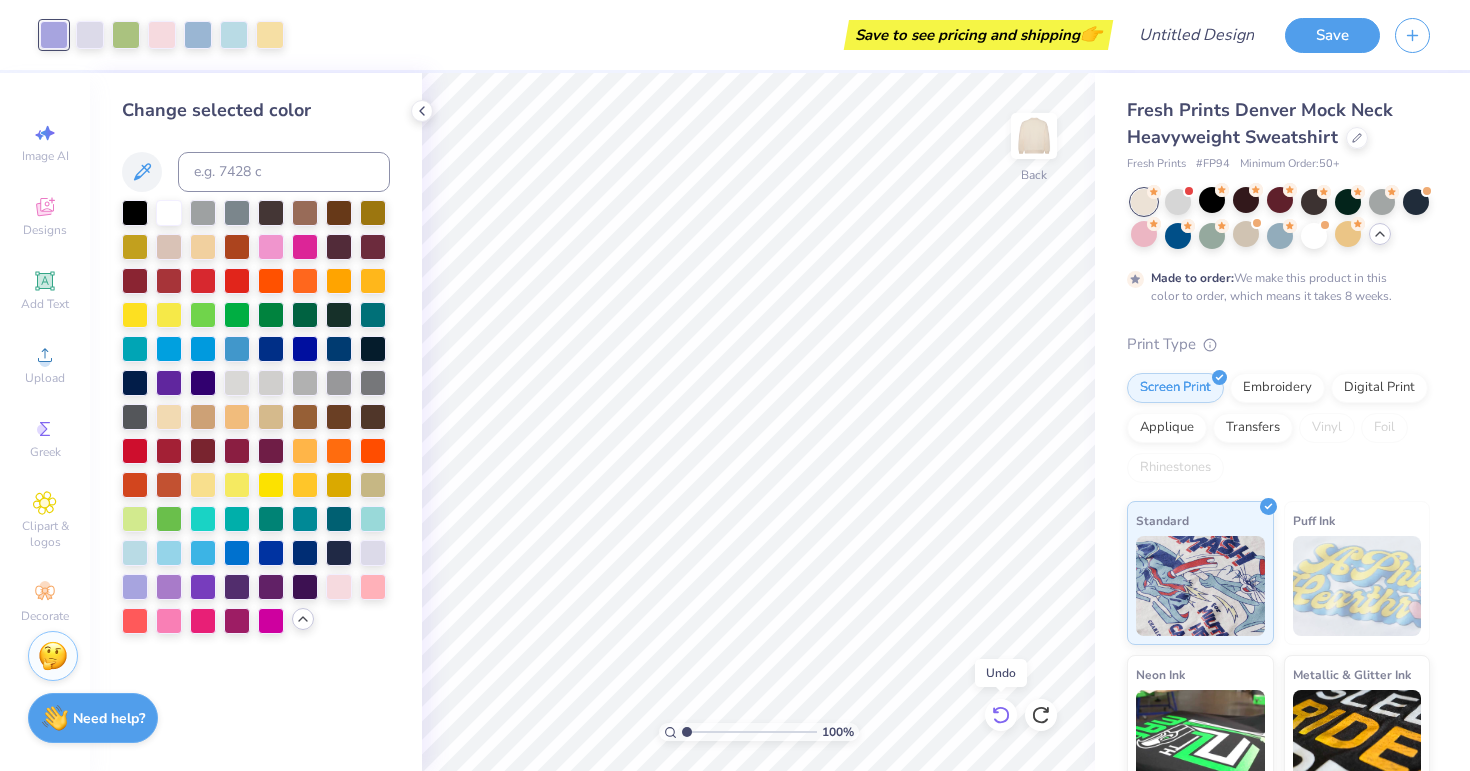 click 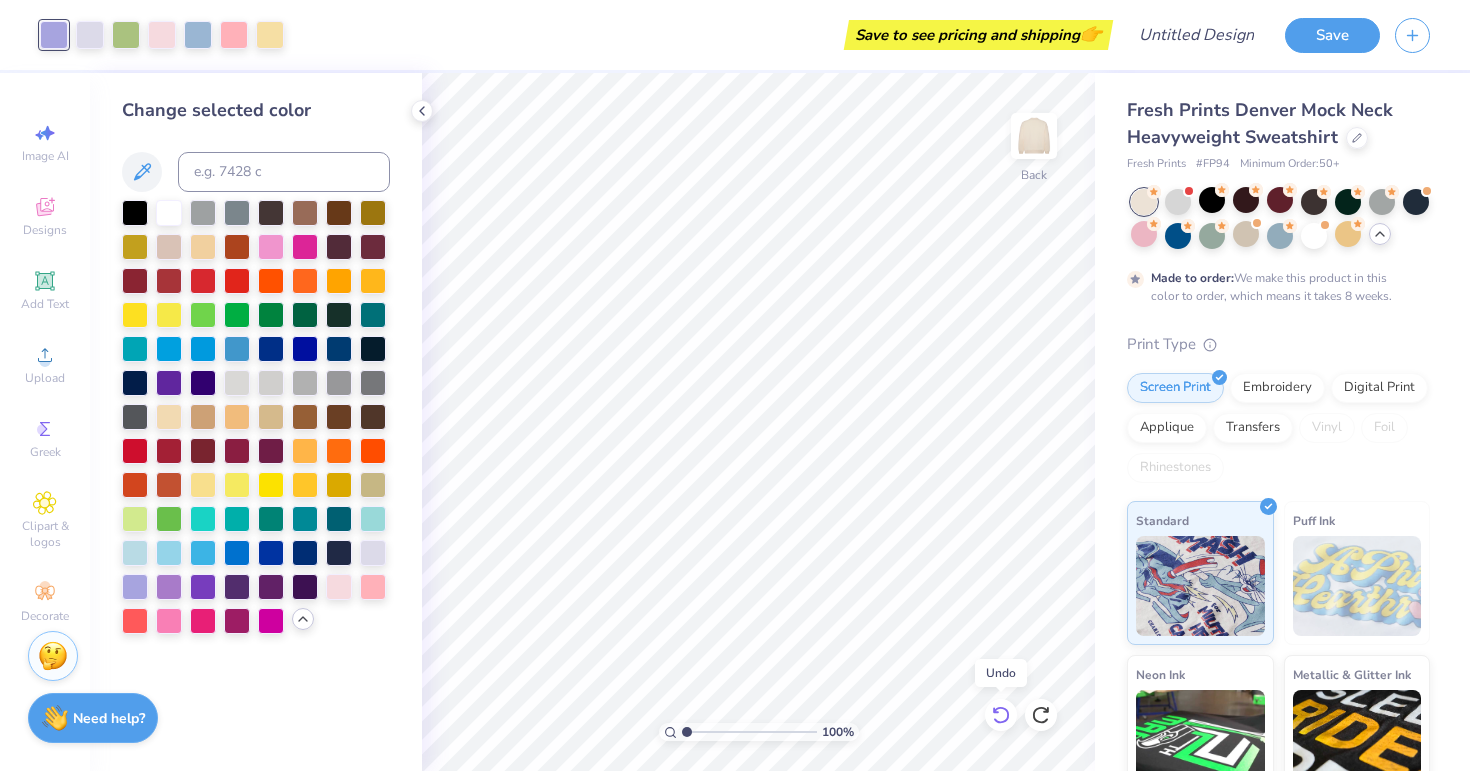 click 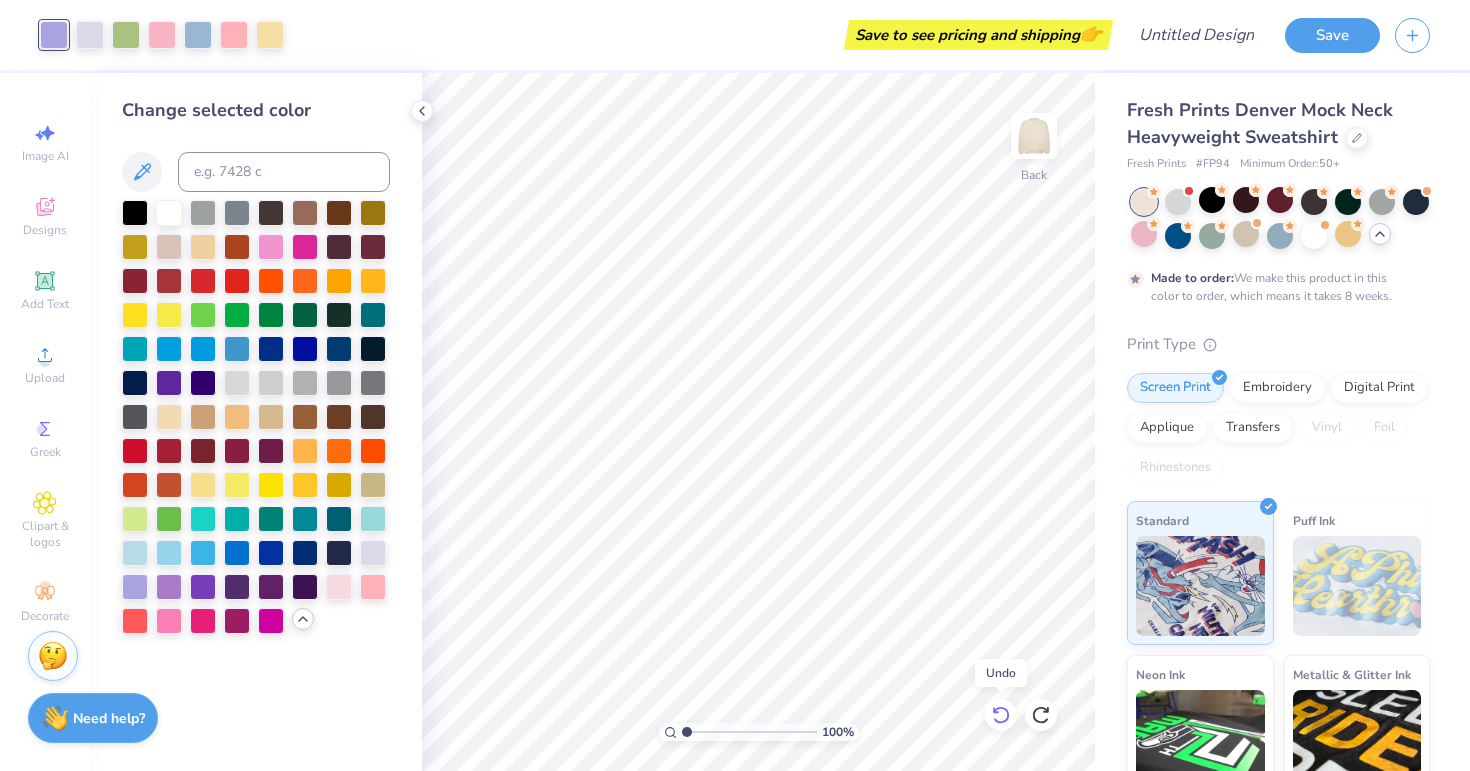 click 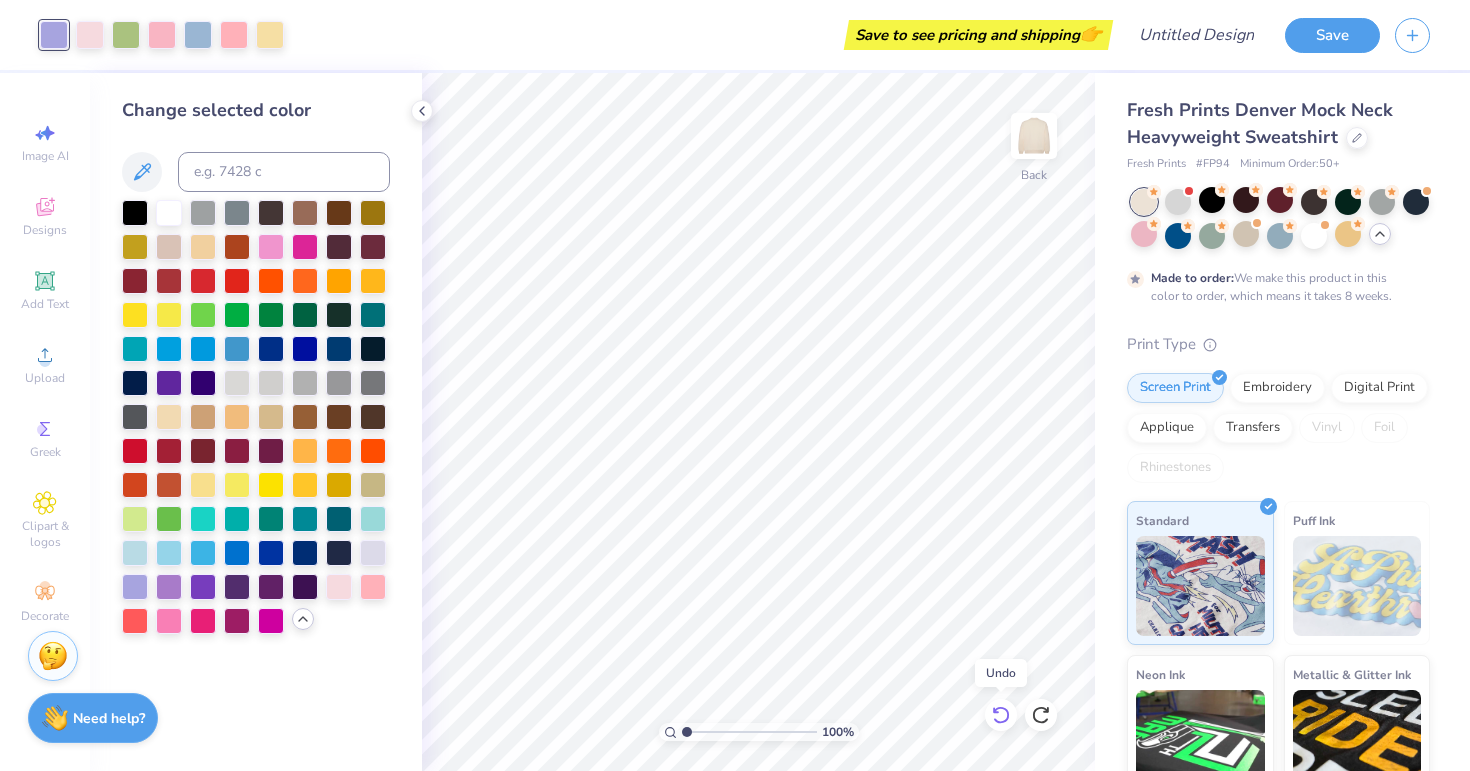 click 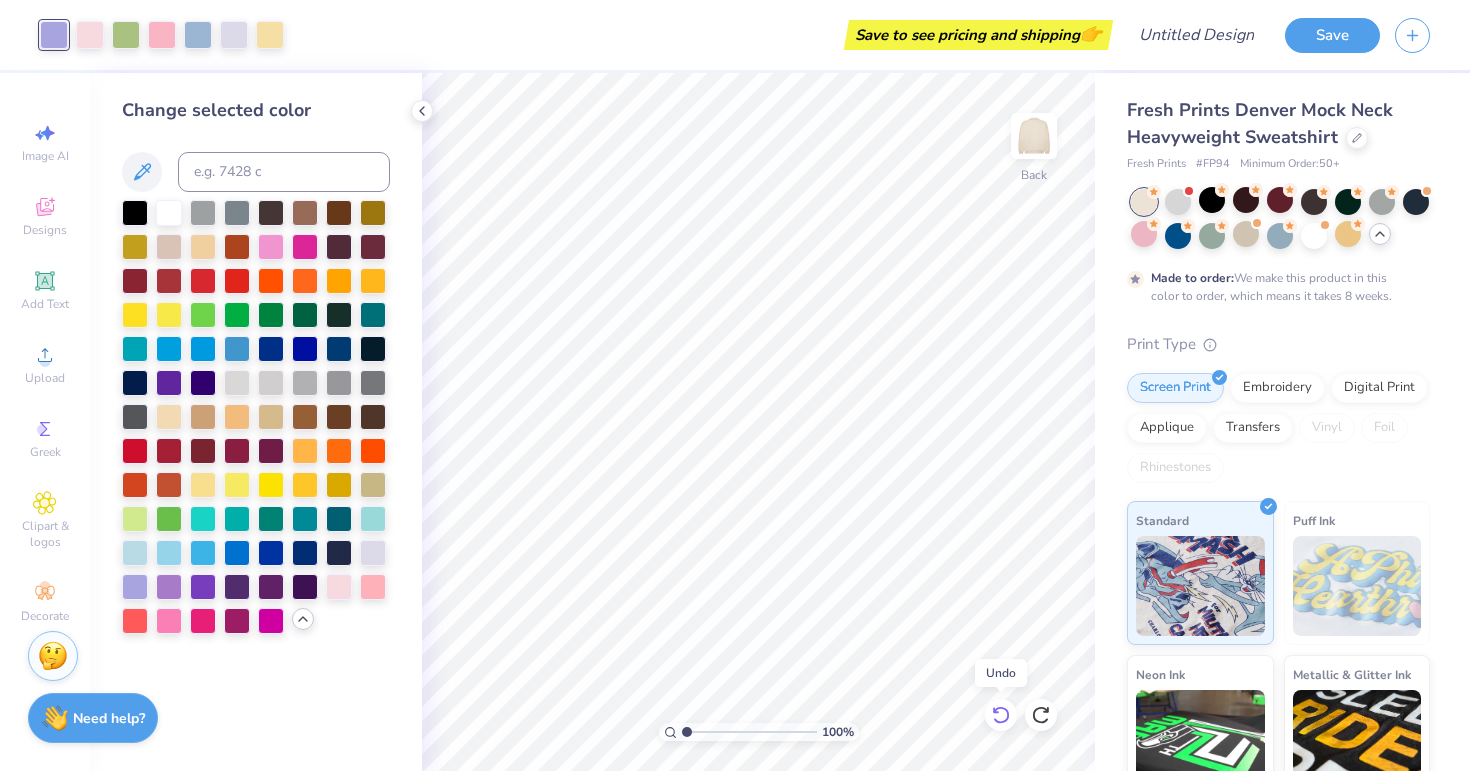 click 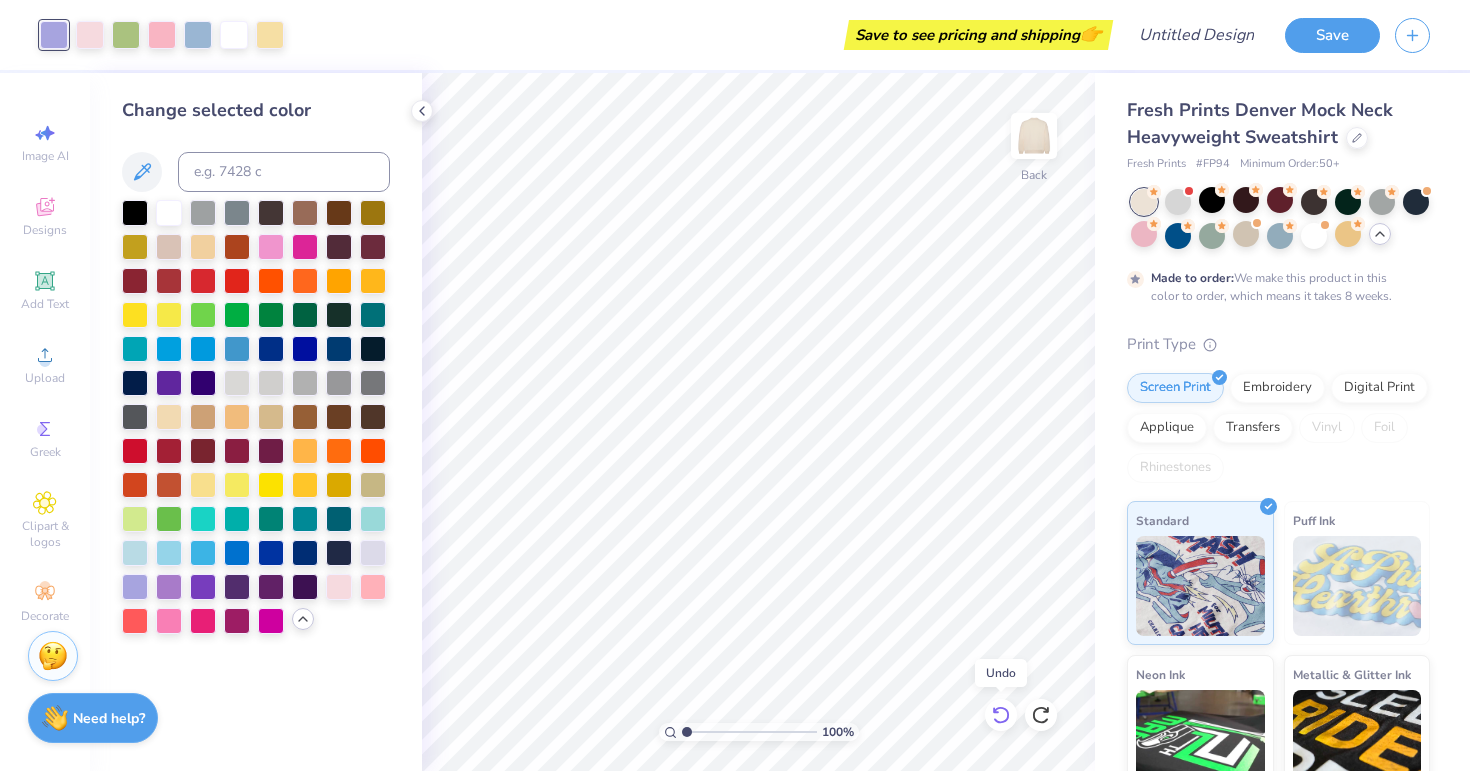 click 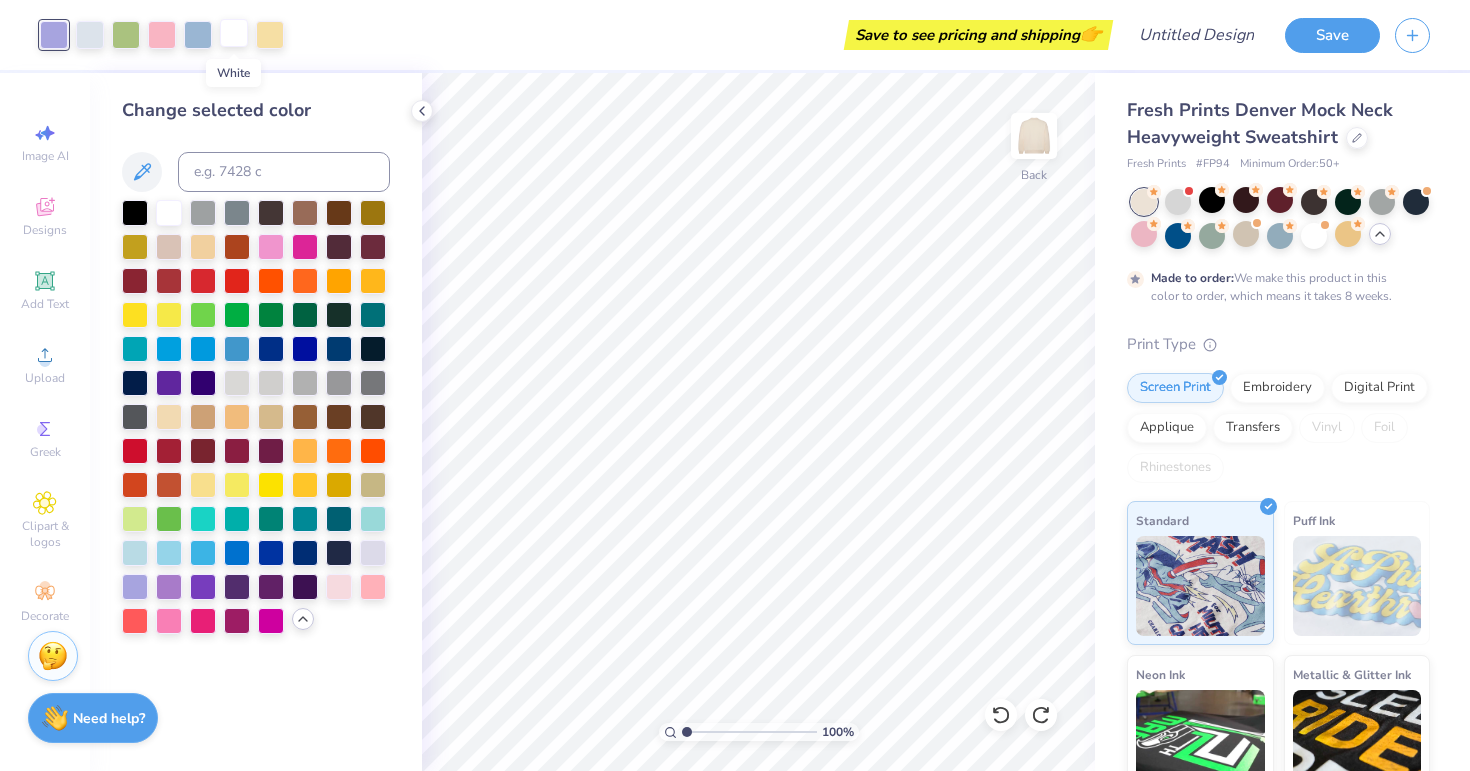 click at bounding box center (234, 33) 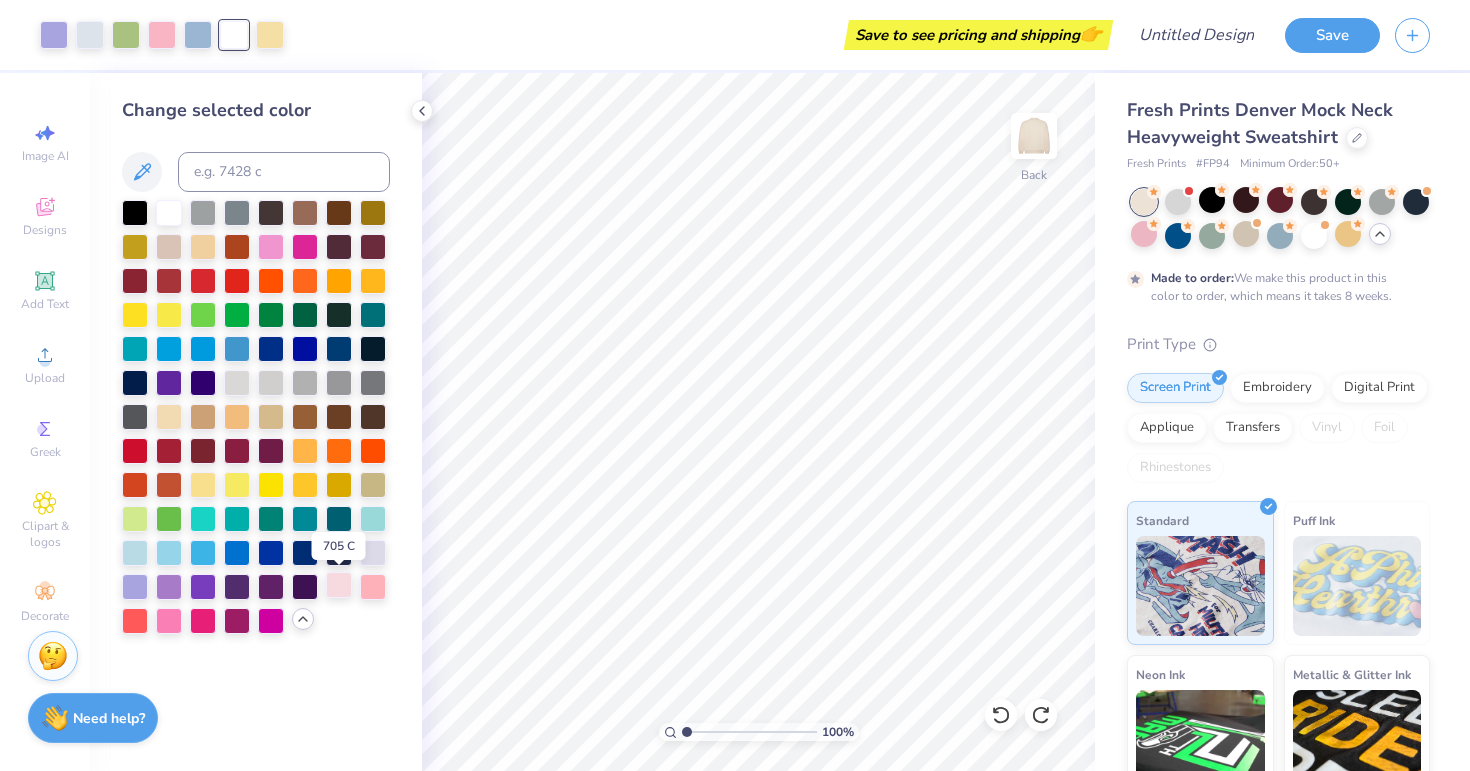 click at bounding box center (339, 585) 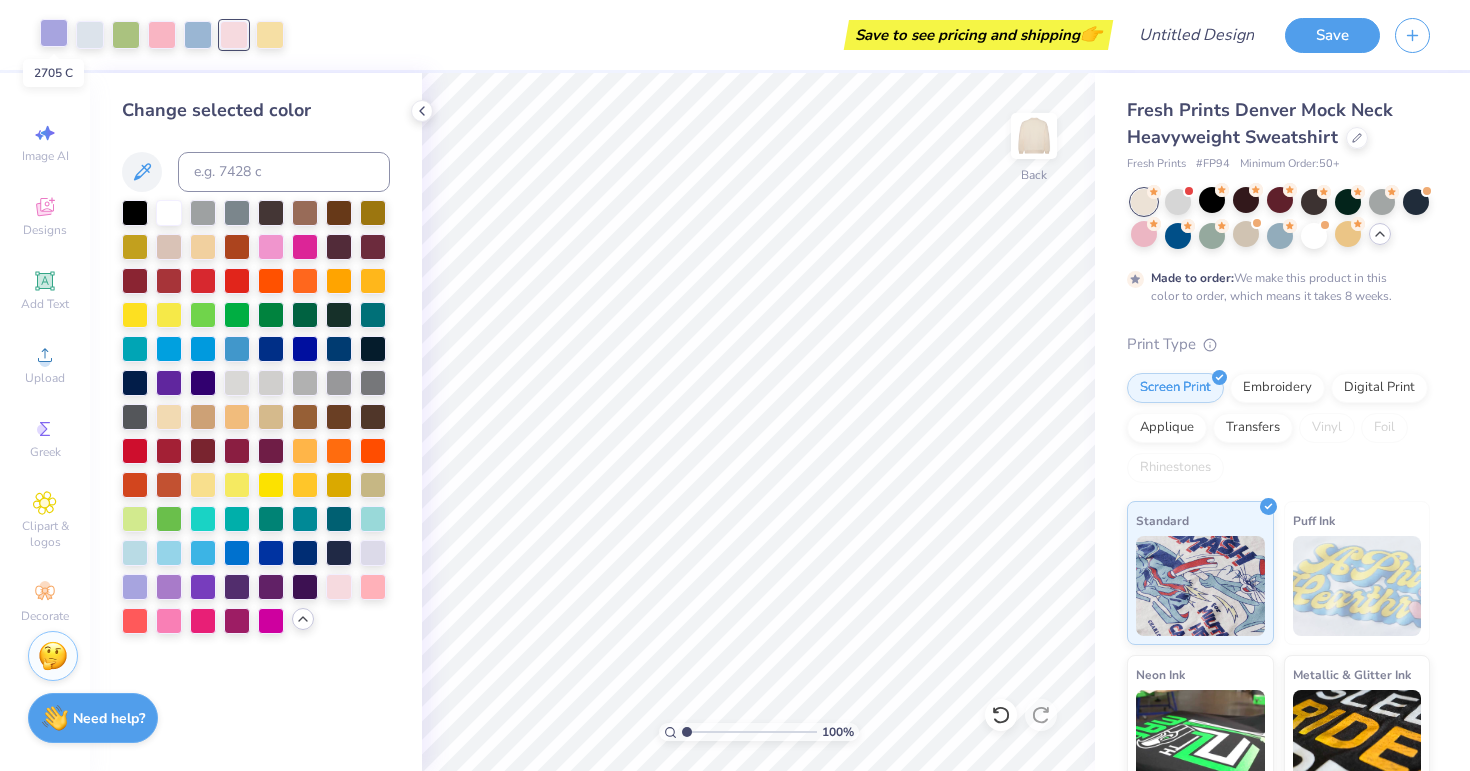 click at bounding box center (54, 33) 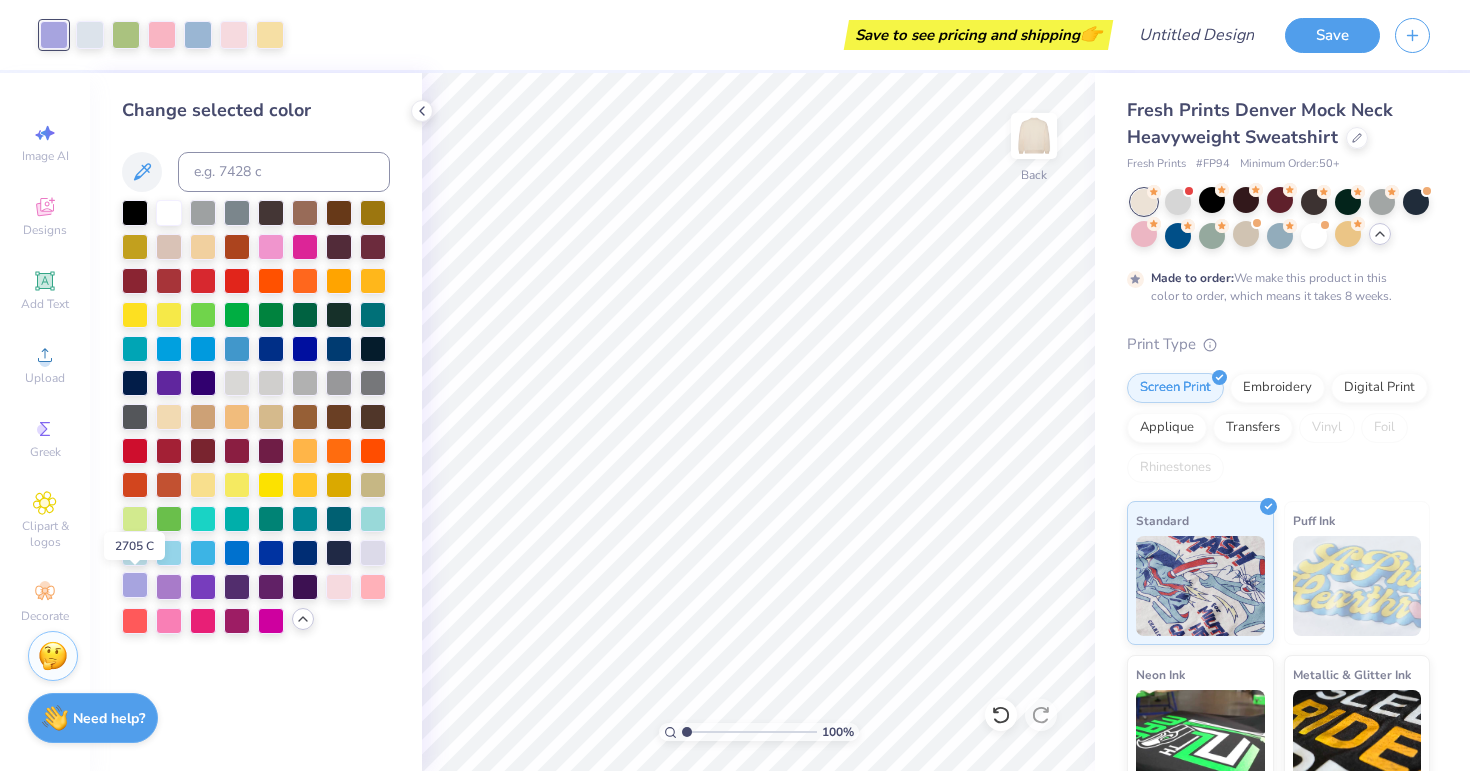 click at bounding box center [135, 585] 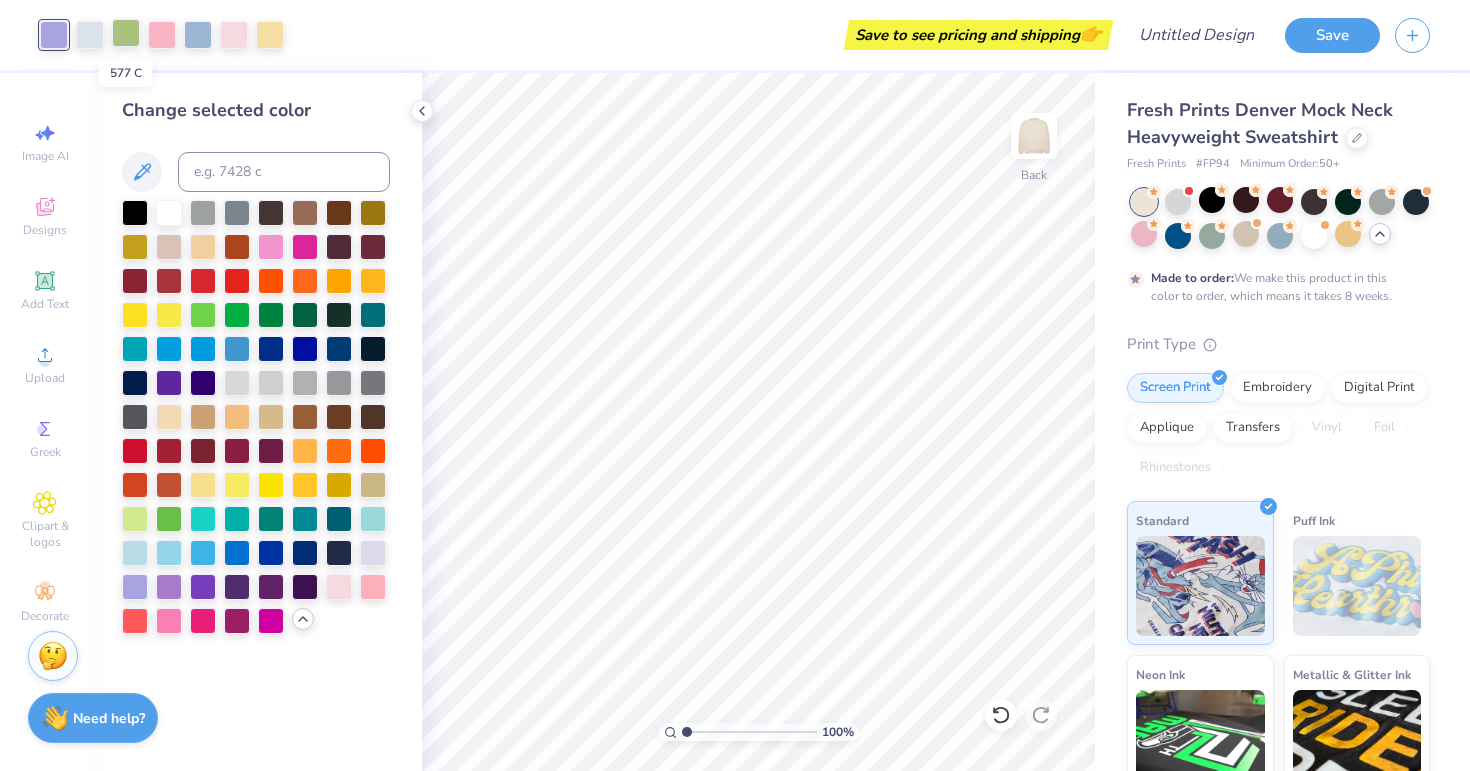click at bounding box center (126, 33) 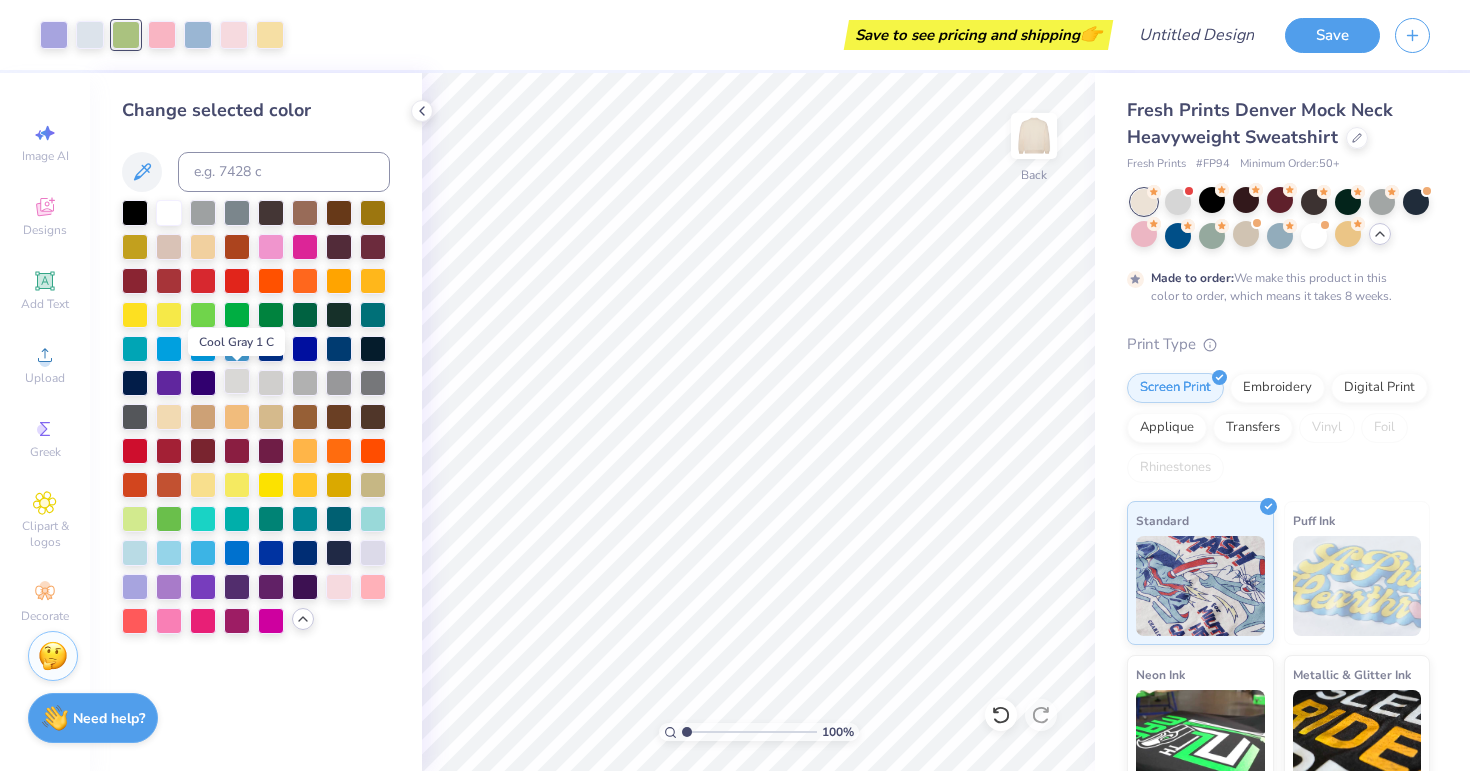 click at bounding box center (237, 381) 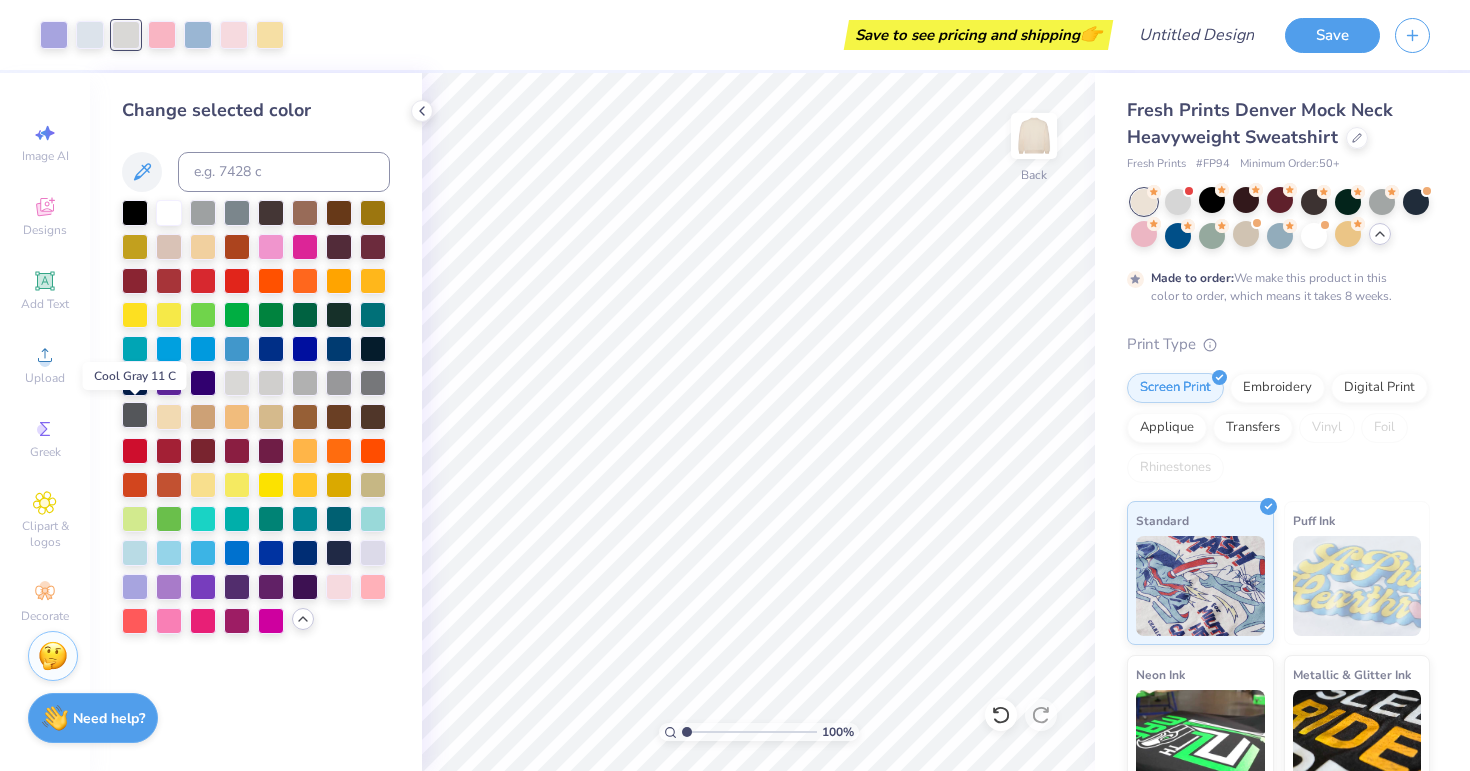 click at bounding box center (135, 415) 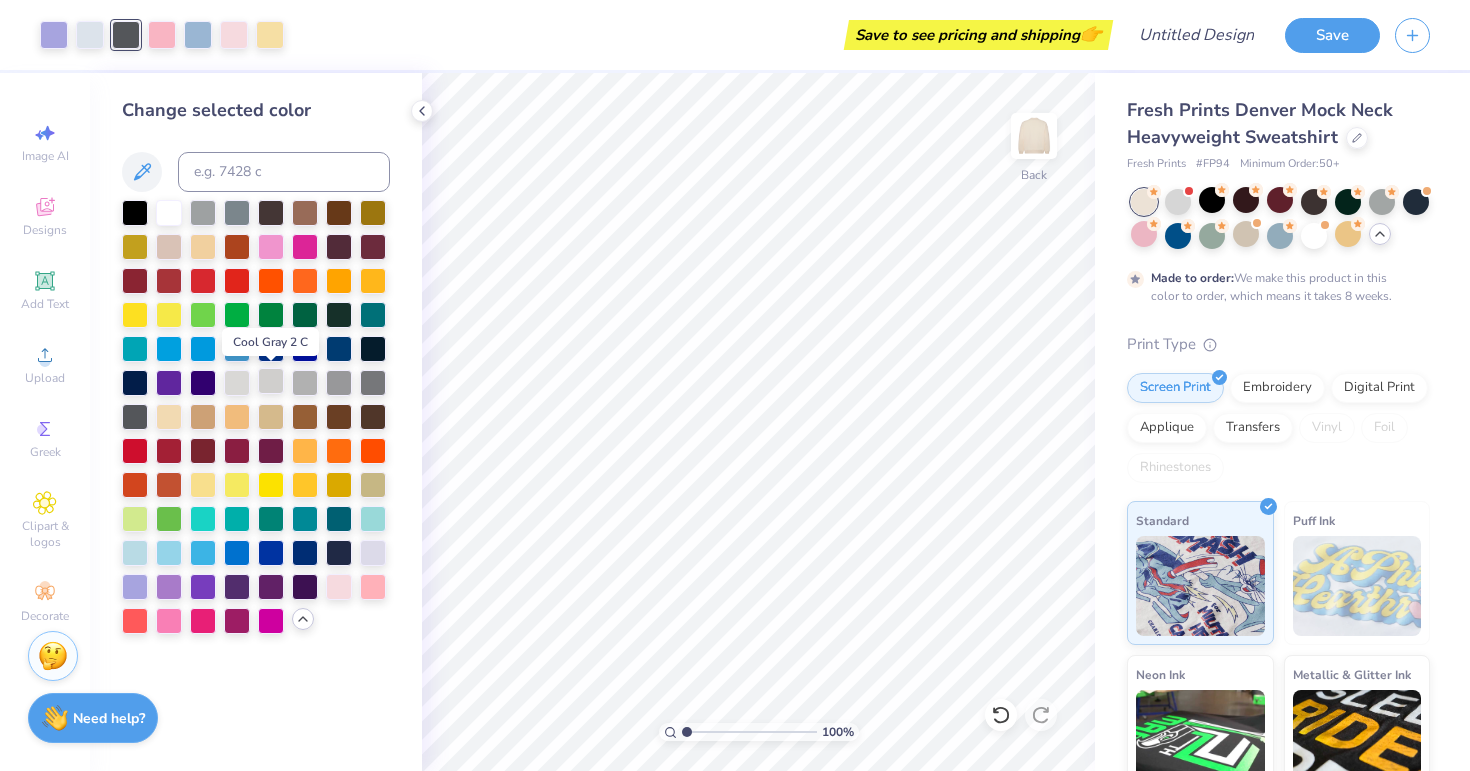 click at bounding box center (271, 381) 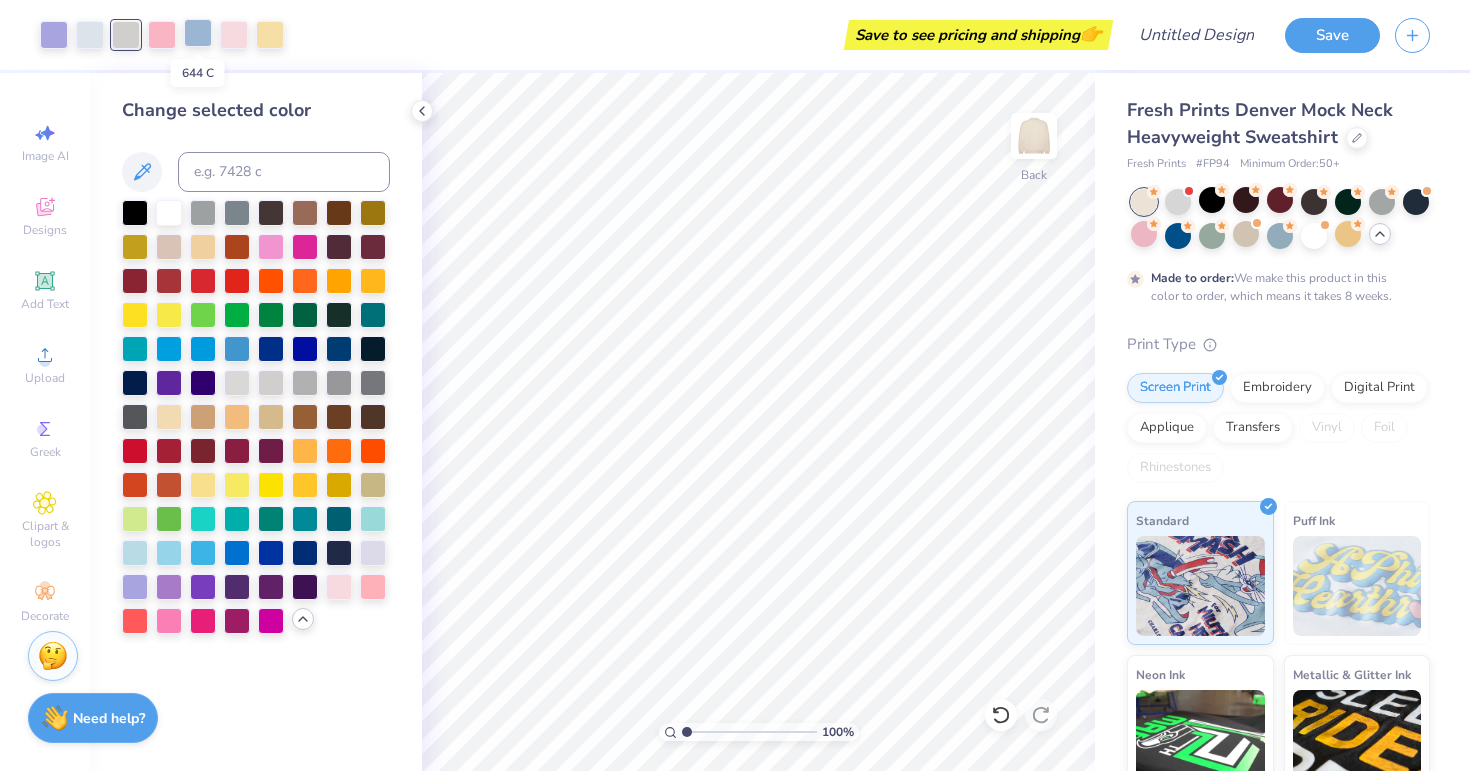 click at bounding box center [198, 33] 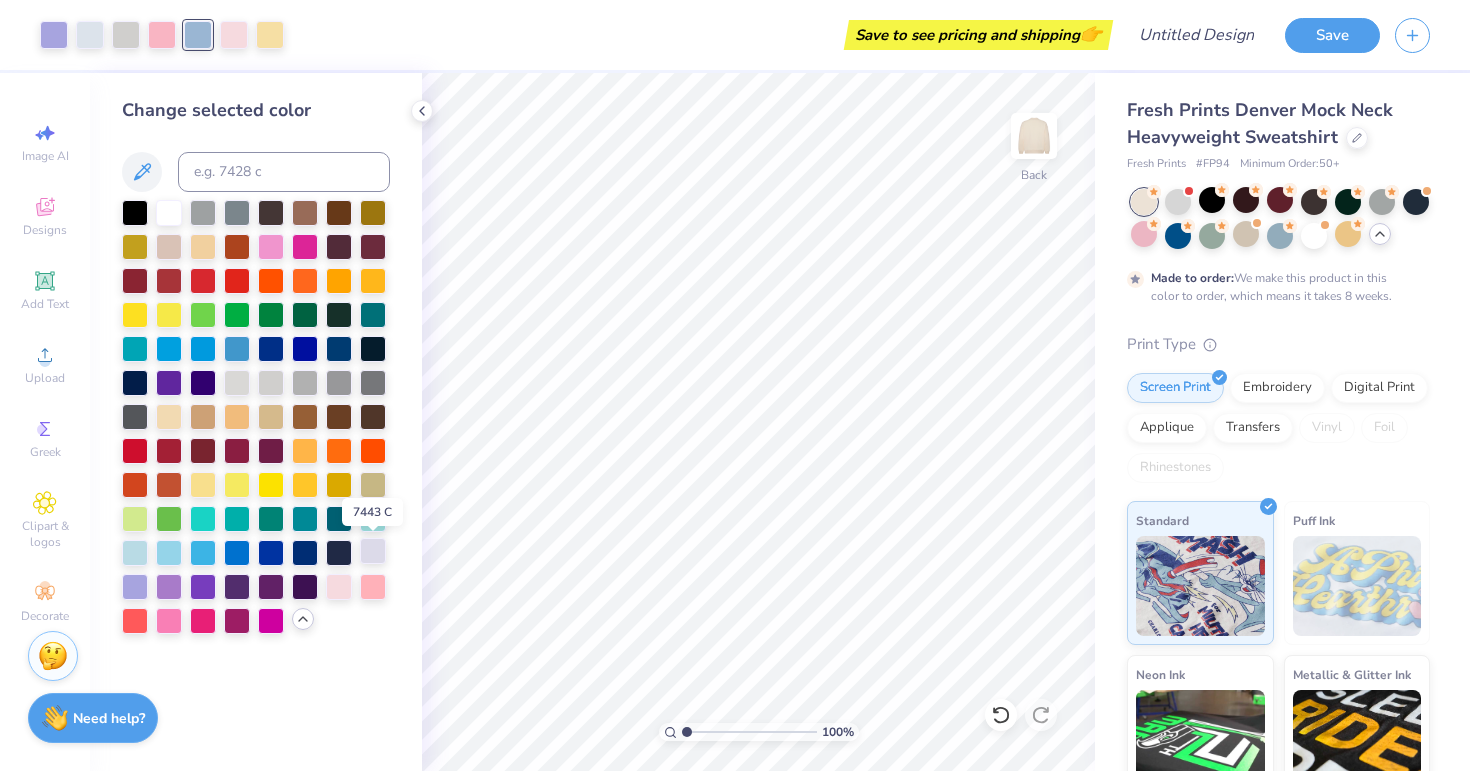 click at bounding box center [373, 551] 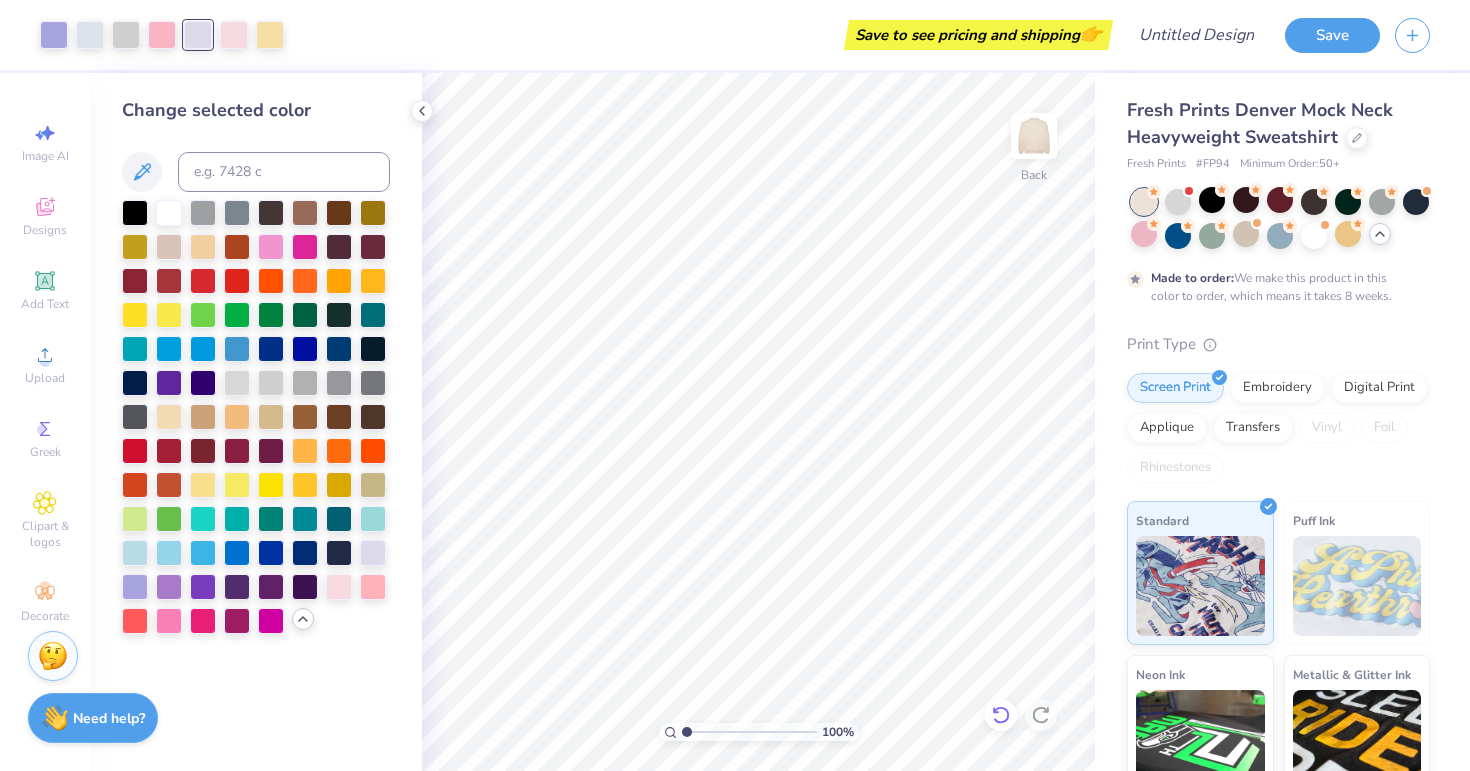 click 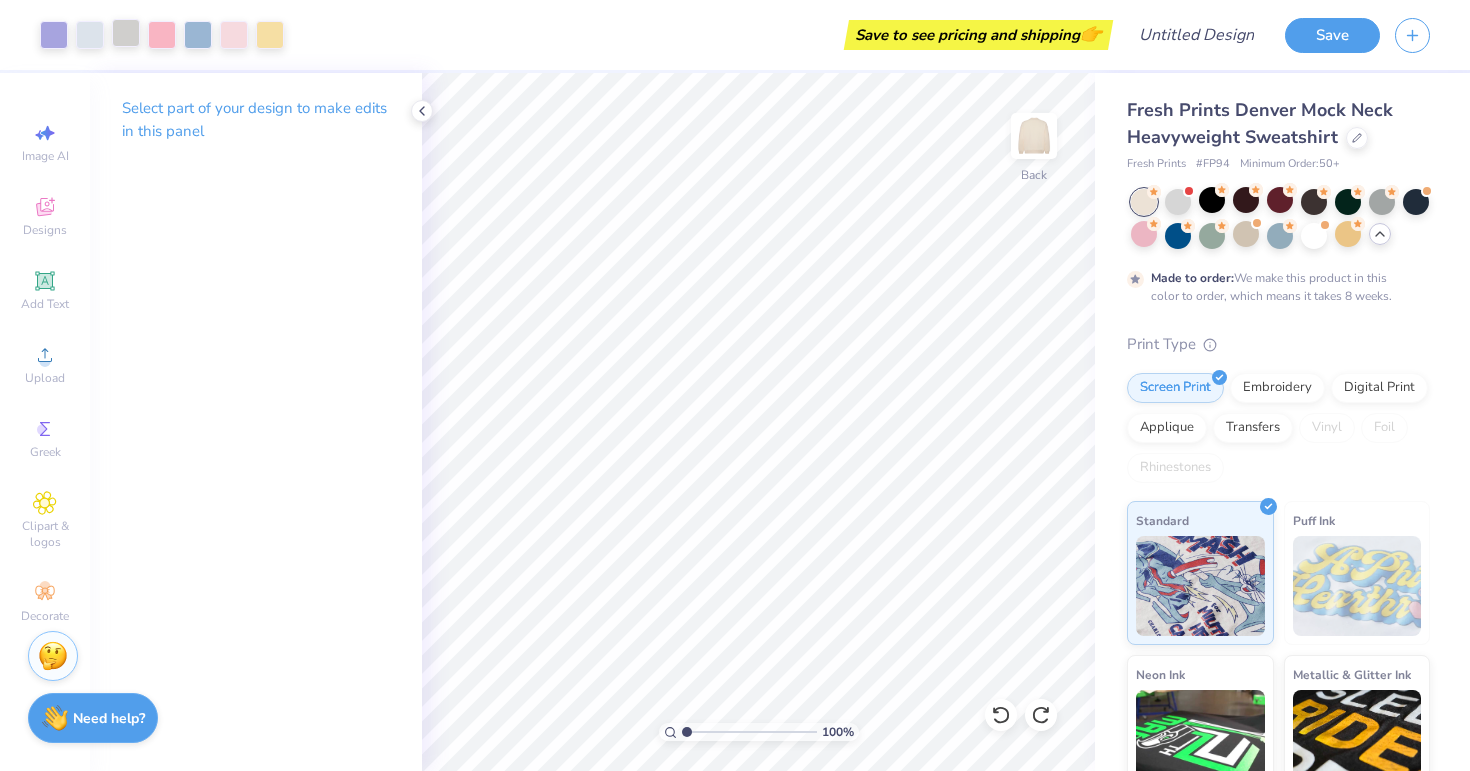 click at bounding box center [126, 33] 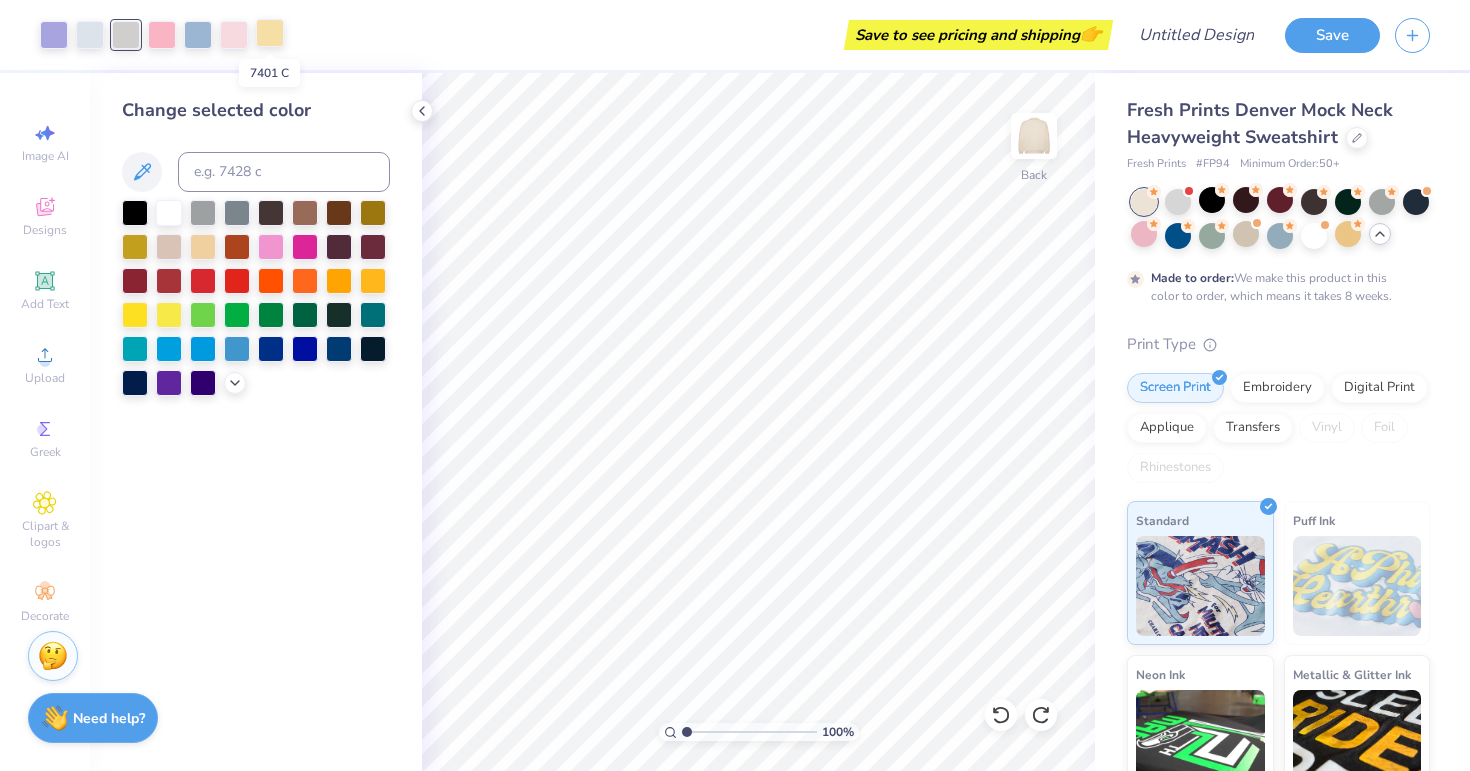 click at bounding box center (270, 33) 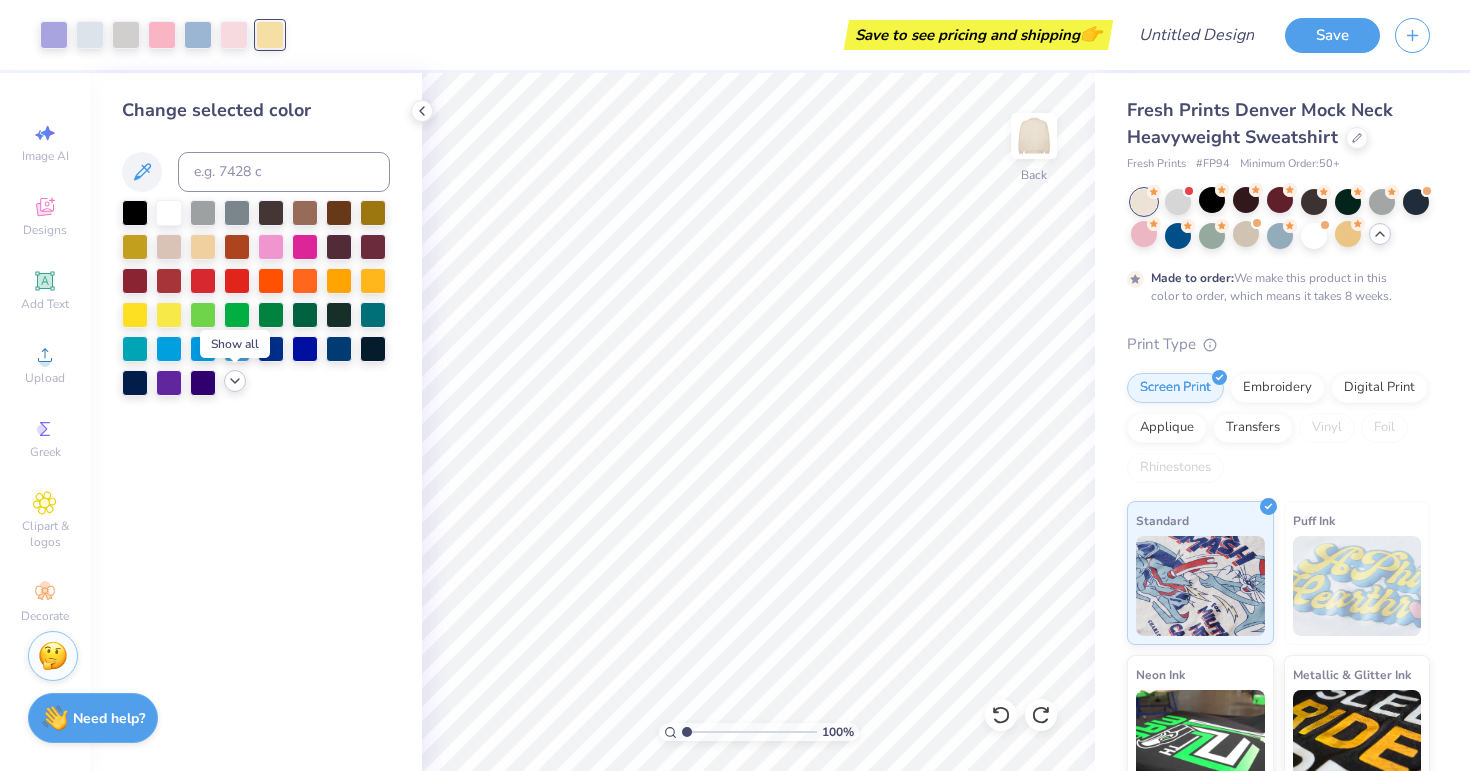 click 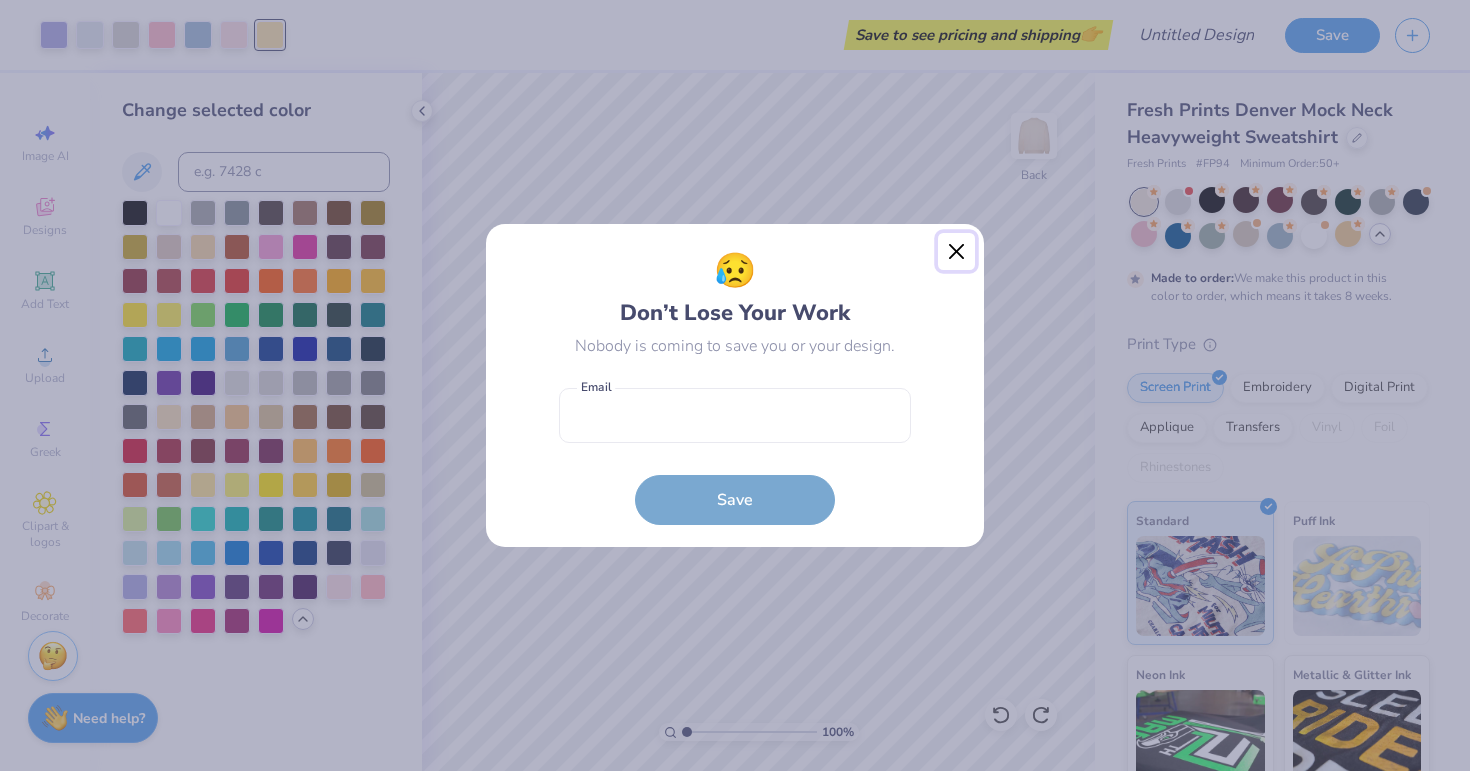 click at bounding box center [957, 252] 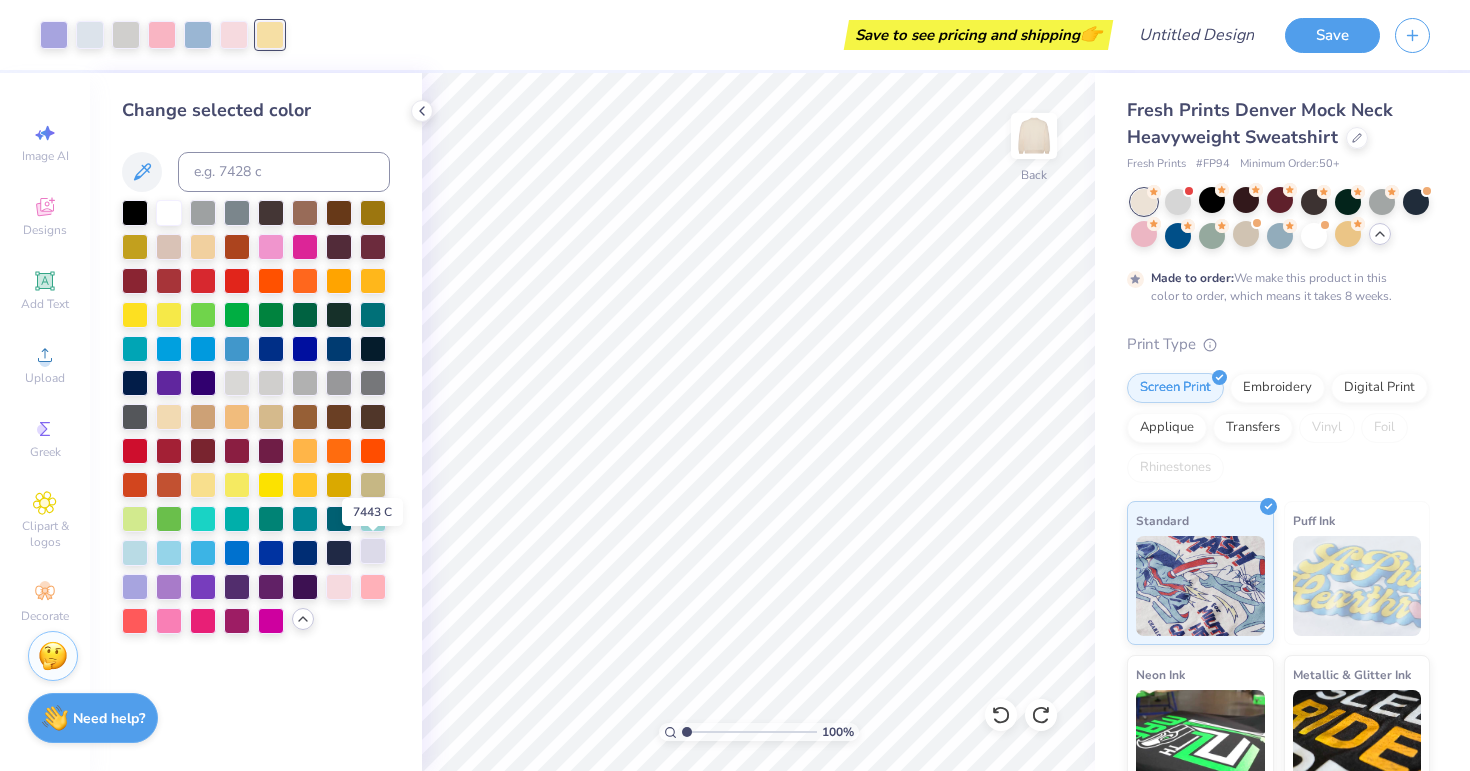 click at bounding box center (373, 551) 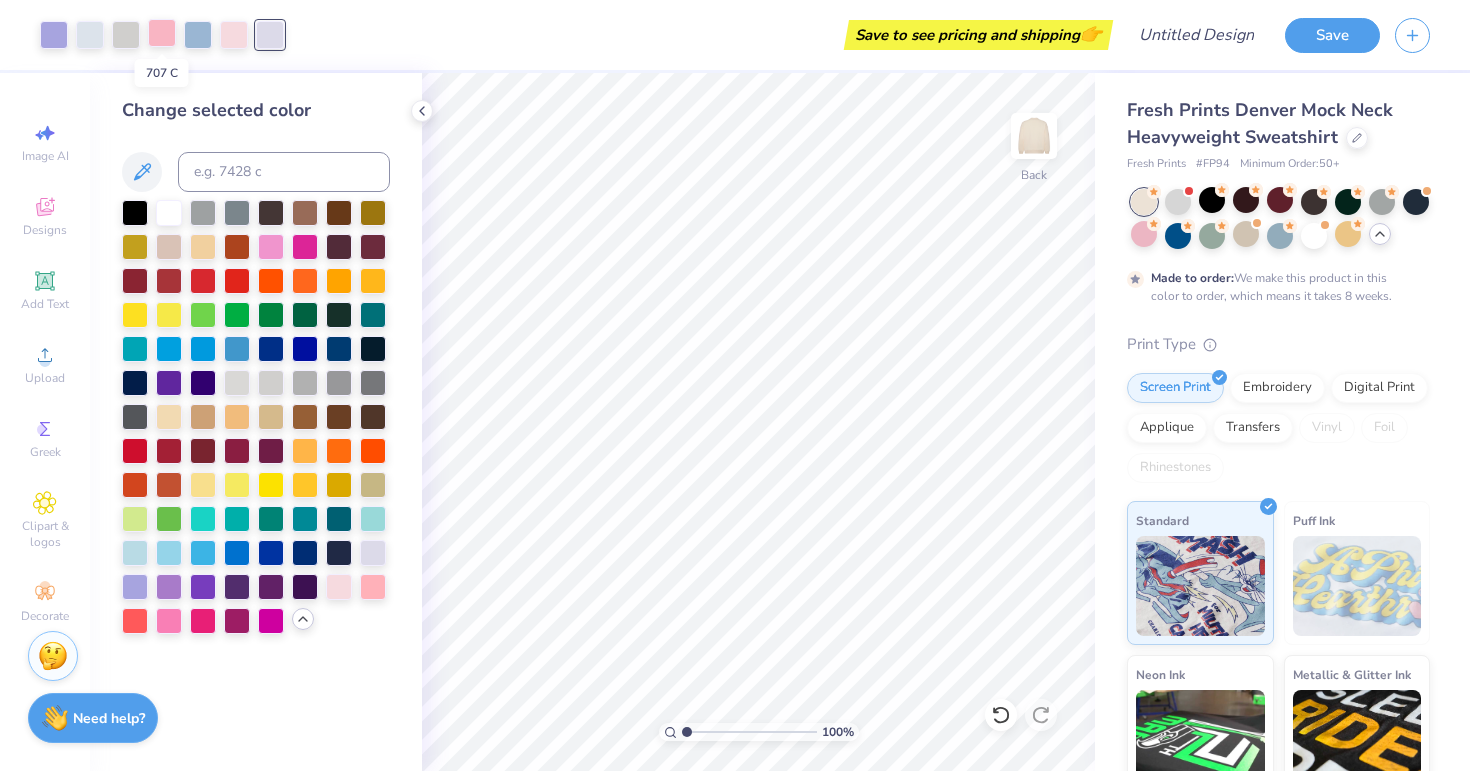 click at bounding box center (162, 33) 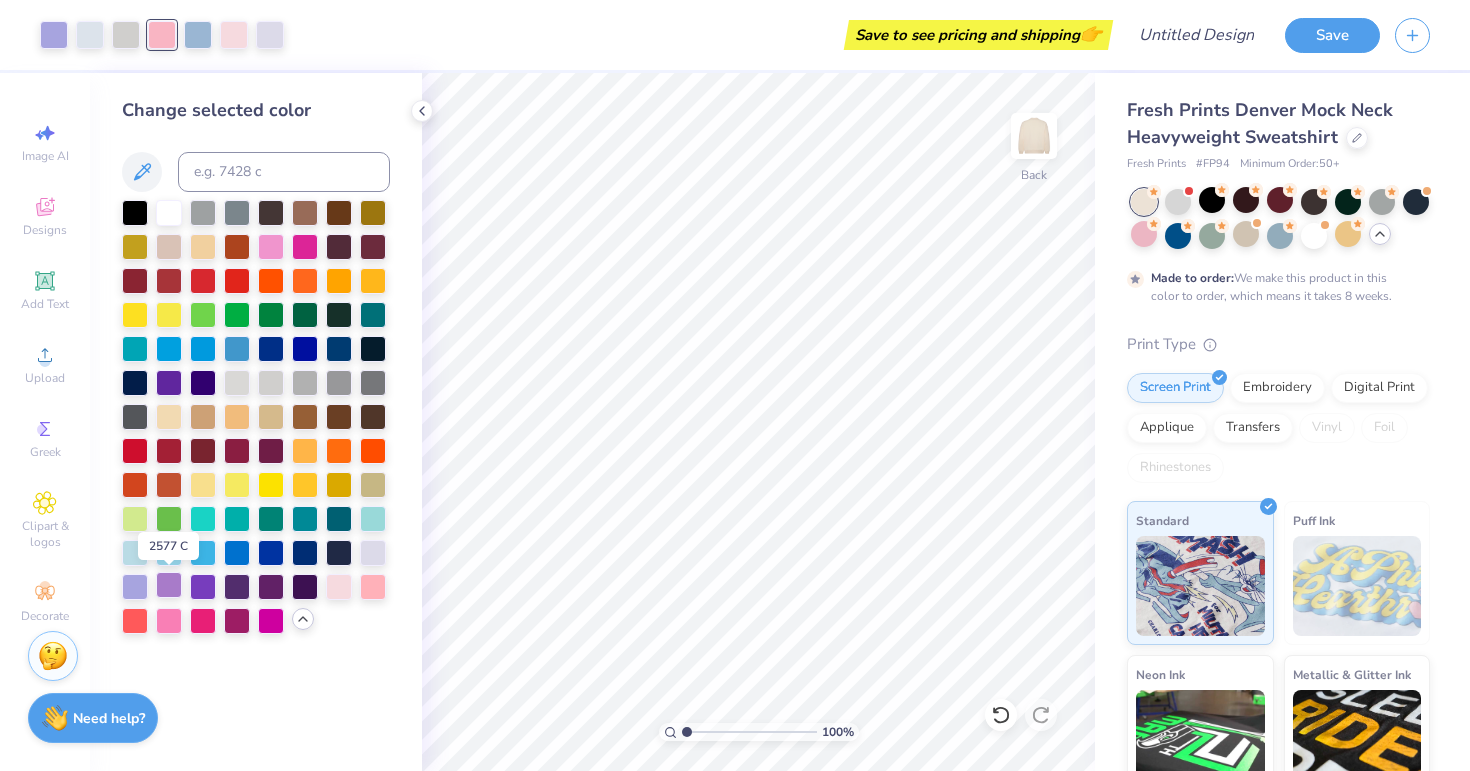 click at bounding box center [169, 585] 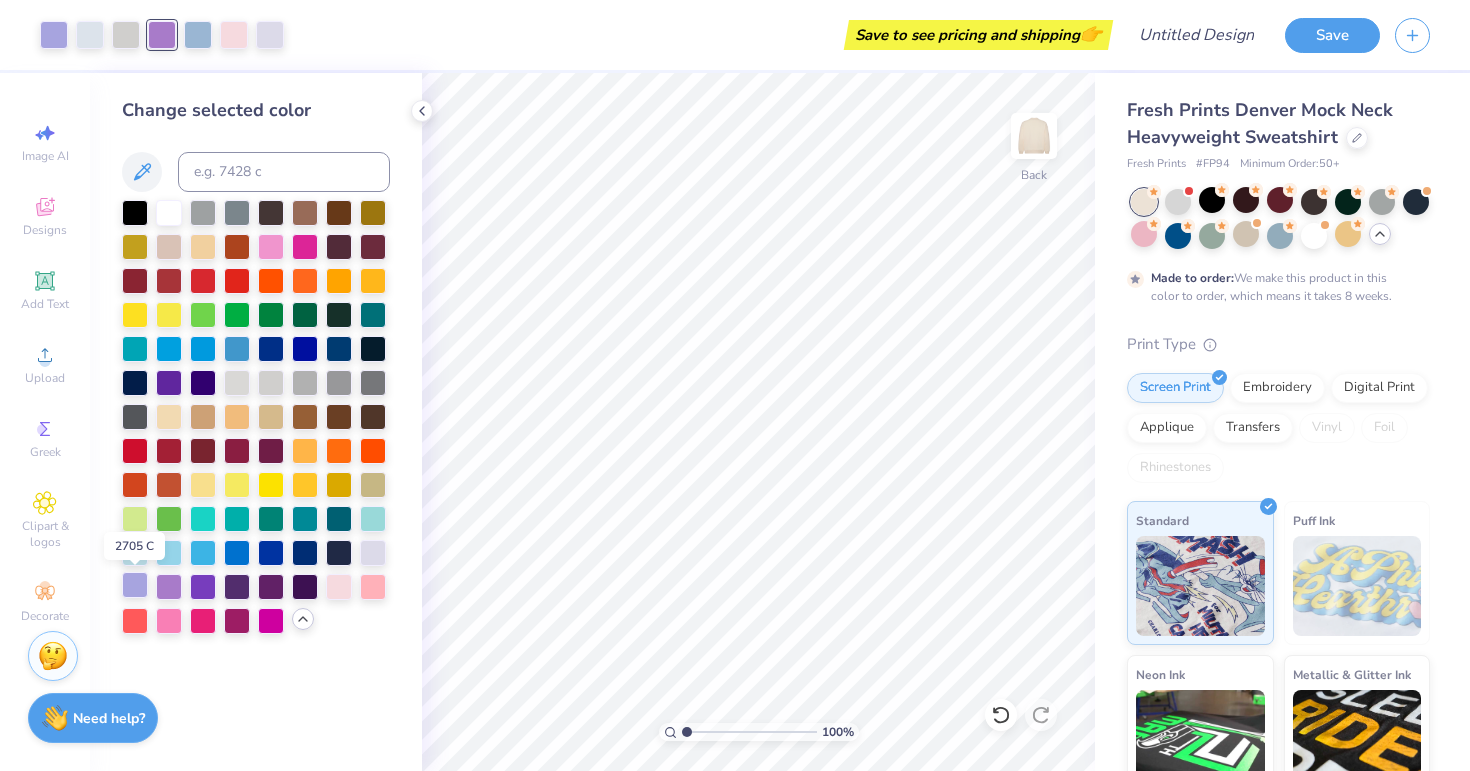 click at bounding box center [135, 585] 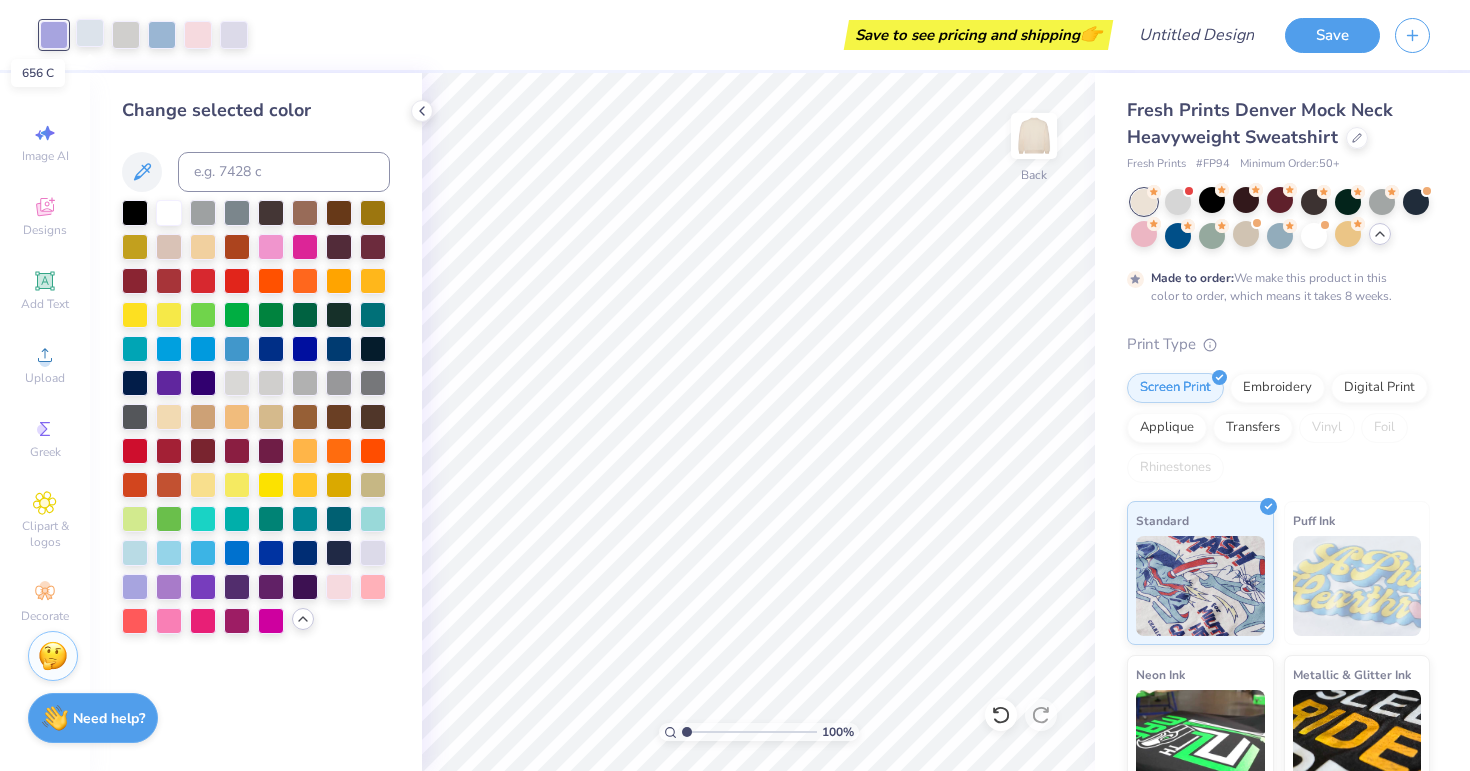 click at bounding box center (90, 33) 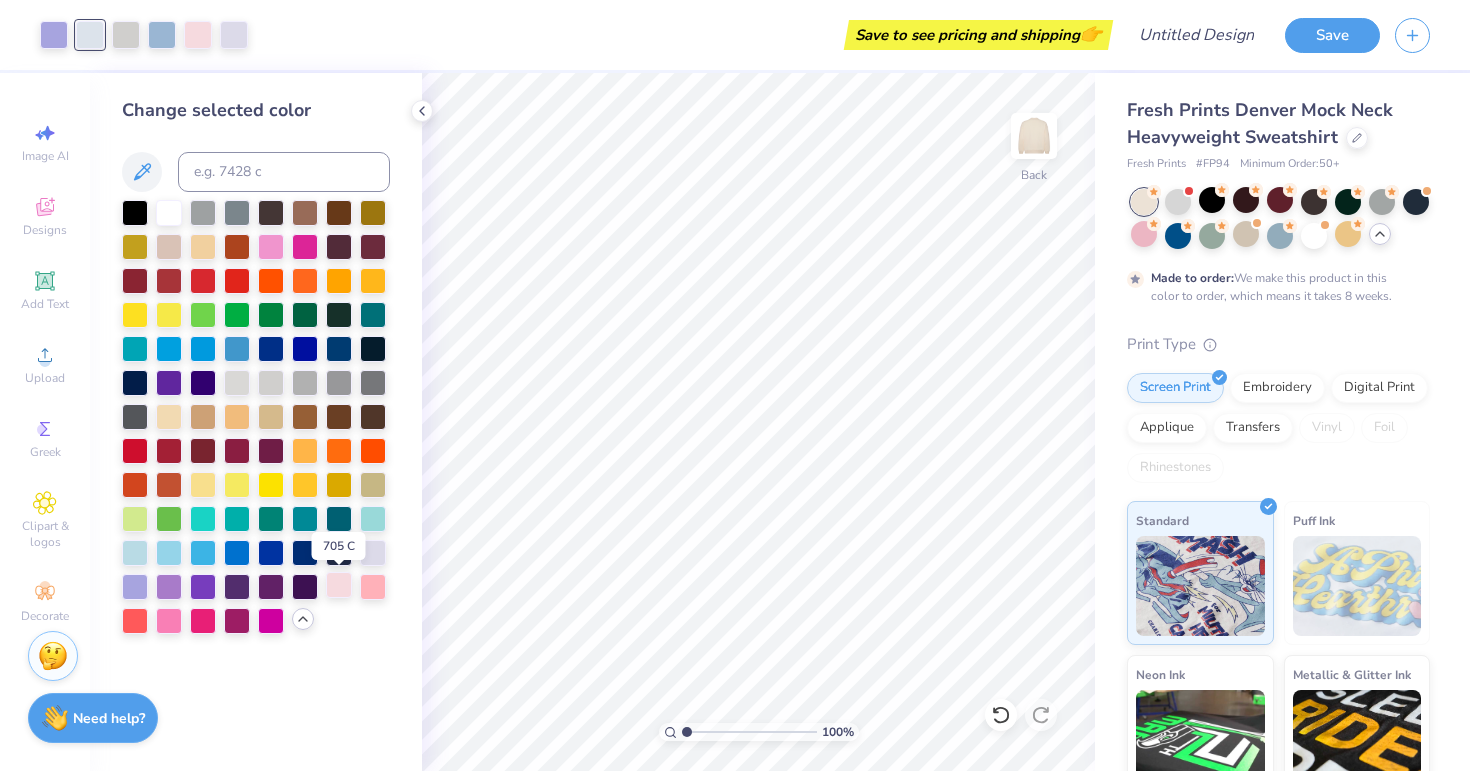 click at bounding box center (339, 585) 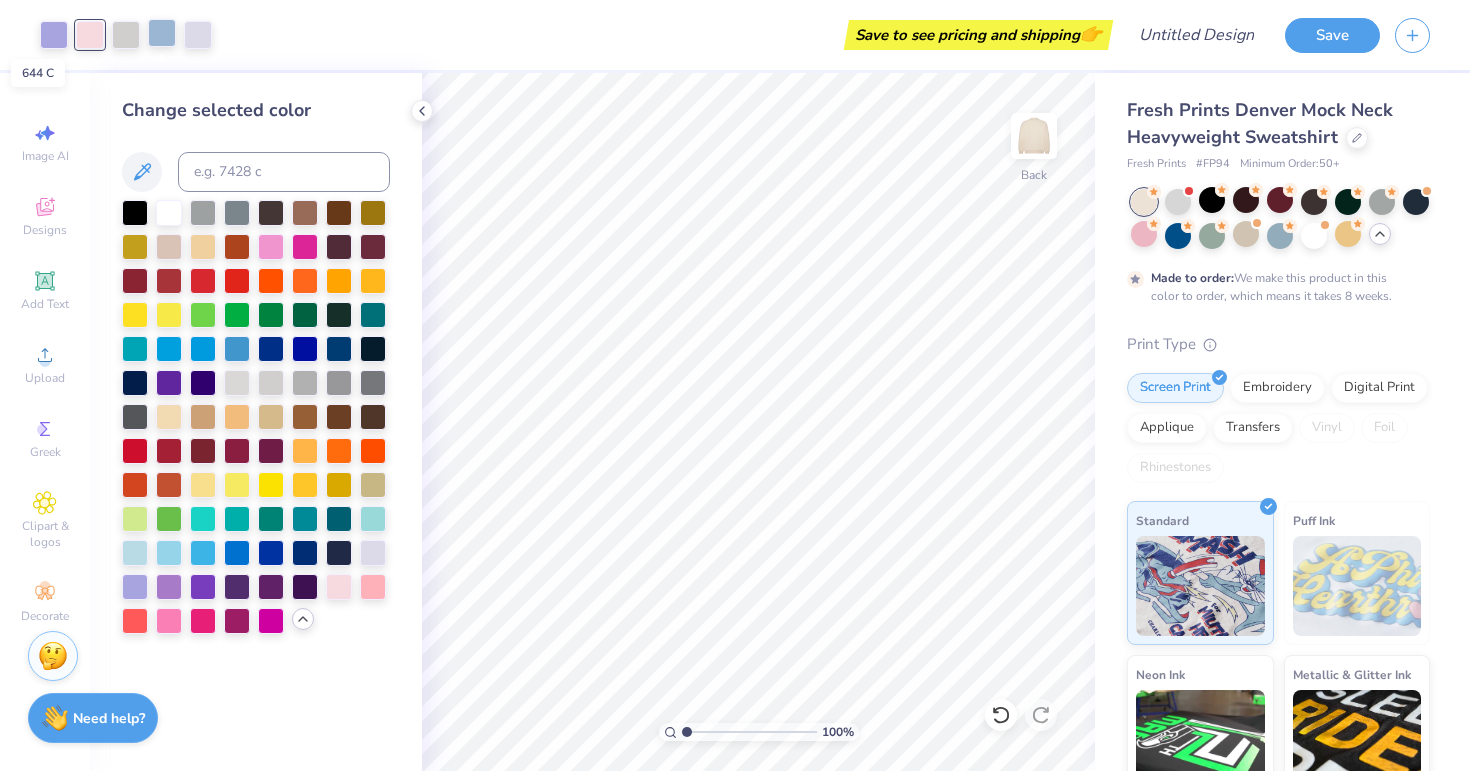 click at bounding box center [162, 33] 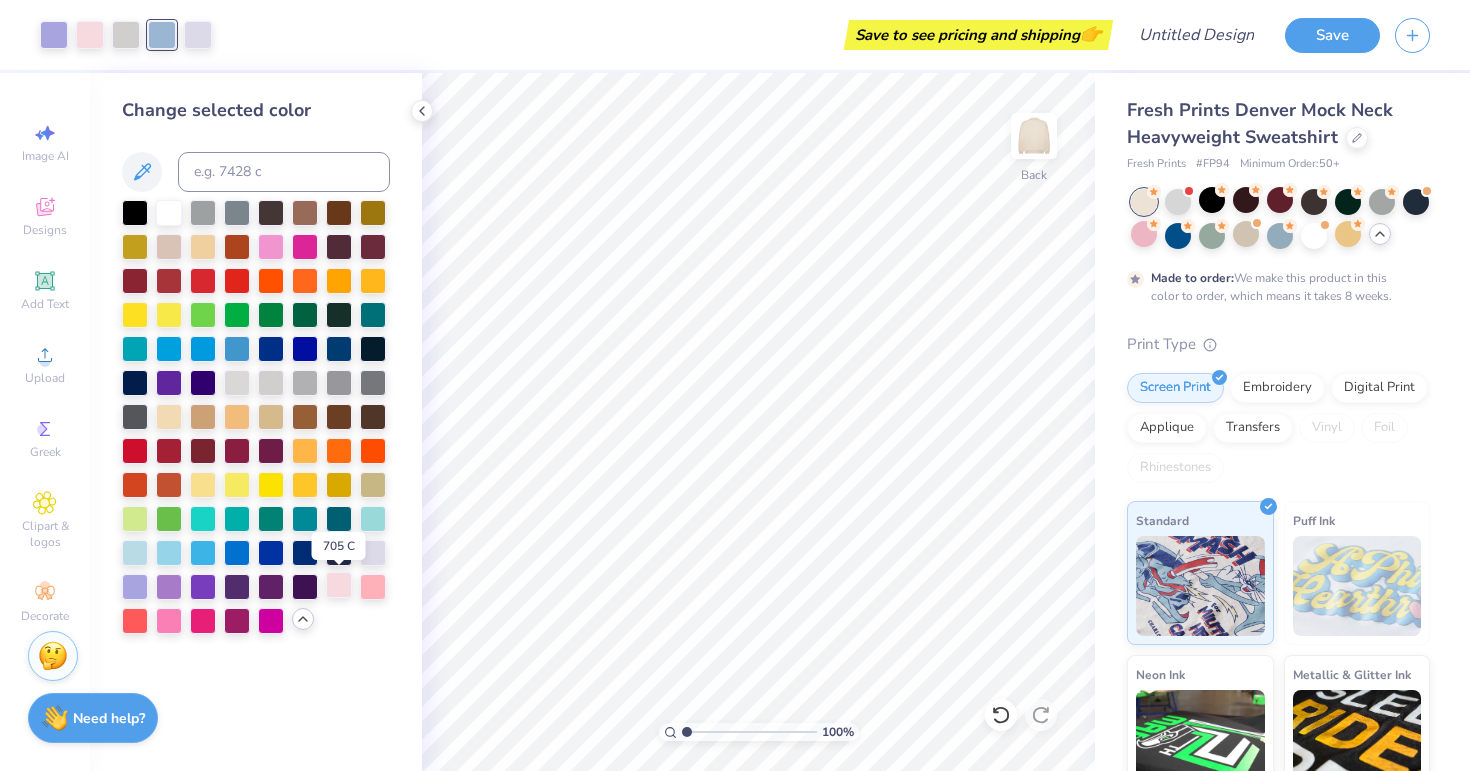 click at bounding box center [339, 585] 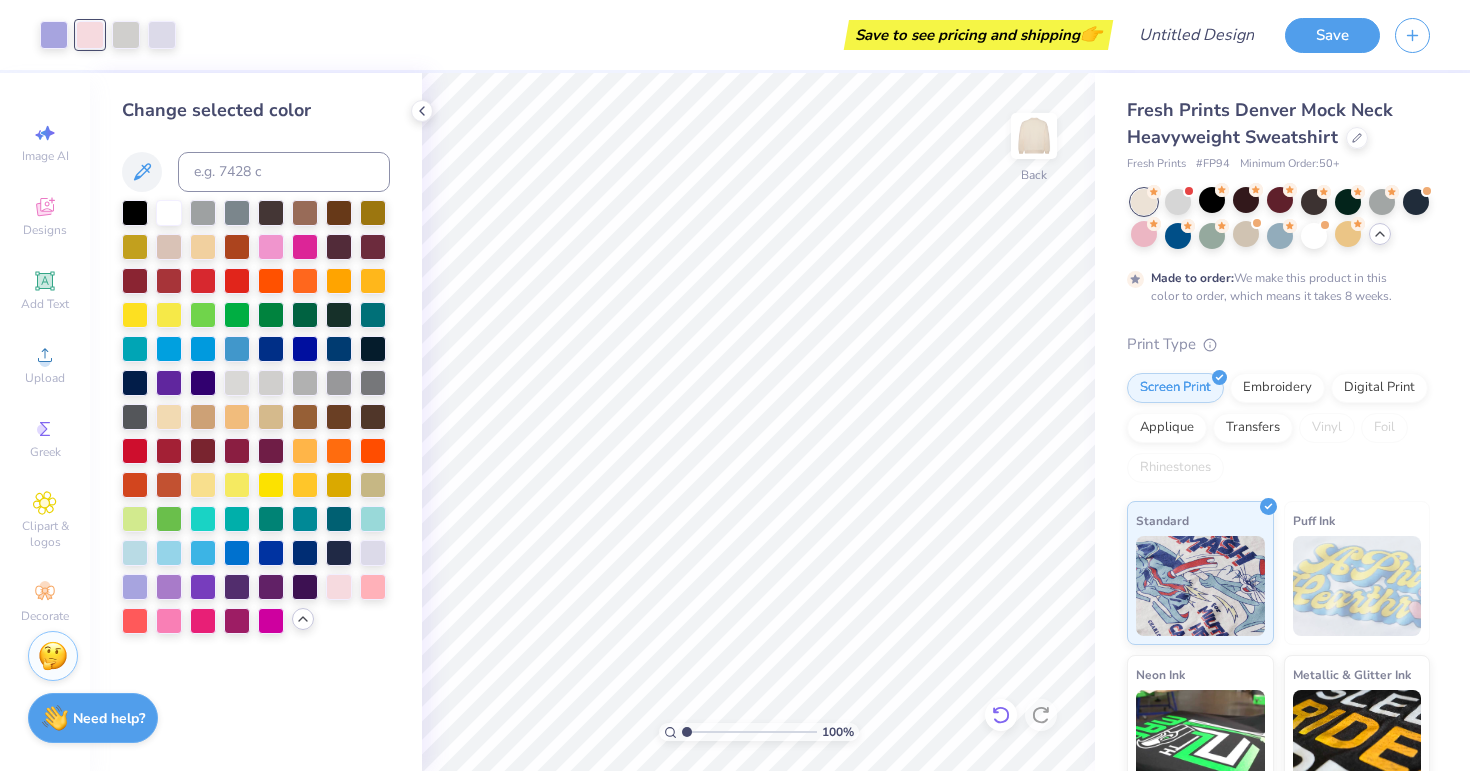 click 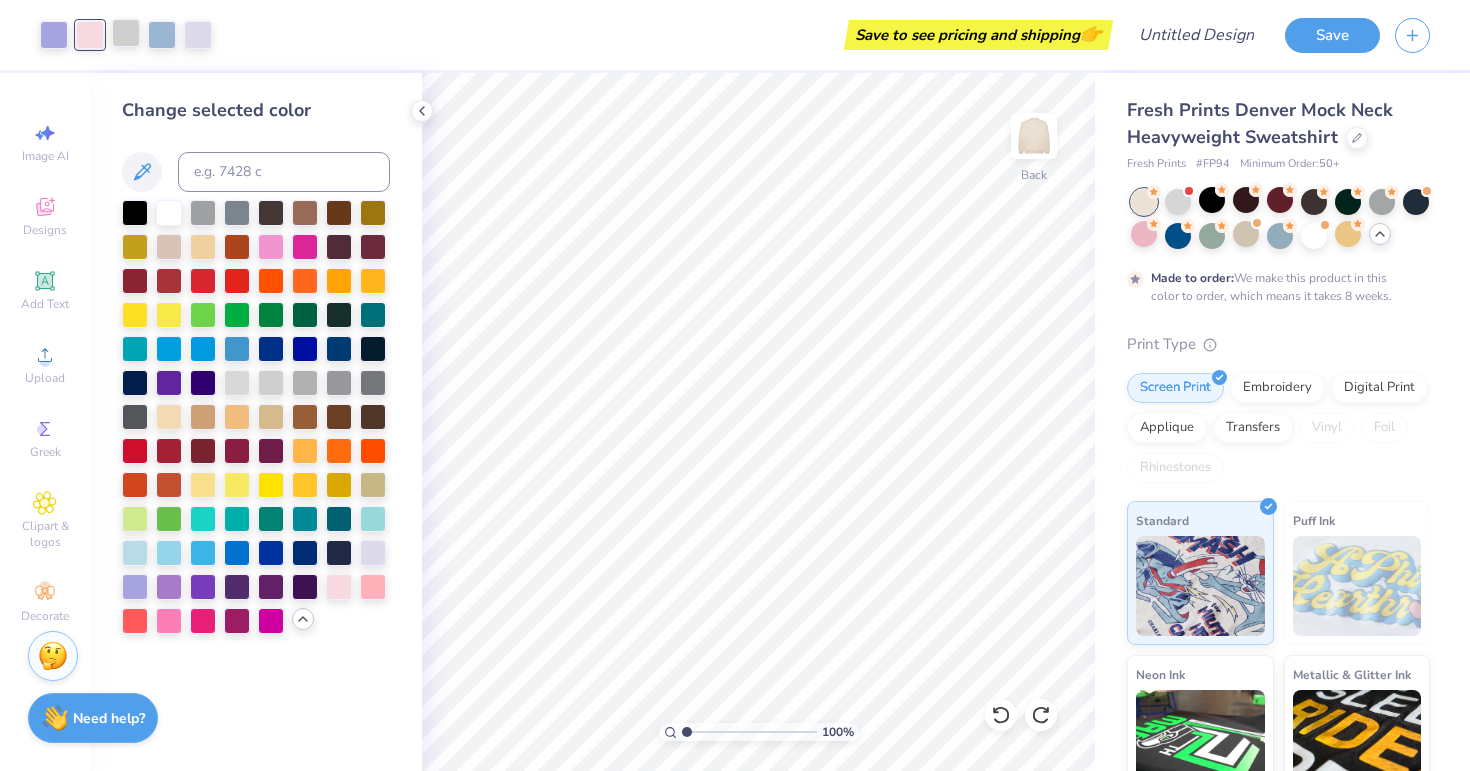 click at bounding box center [126, 33] 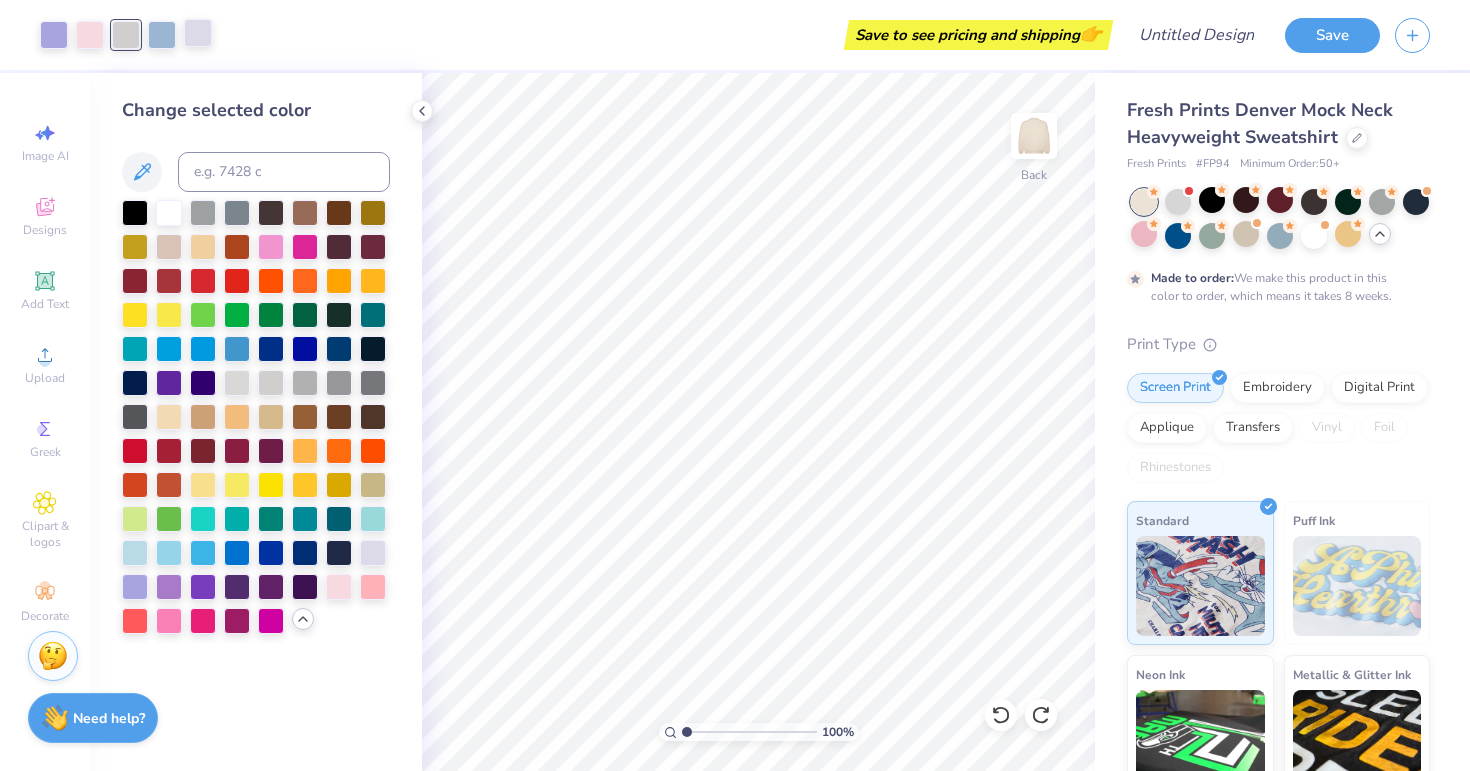 click at bounding box center (198, 33) 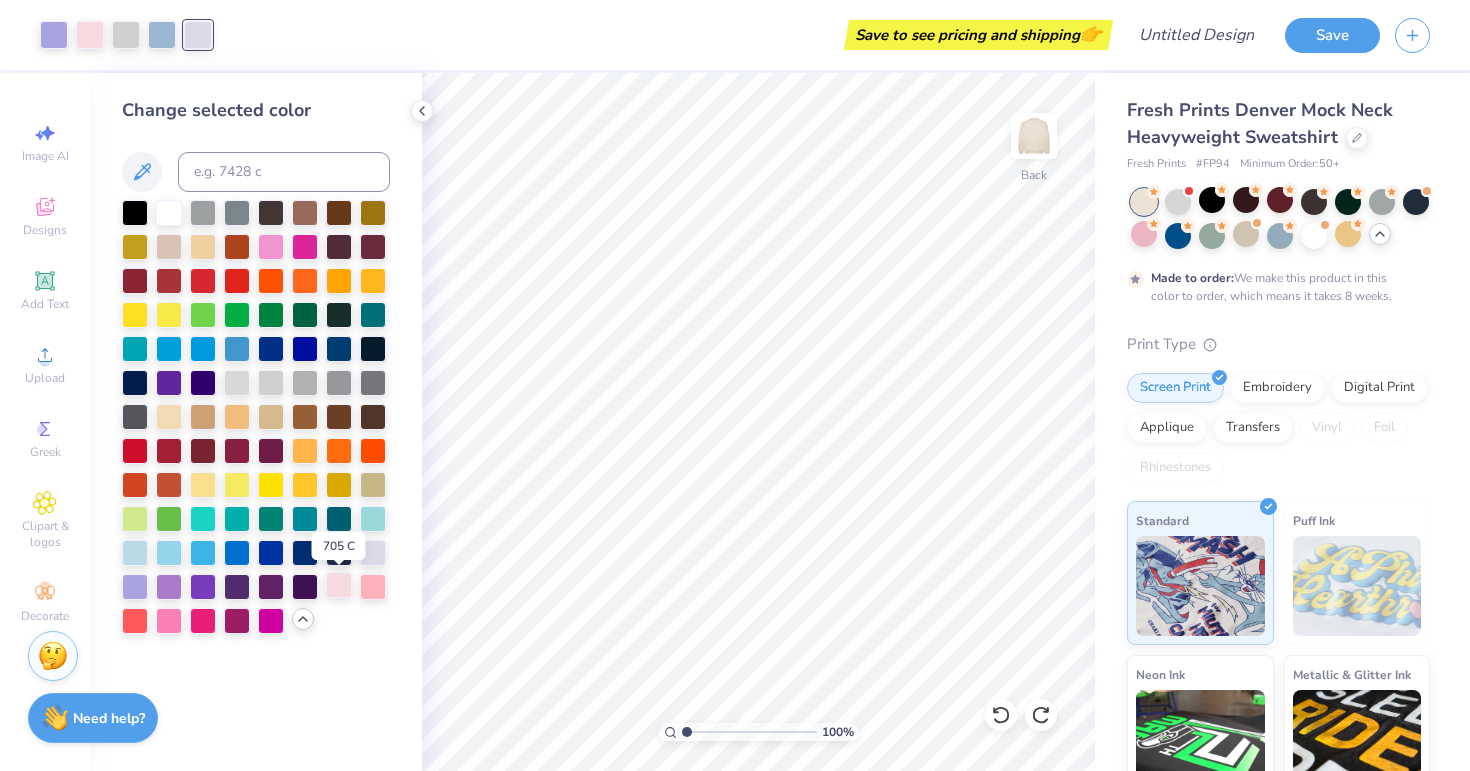 click at bounding box center [339, 585] 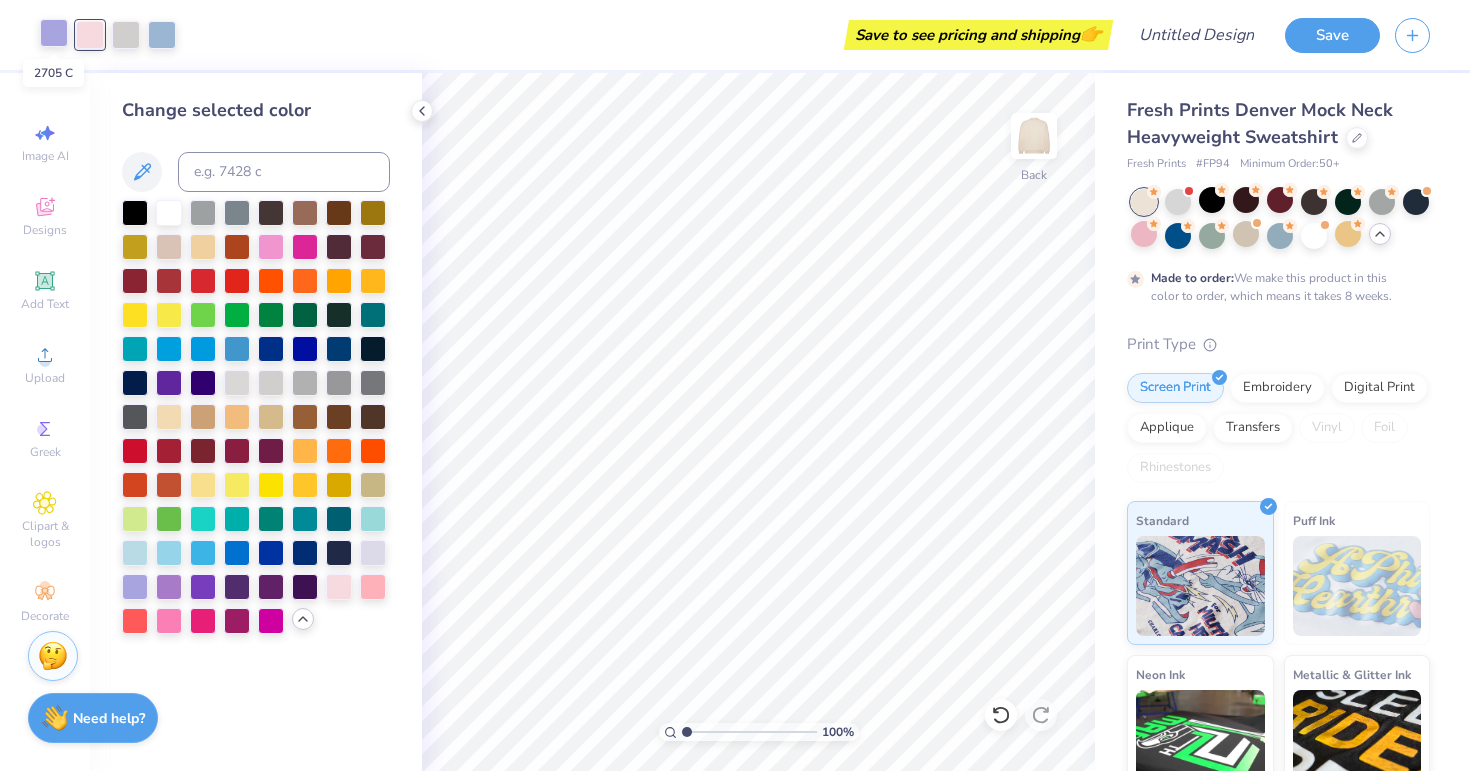 click at bounding box center (54, 33) 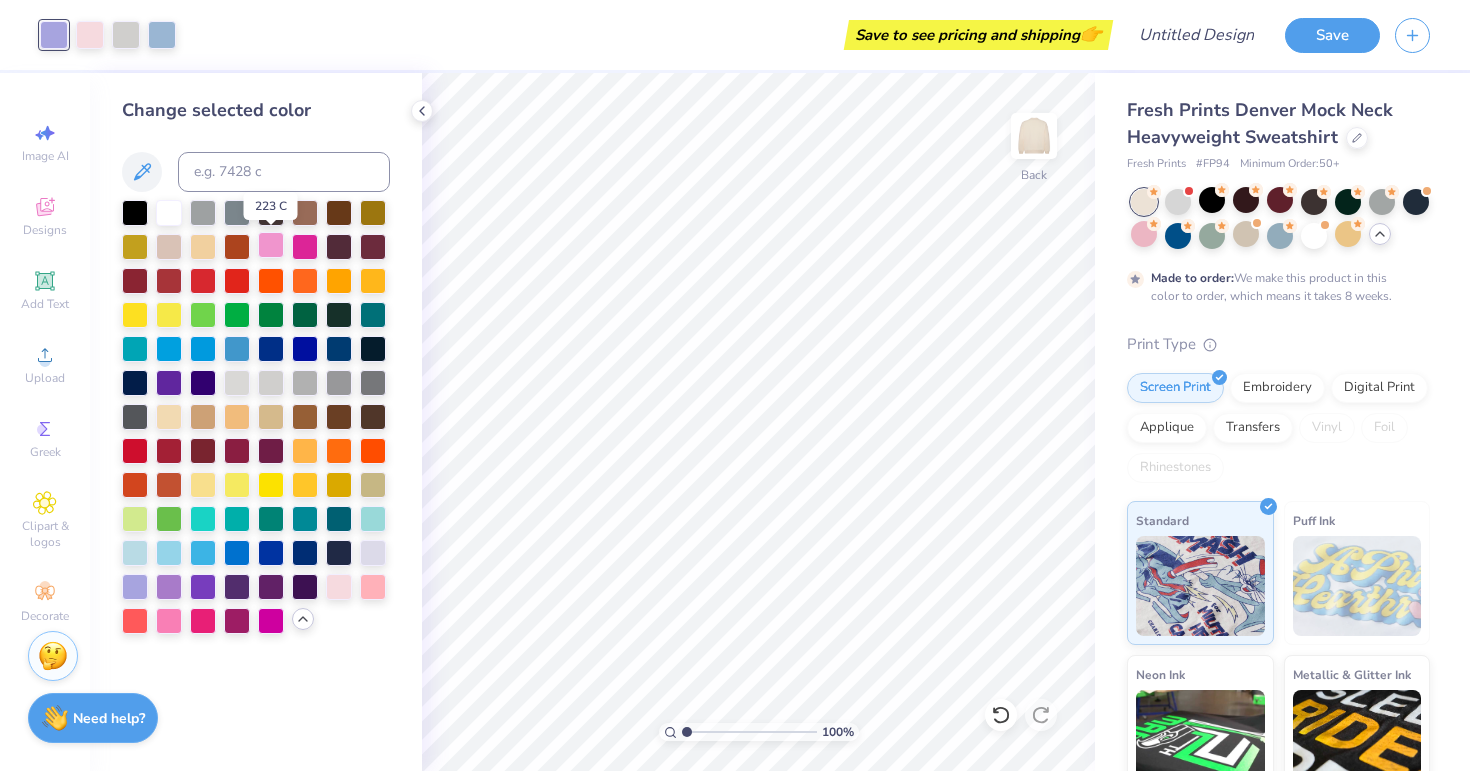 click at bounding box center [271, 245] 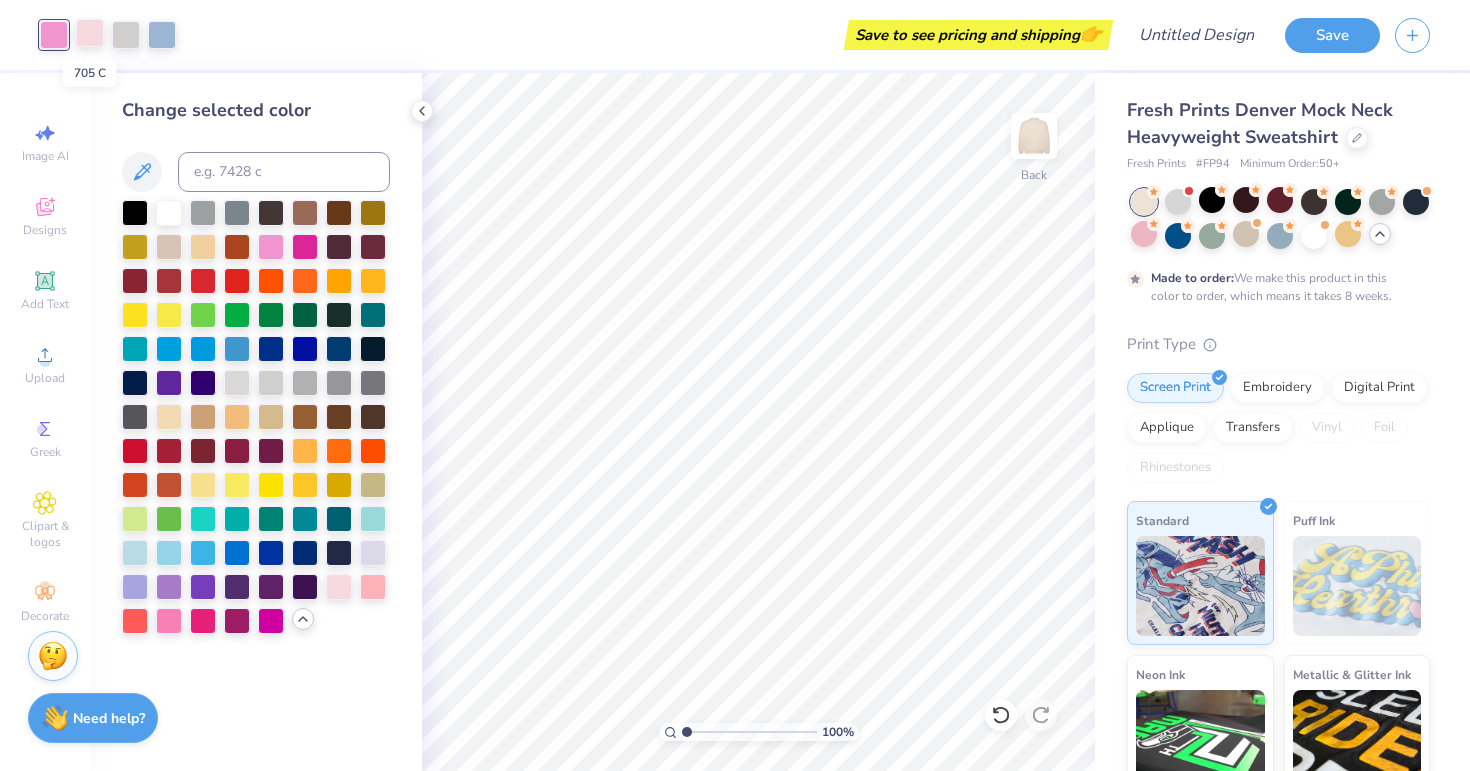 click at bounding box center [90, 33] 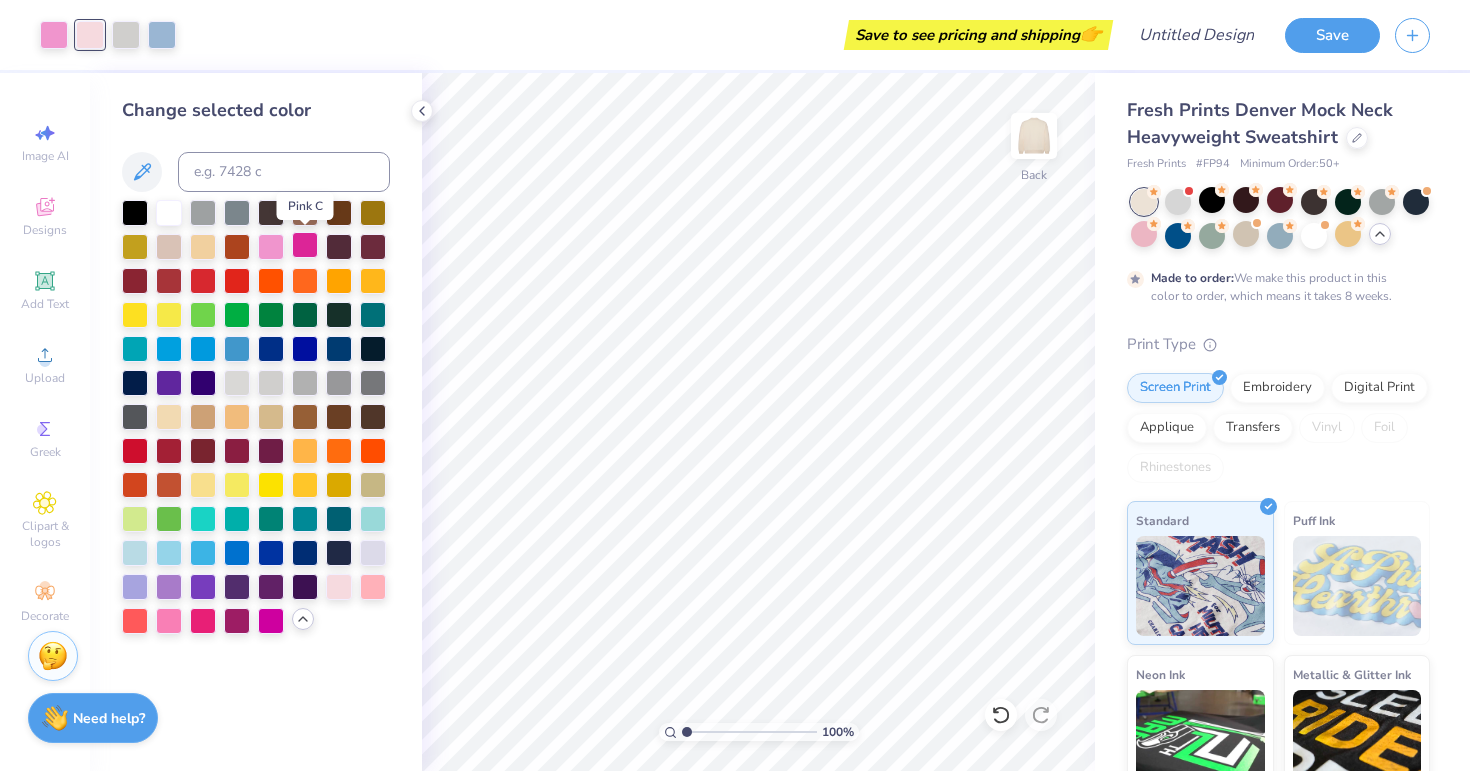 click at bounding box center [305, 245] 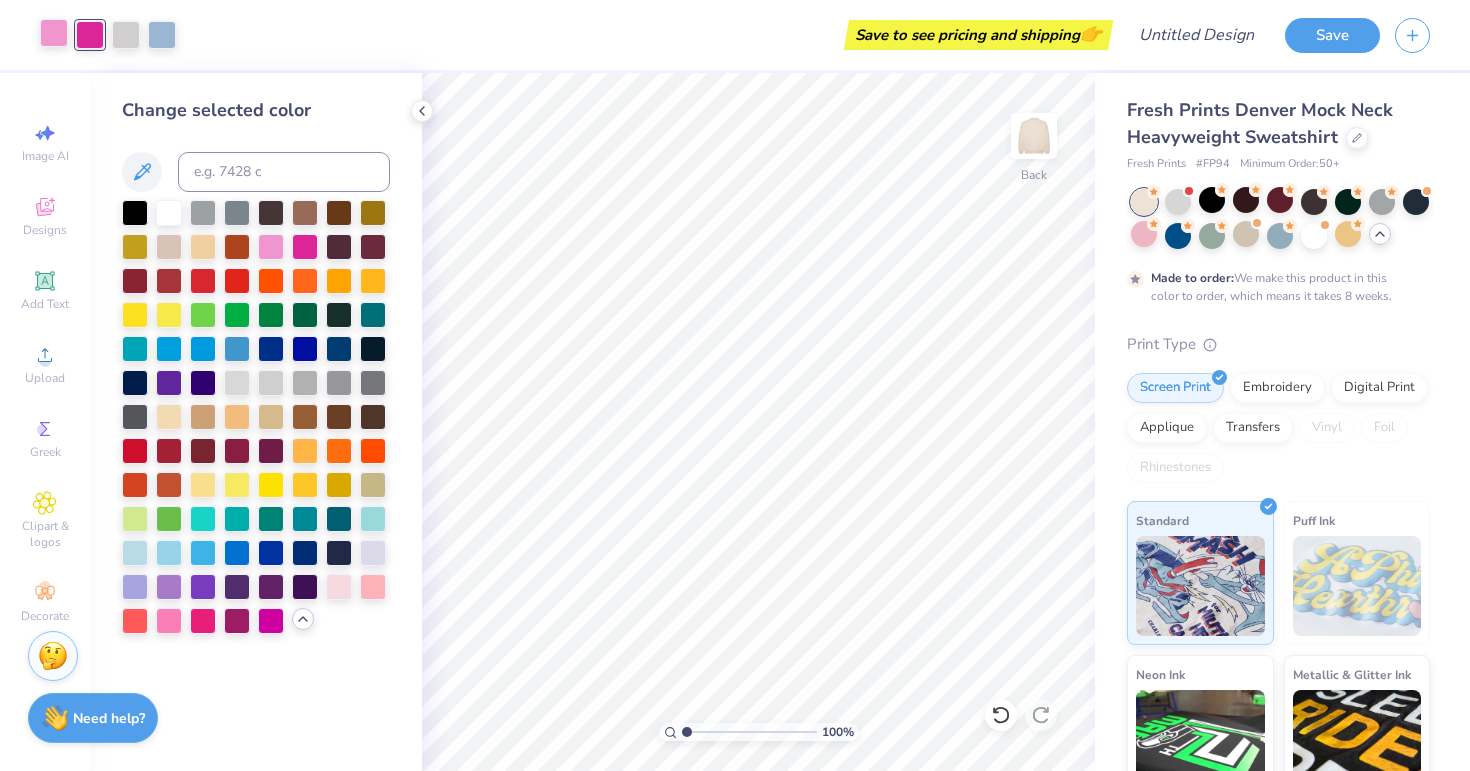 click at bounding box center (54, 33) 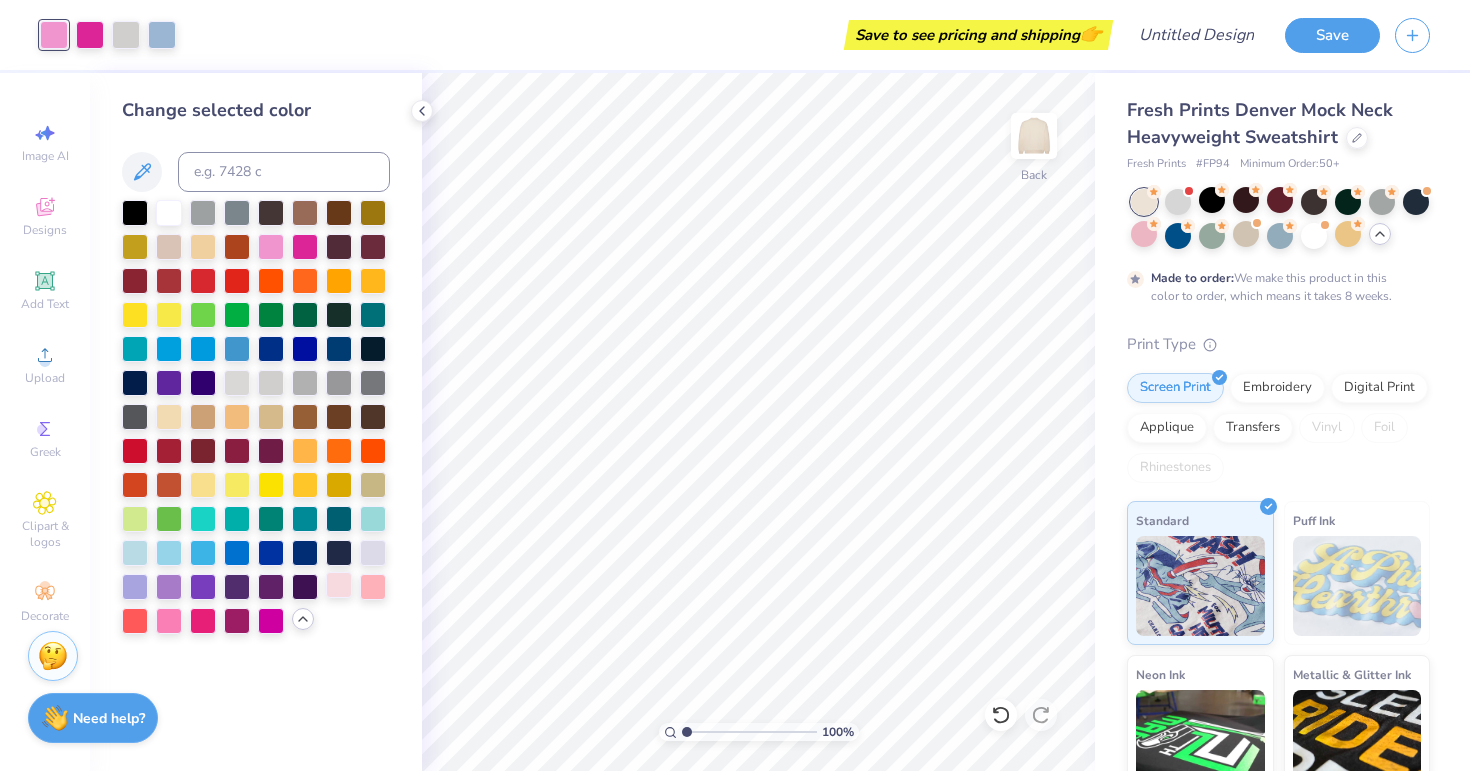 click at bounding box center (339, 585) 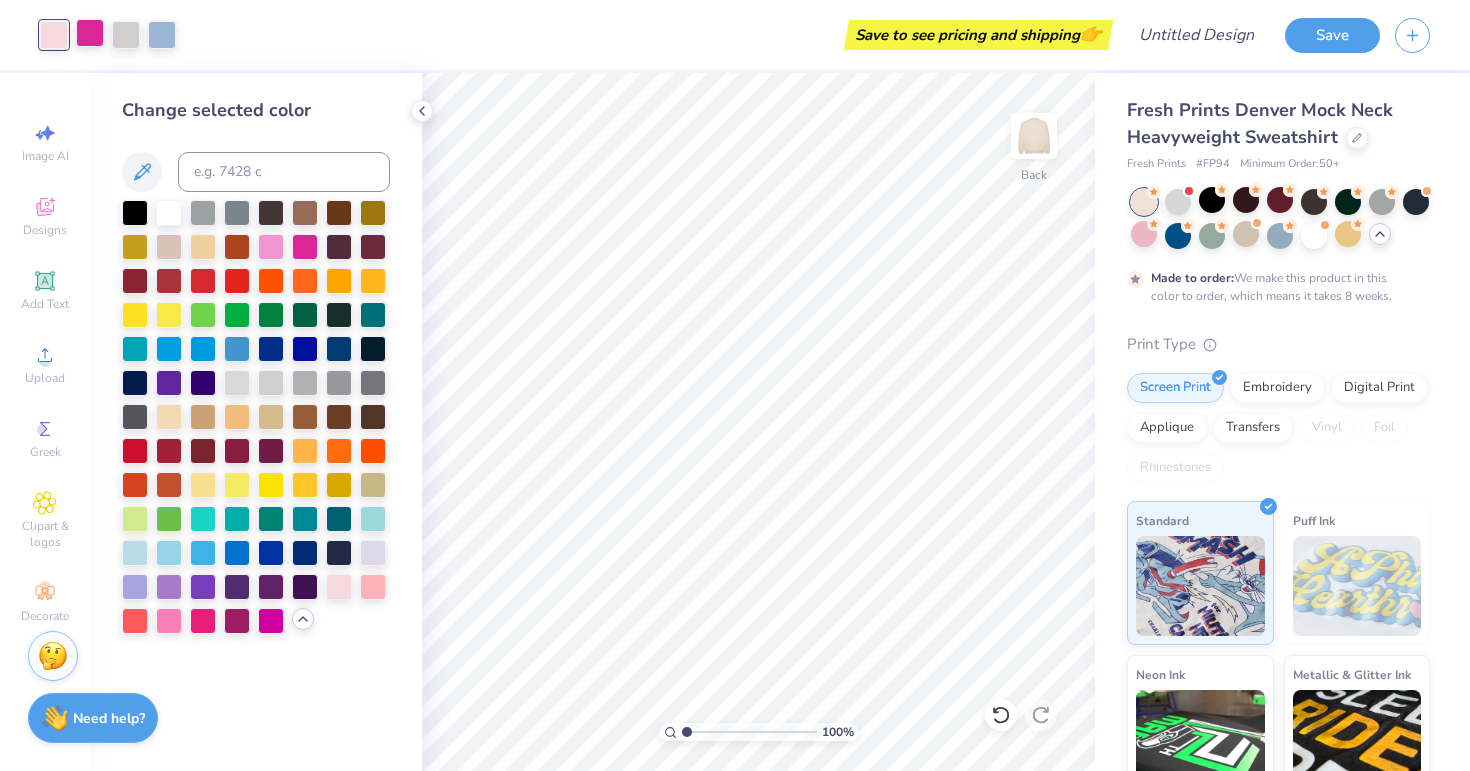 click at bounding box center [90, 33] 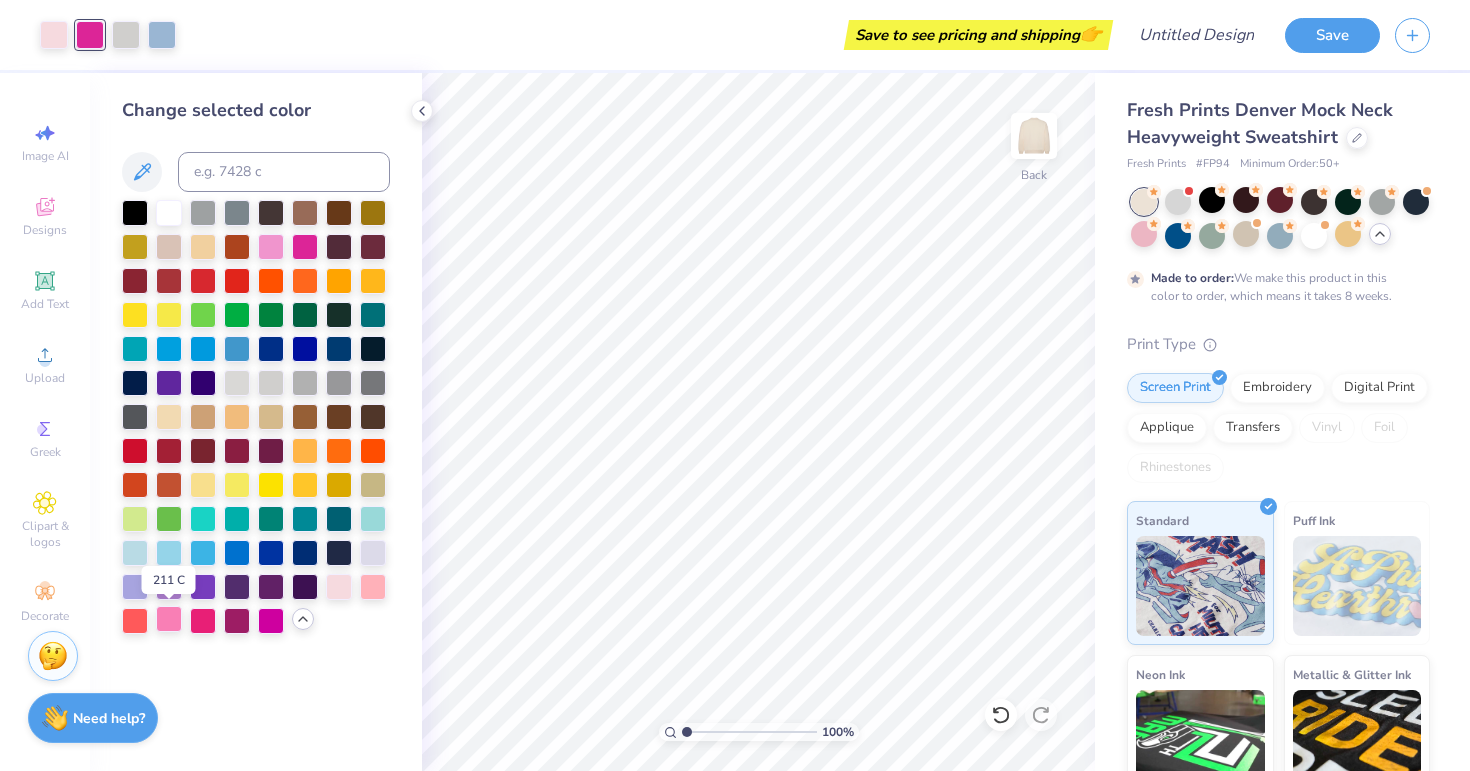 click at bounding box center [169, 619] 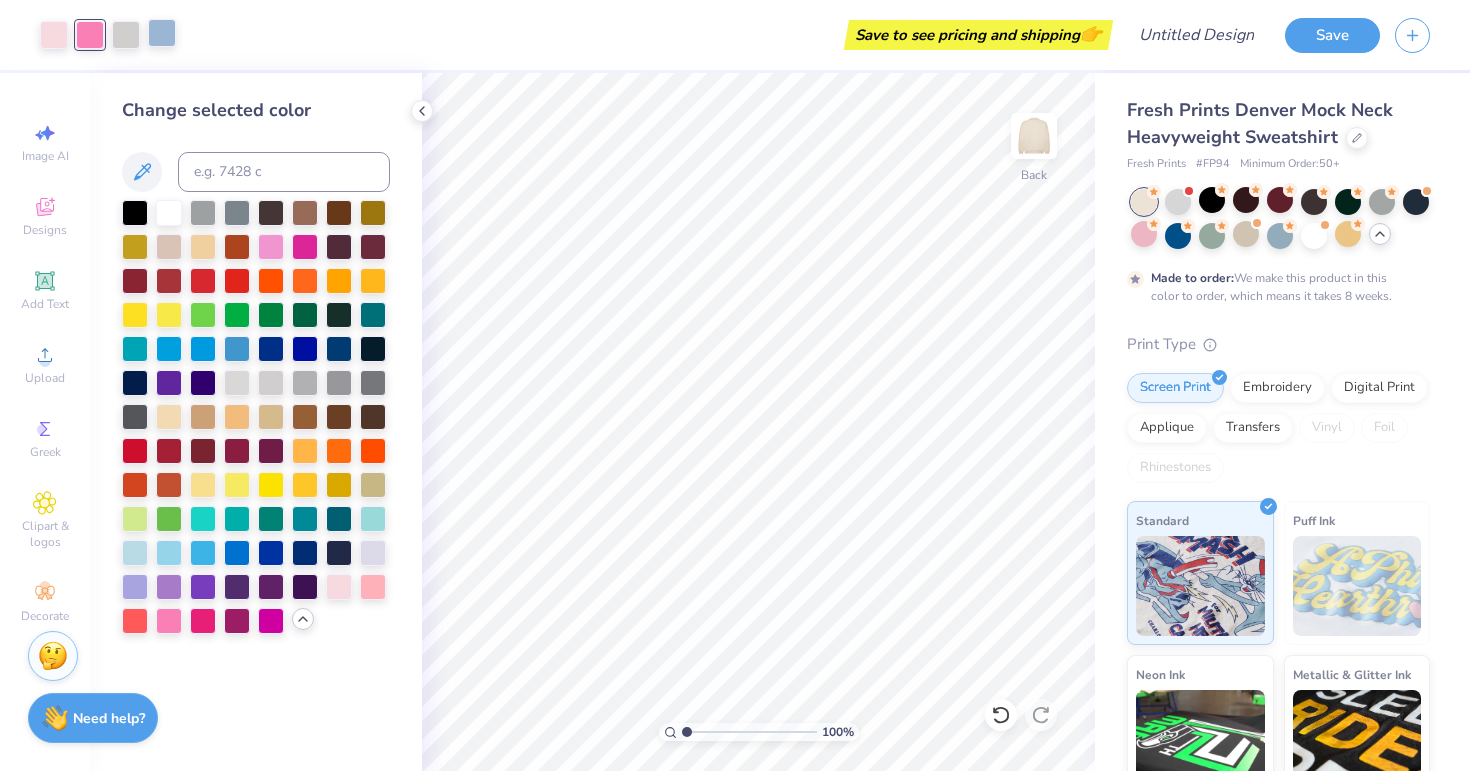 click at bounding box center [162, 33] 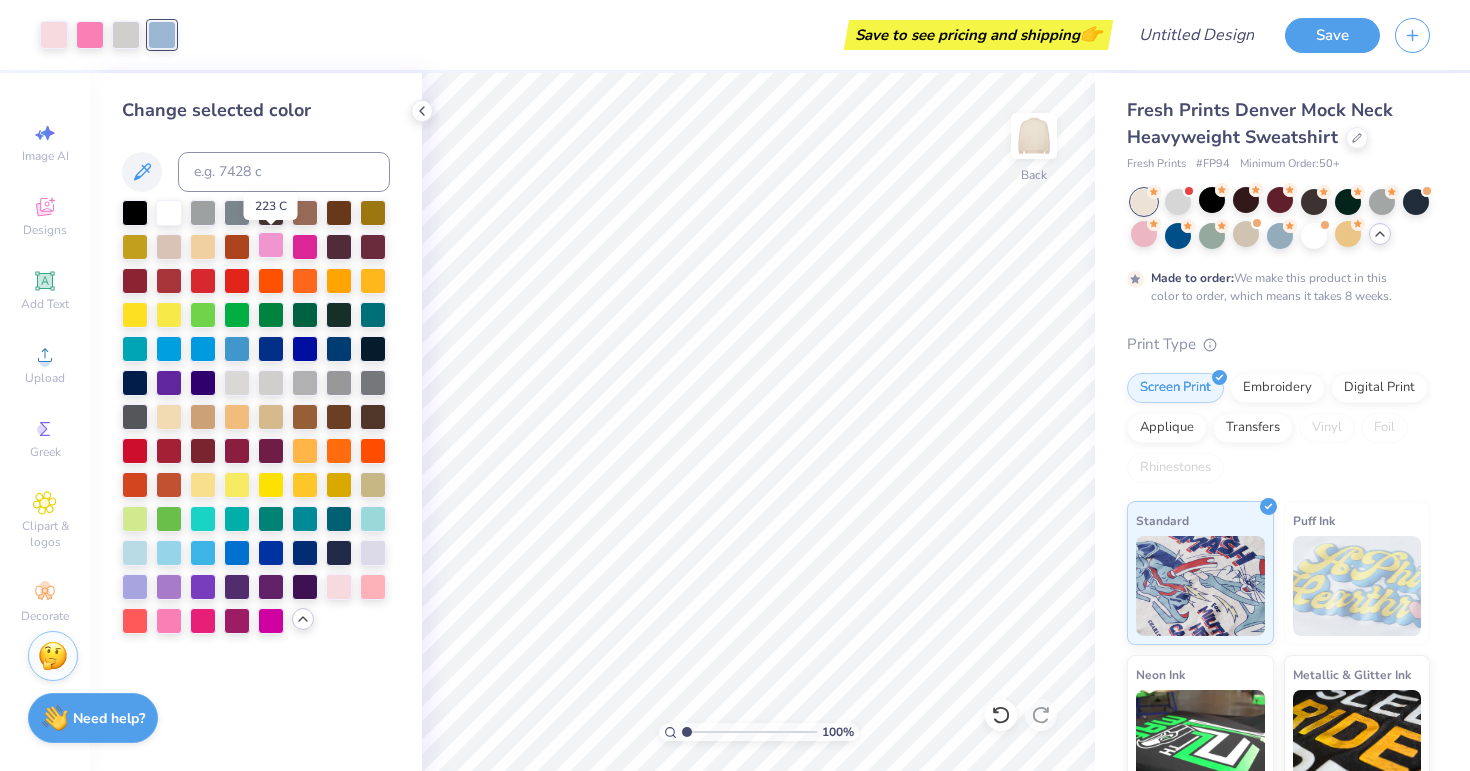 click at bounding box center [271, 245] 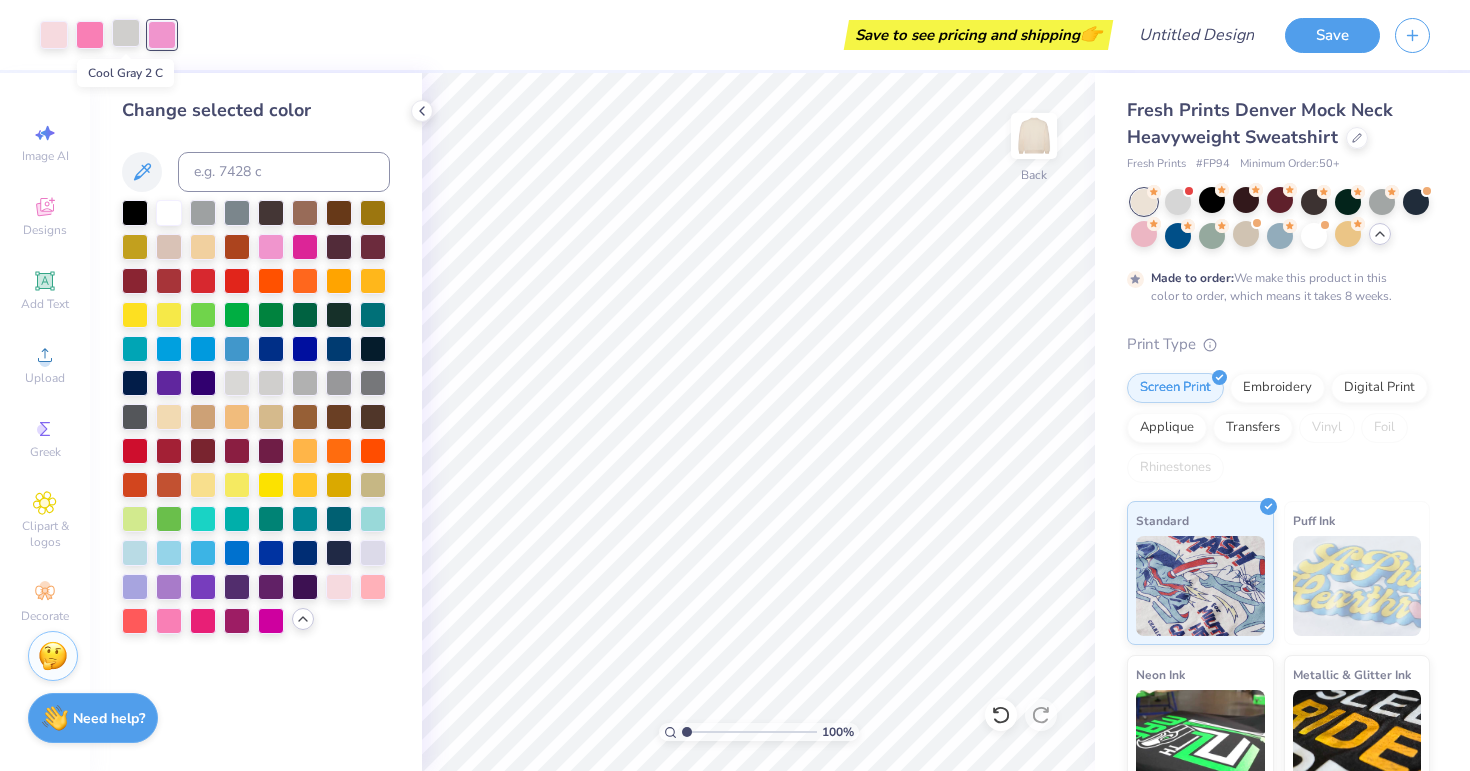 click at bounding box center [126, 33] 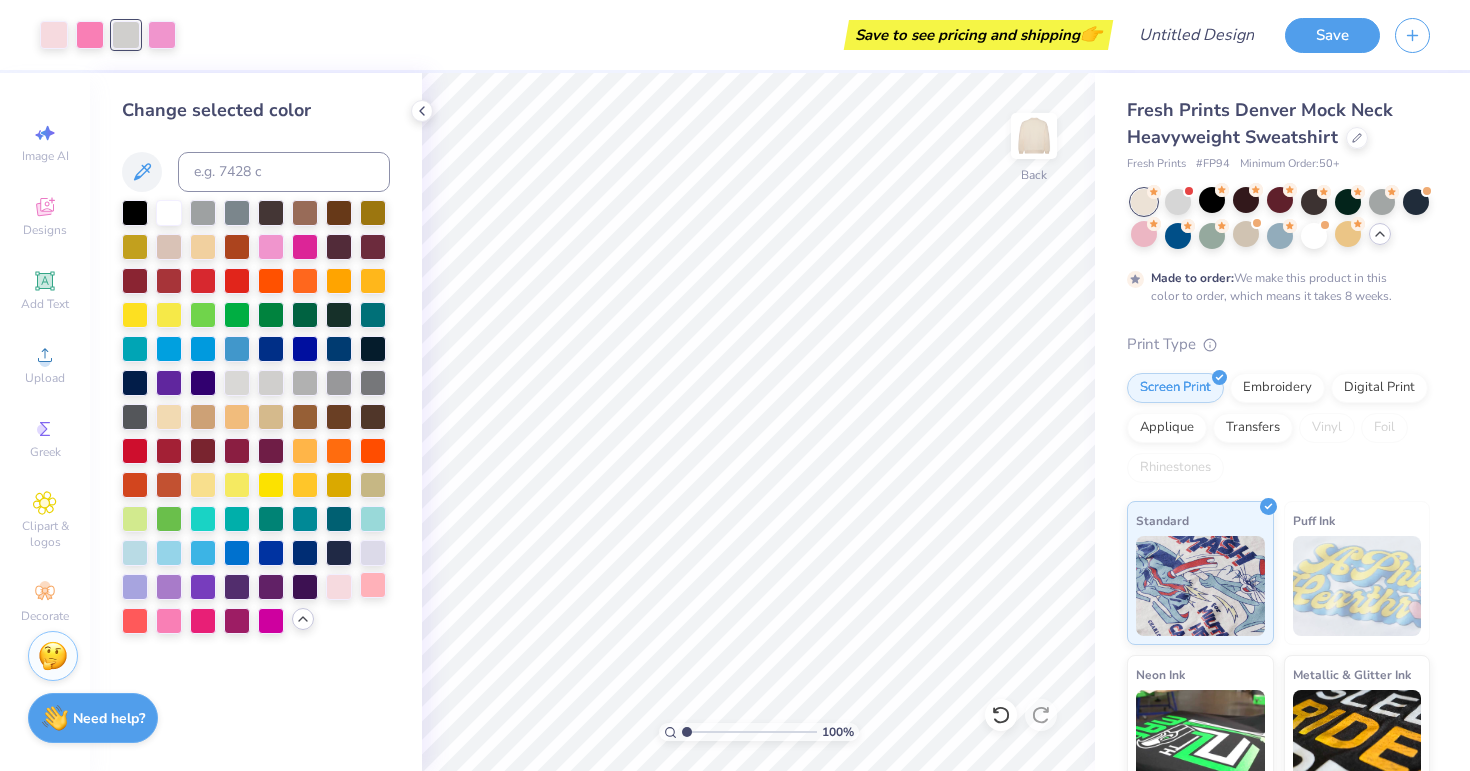 click at bounding box center [373, 585] 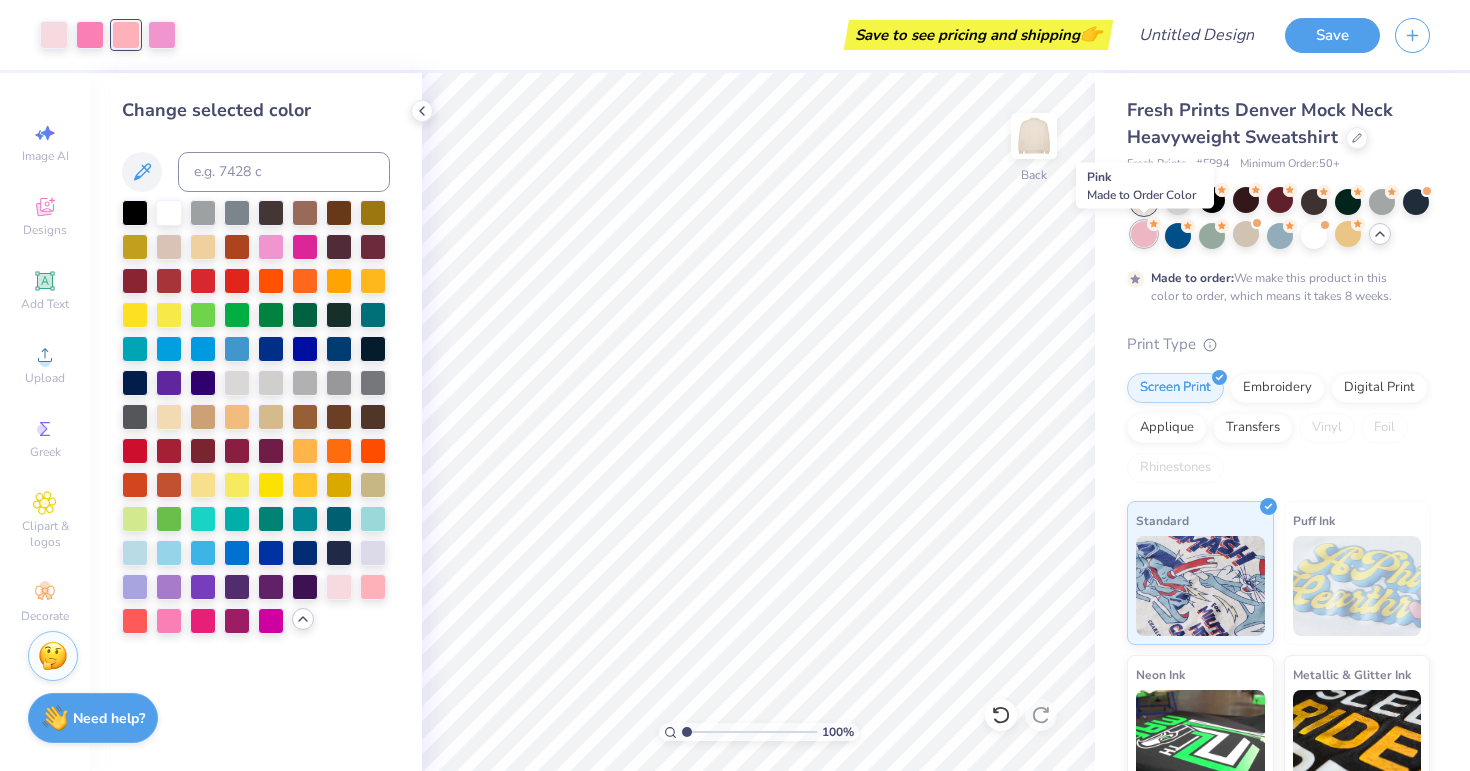 click at bounding box center (1144, 234) 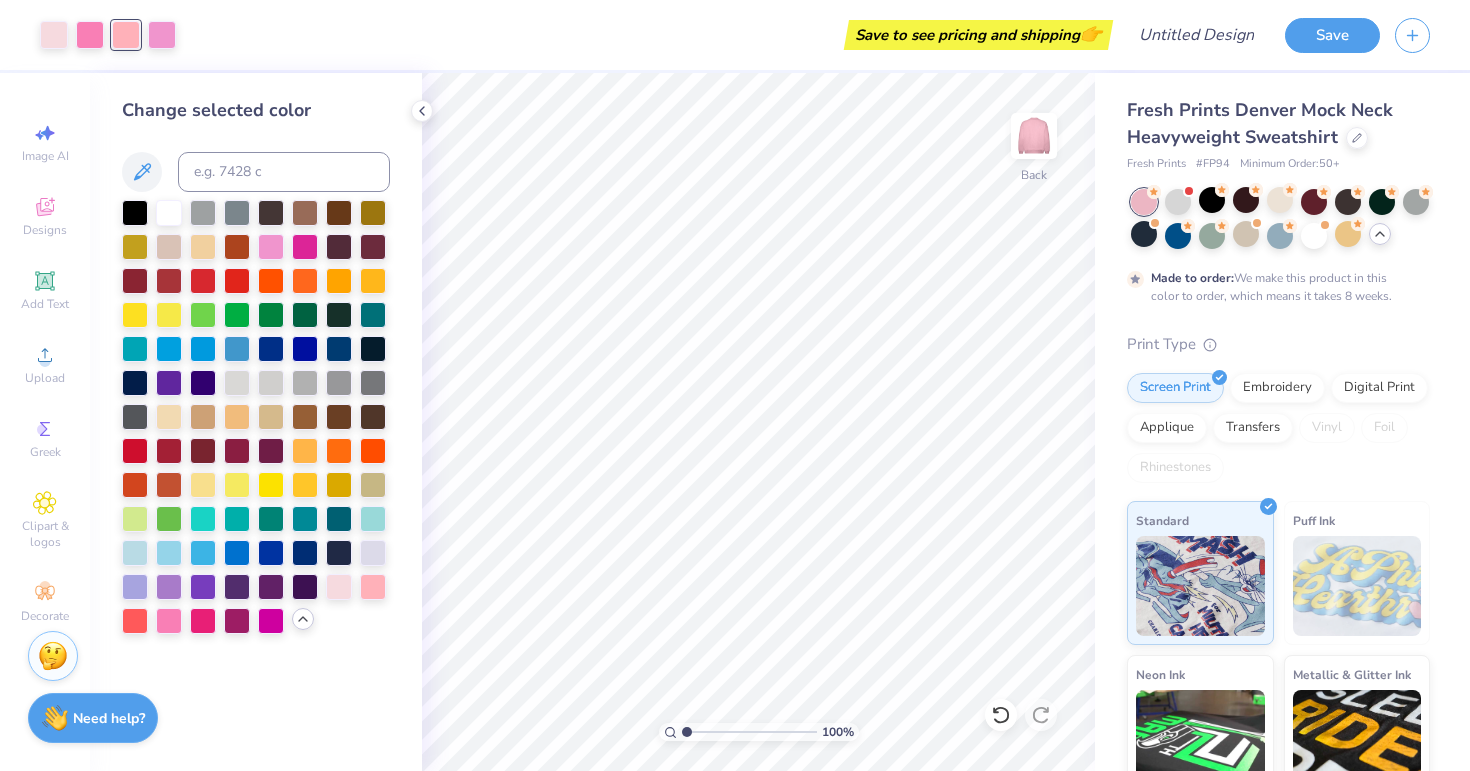 click 